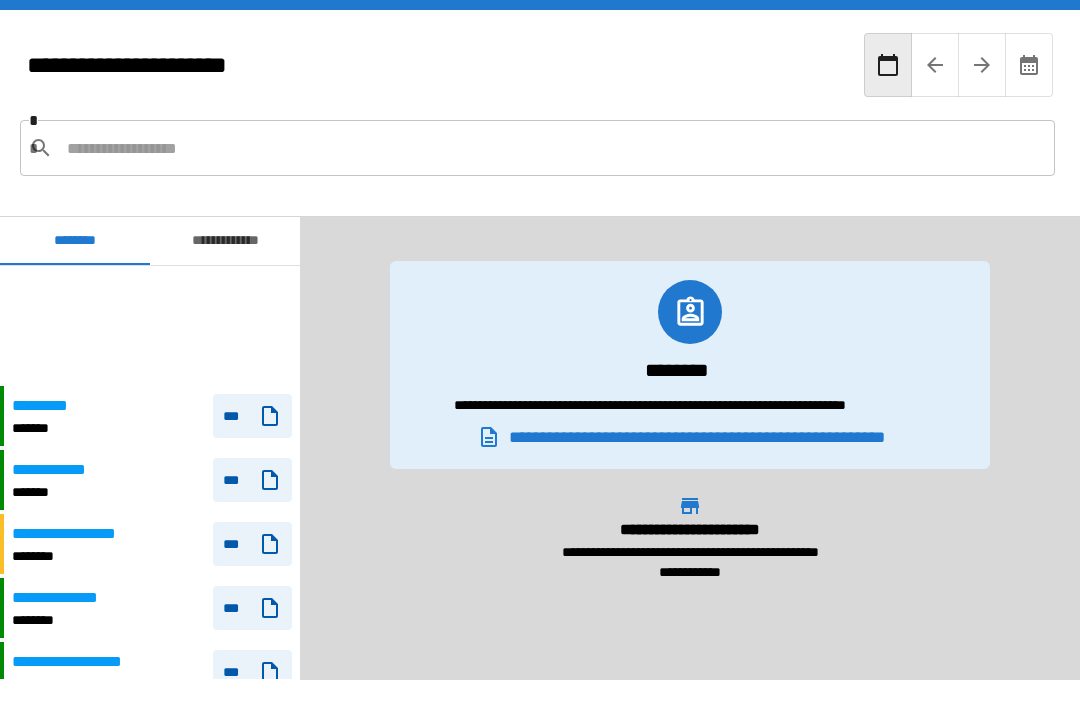 scroll, scrollTop: 64, scrollLeft: 0, axis: vertical 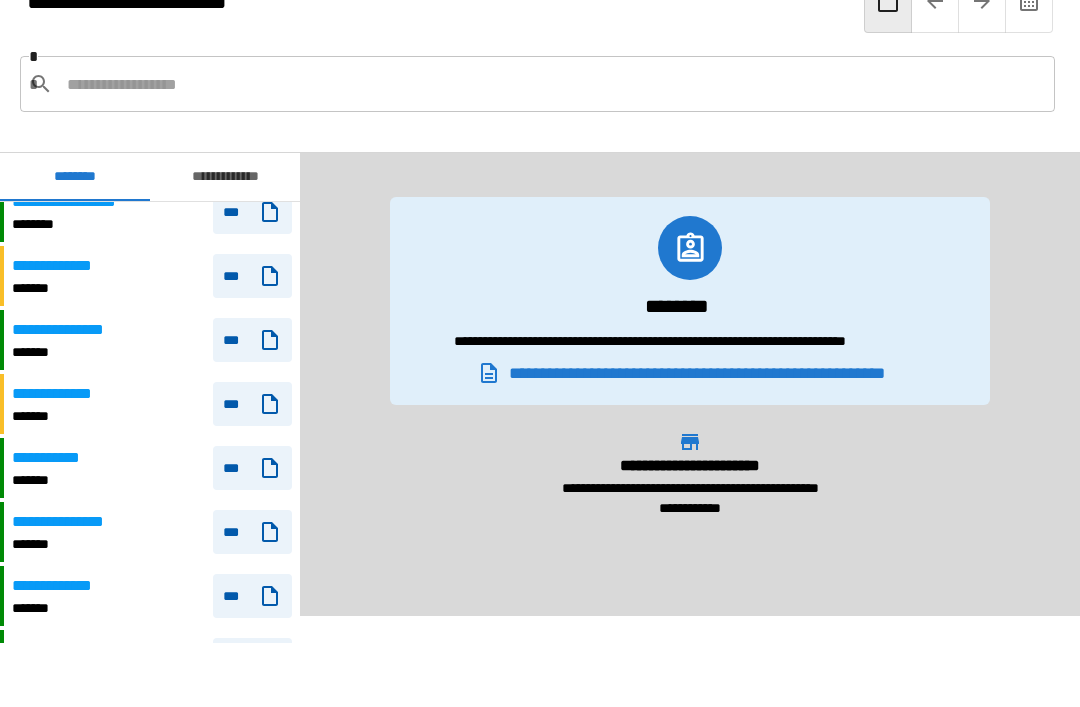 click on "**********" at bounding box center (152, 468) 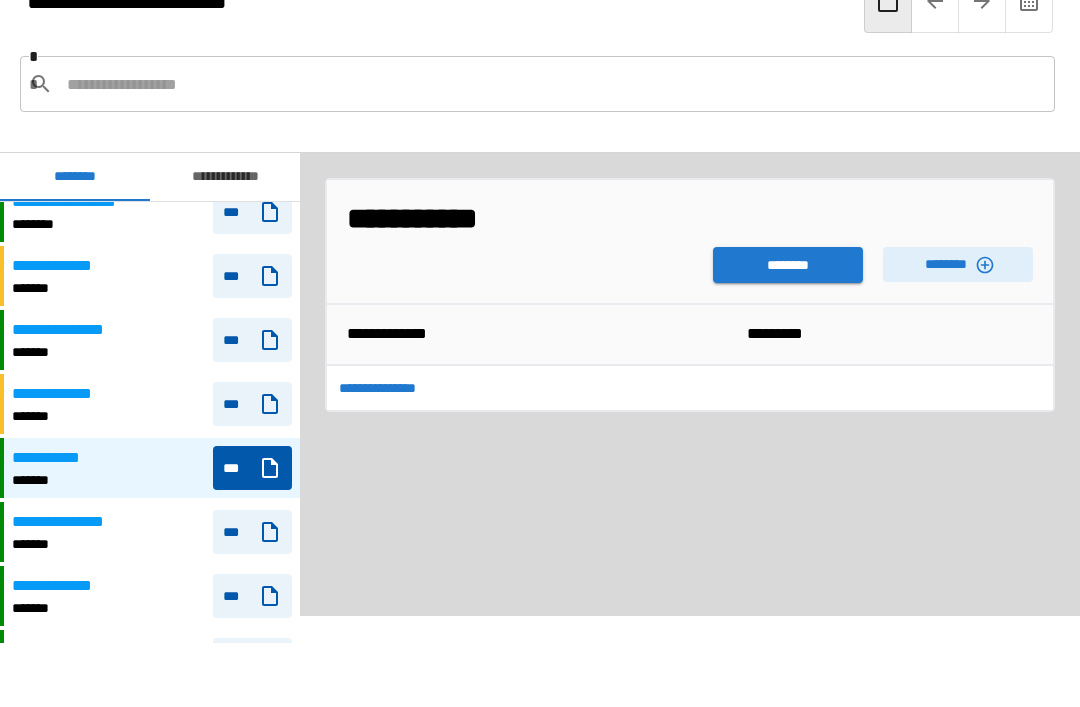 click on "********" at bounding box center (788, 265) 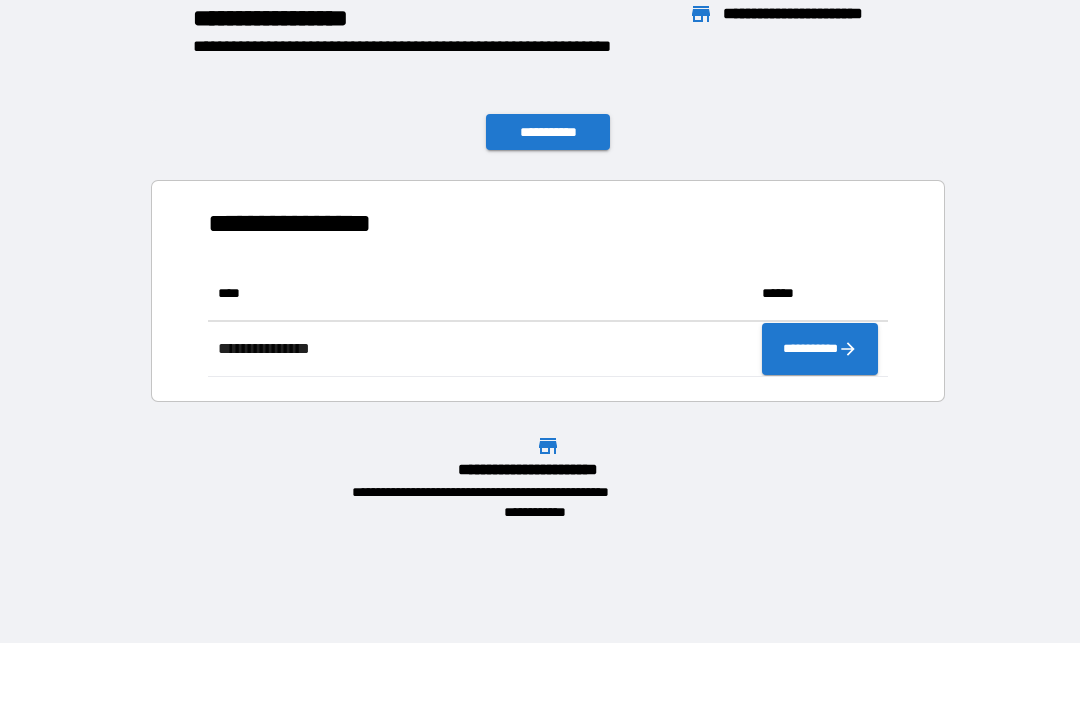 scroll, scrollTop: 1, scrollLeft: 1, axis: both 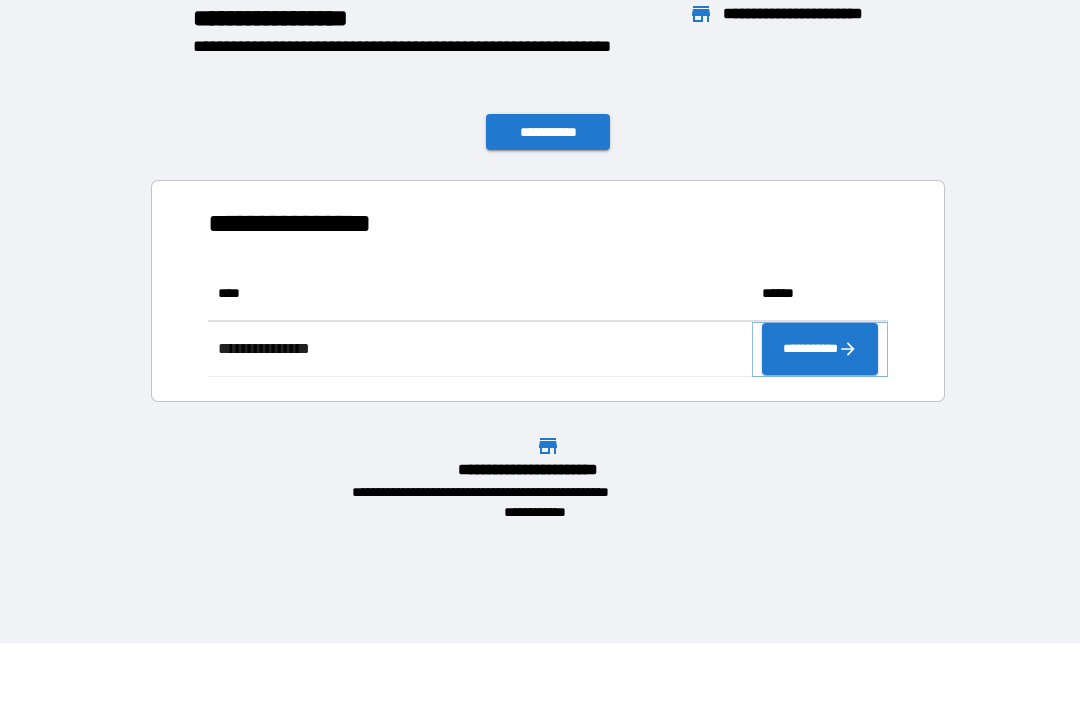 click on "**********" at bounding box center [820, 349] 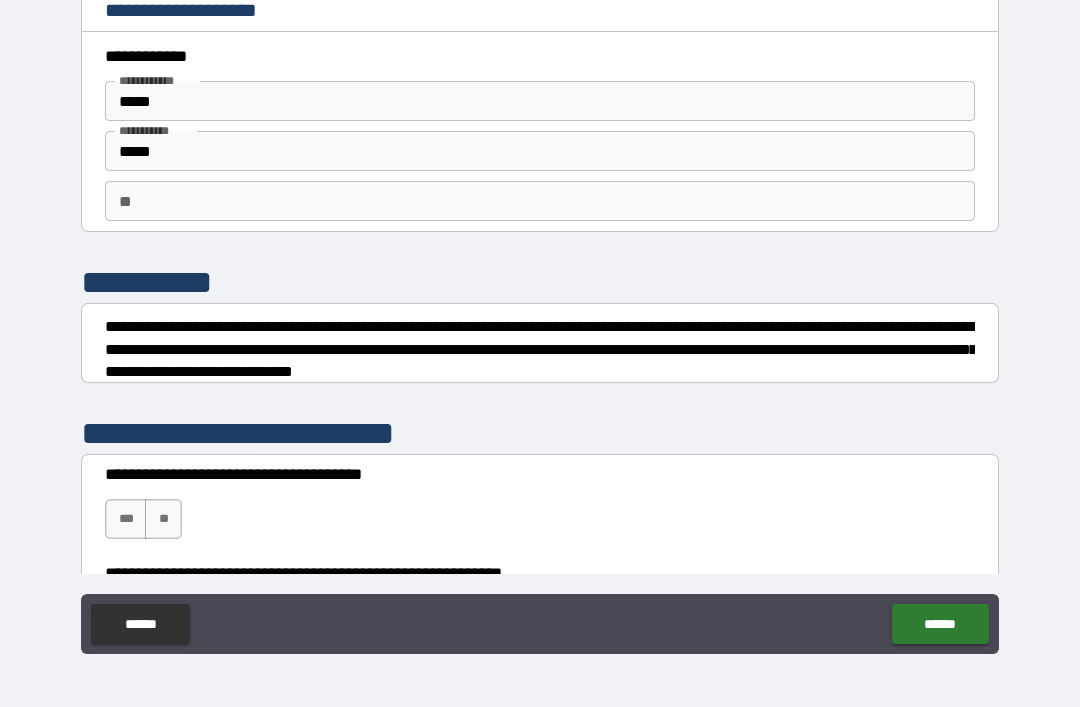 click on "**" at bounding box center (163, 519) 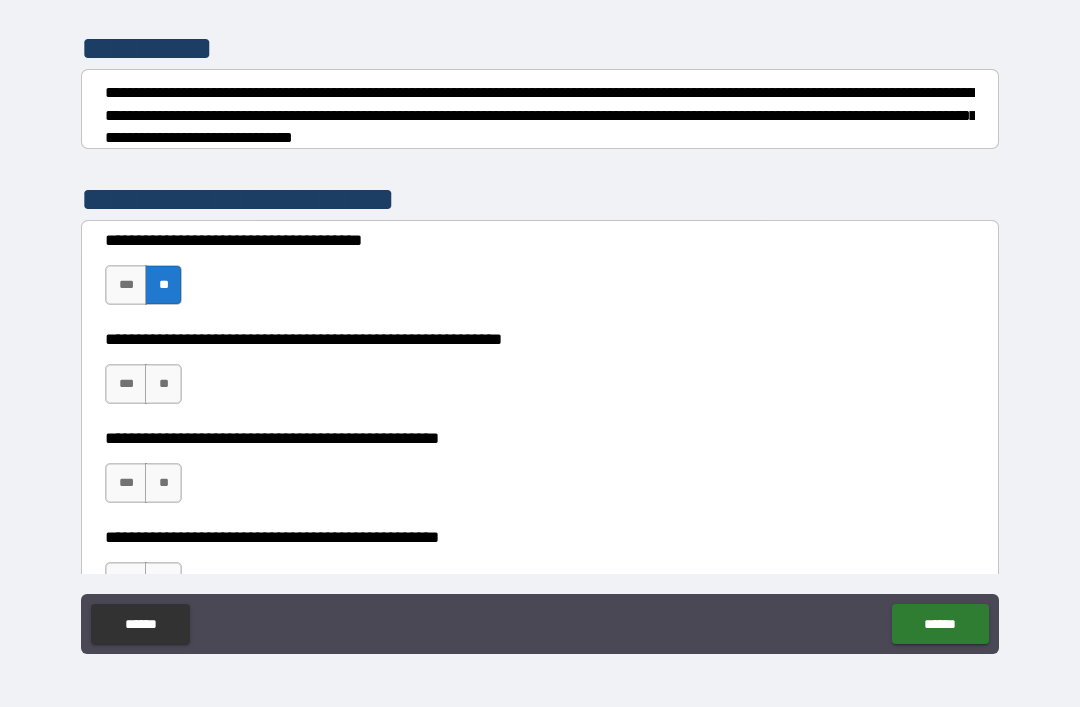 scroll, scrollTop: 235, scrollLeft: 0, axis: vertical 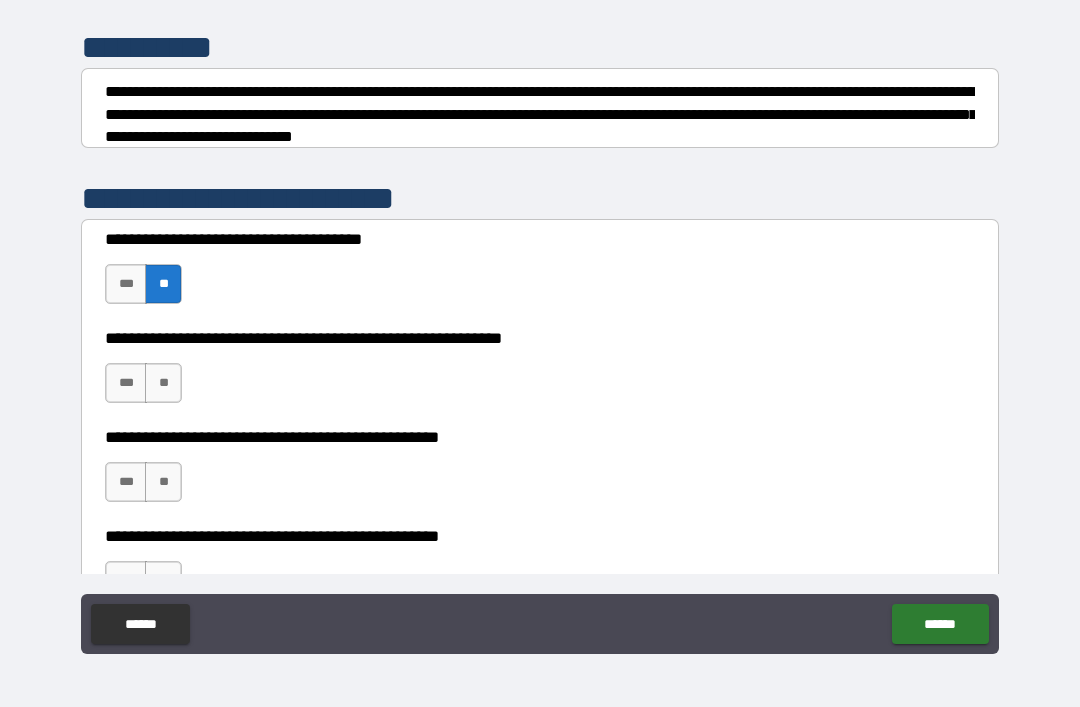 click on "***" at bounding box center [126, 383] 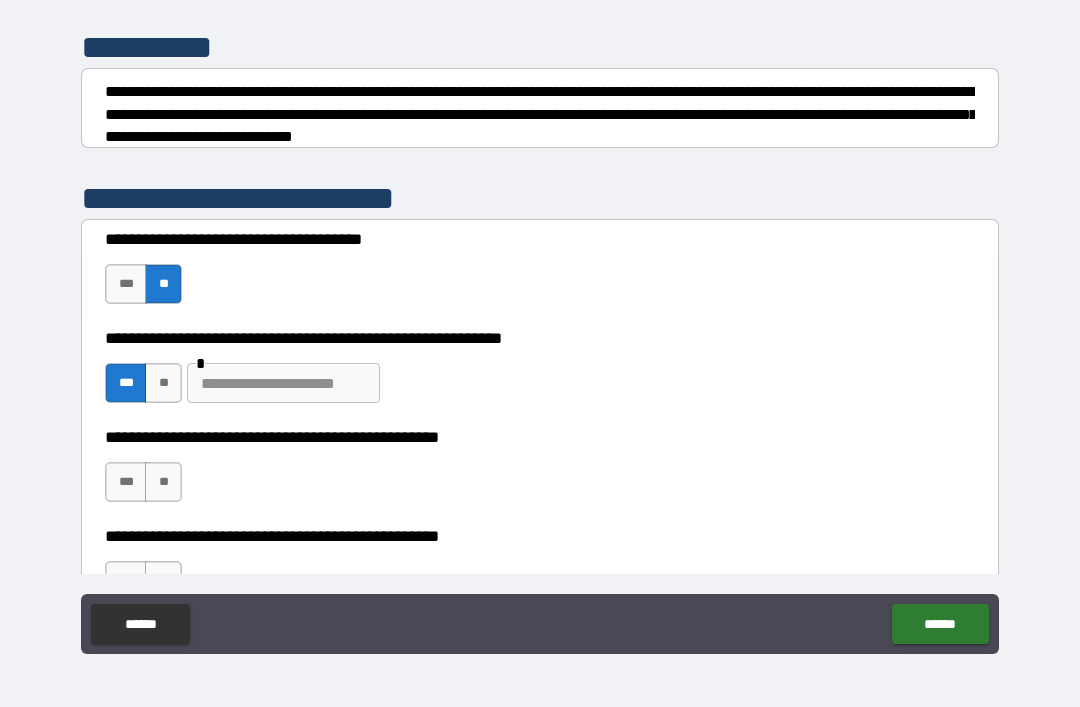 click at bounding box center (283, 383) 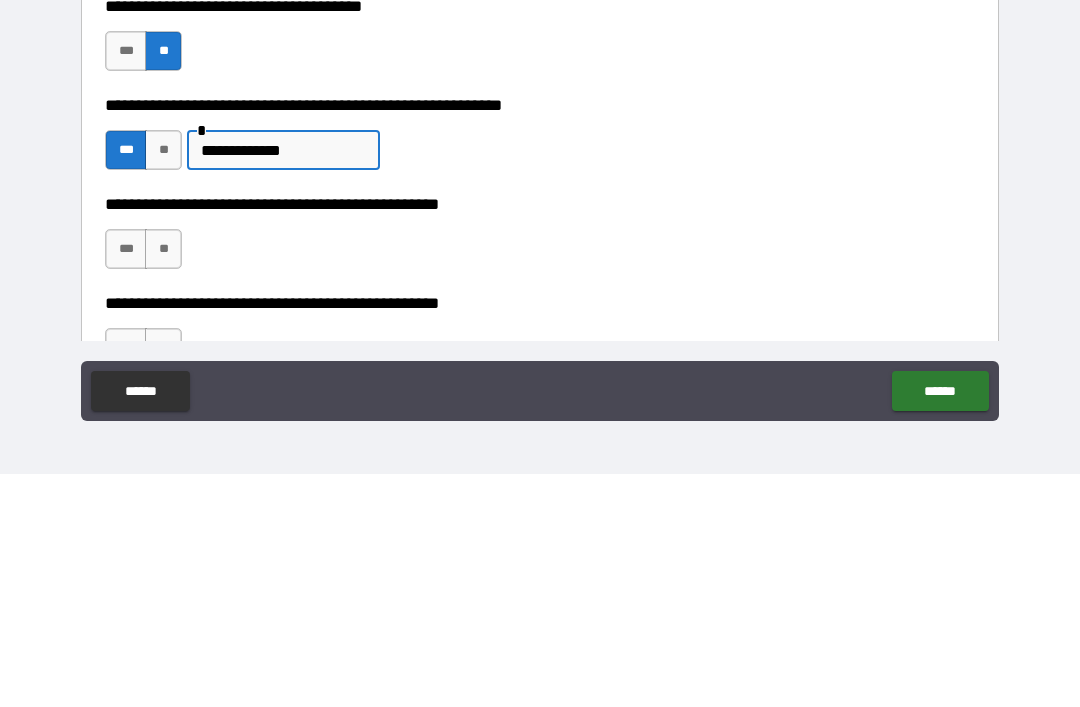 type on "**********" 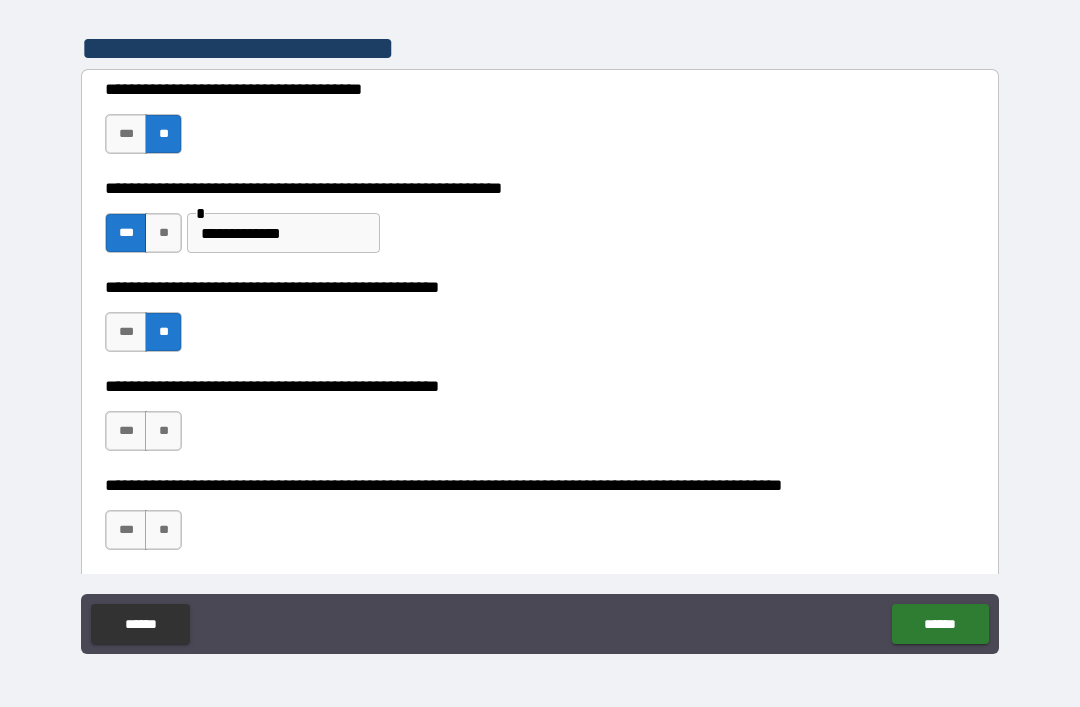 scroll, scrollTop: 389, scrollLeft: 0, axis: vertical 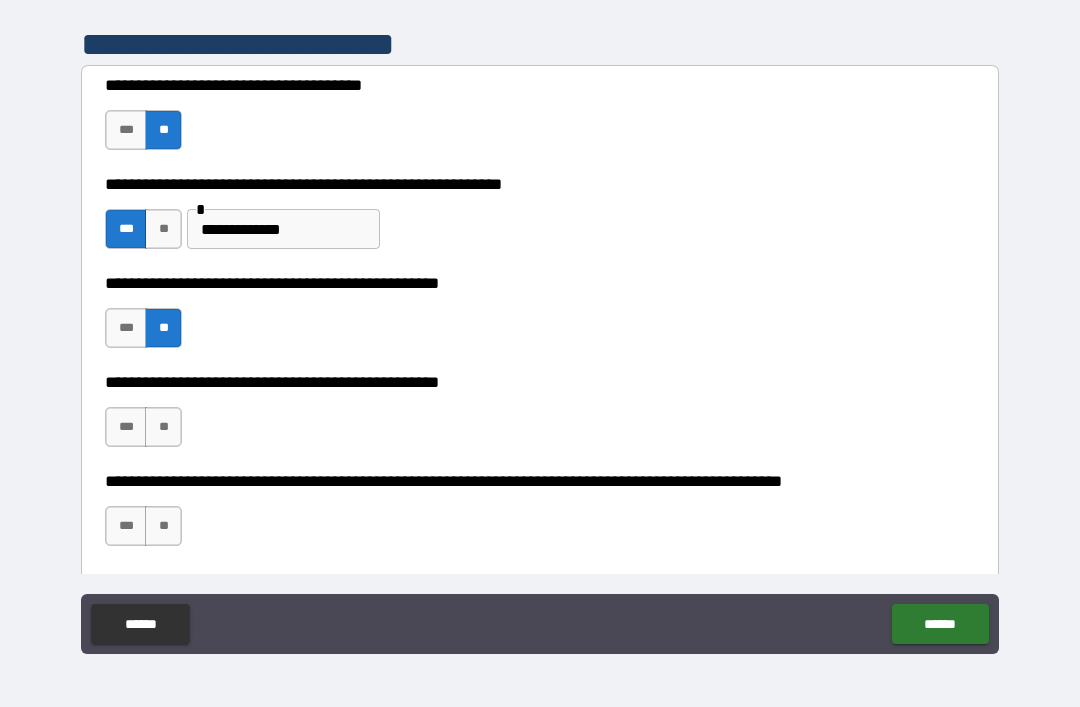 click on "**" at bounding box center [163, 427] 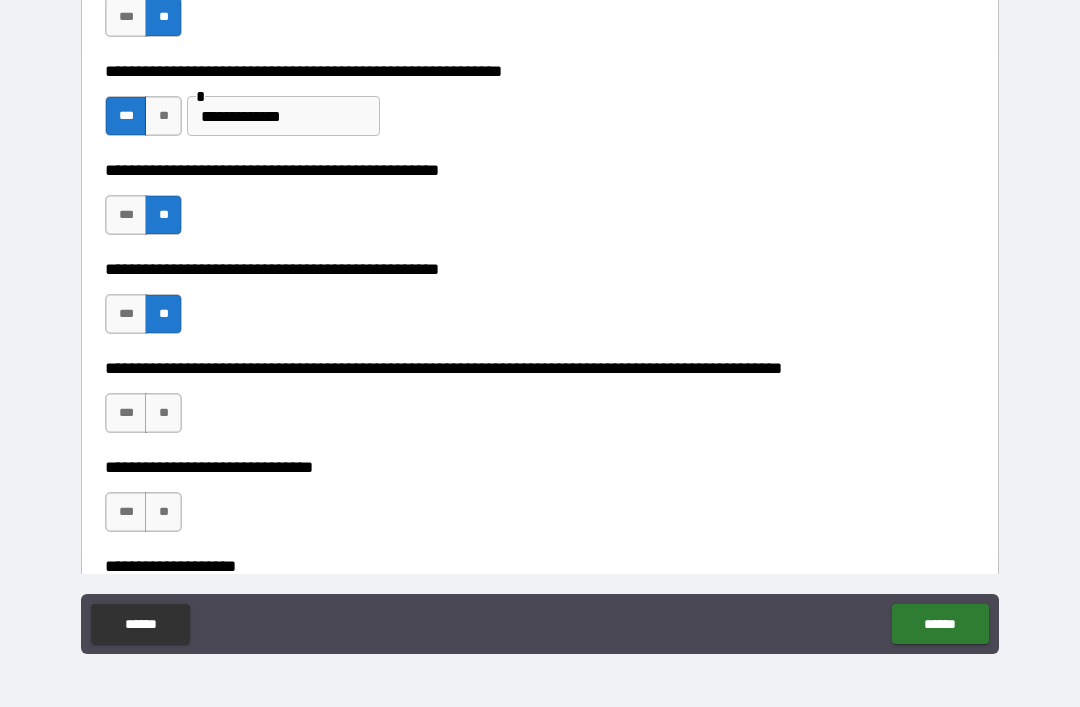 scroll, scrollTop: 503, scrollLeft: 0, axis: vertical 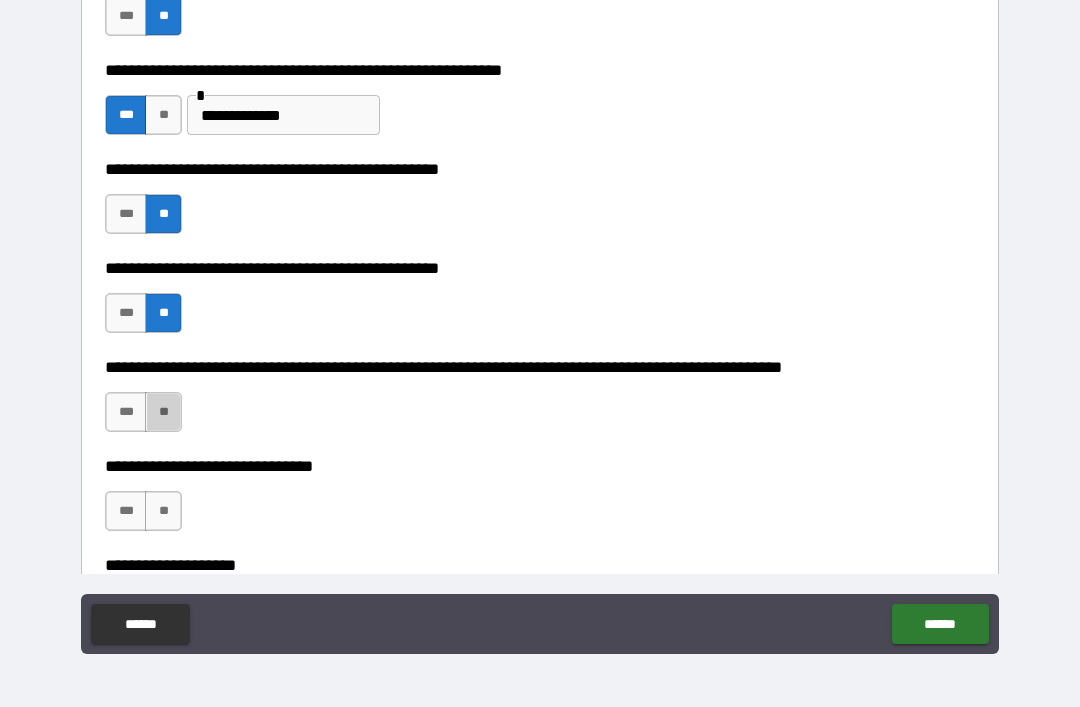 click on "**" at bounding box center [163, 412] 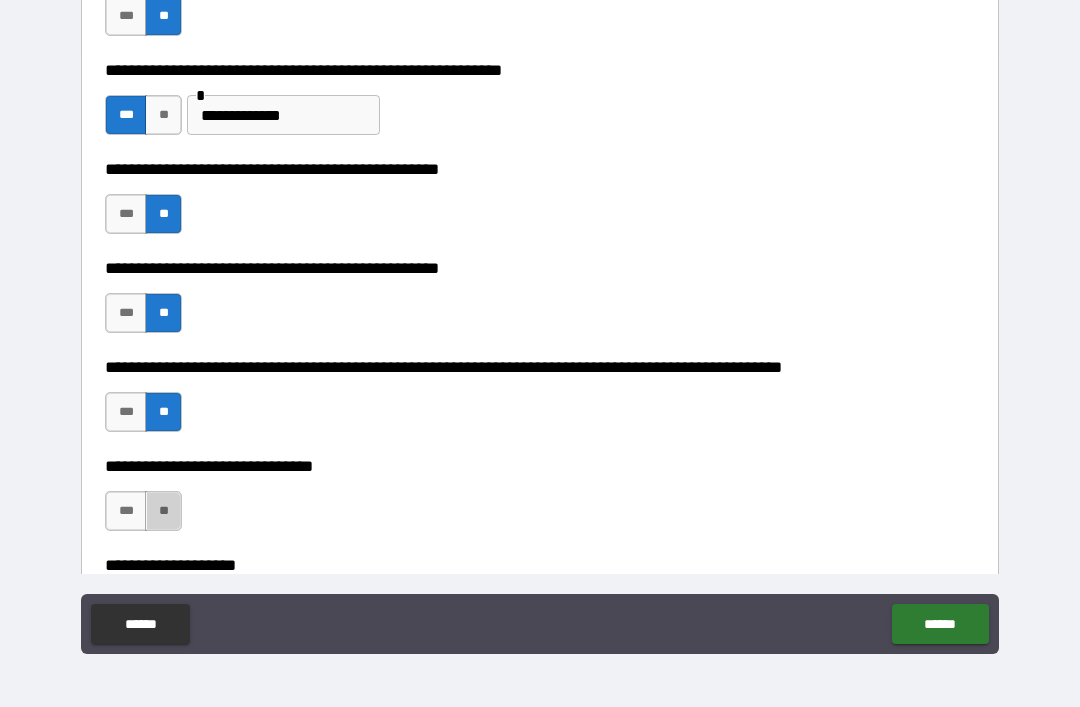 click on "**" at bounding box center [163, 511] 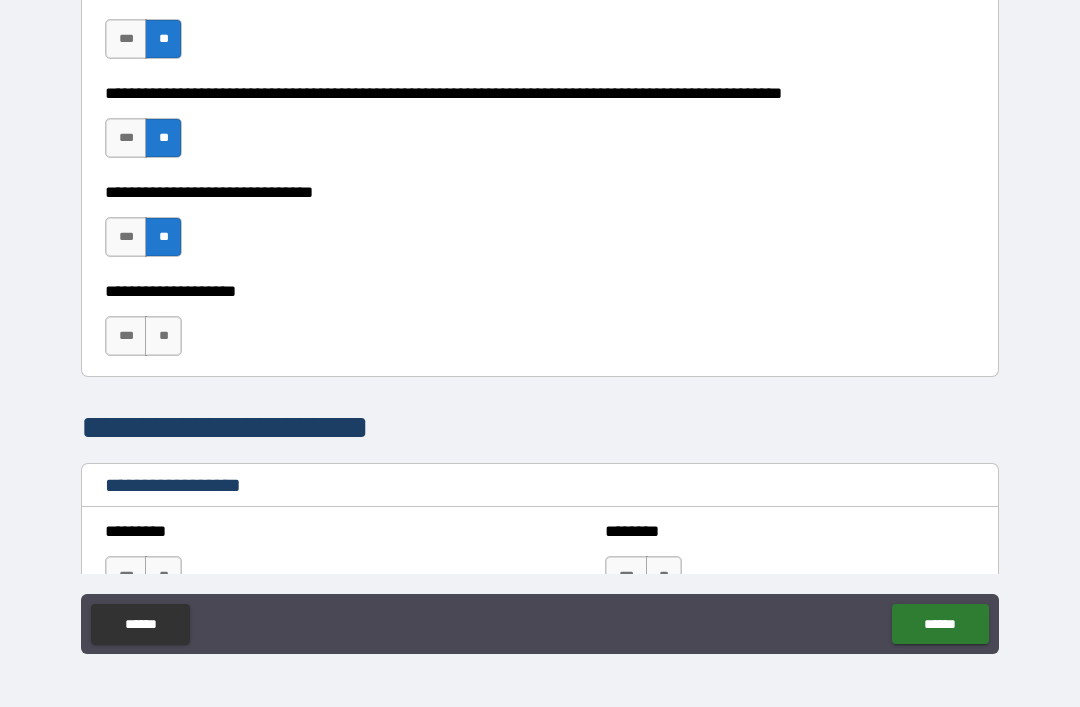 scroll, scrollTop: 787, scrollLeft: 0, axis: vertical 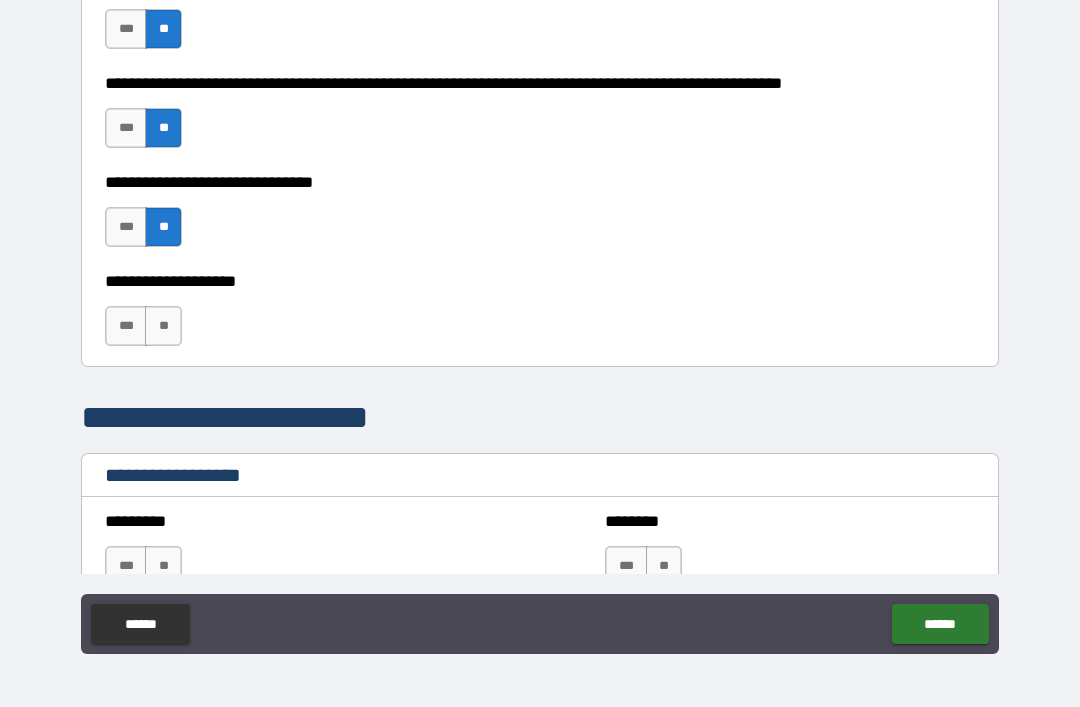 click on "**" at bounding box center [163, 326] 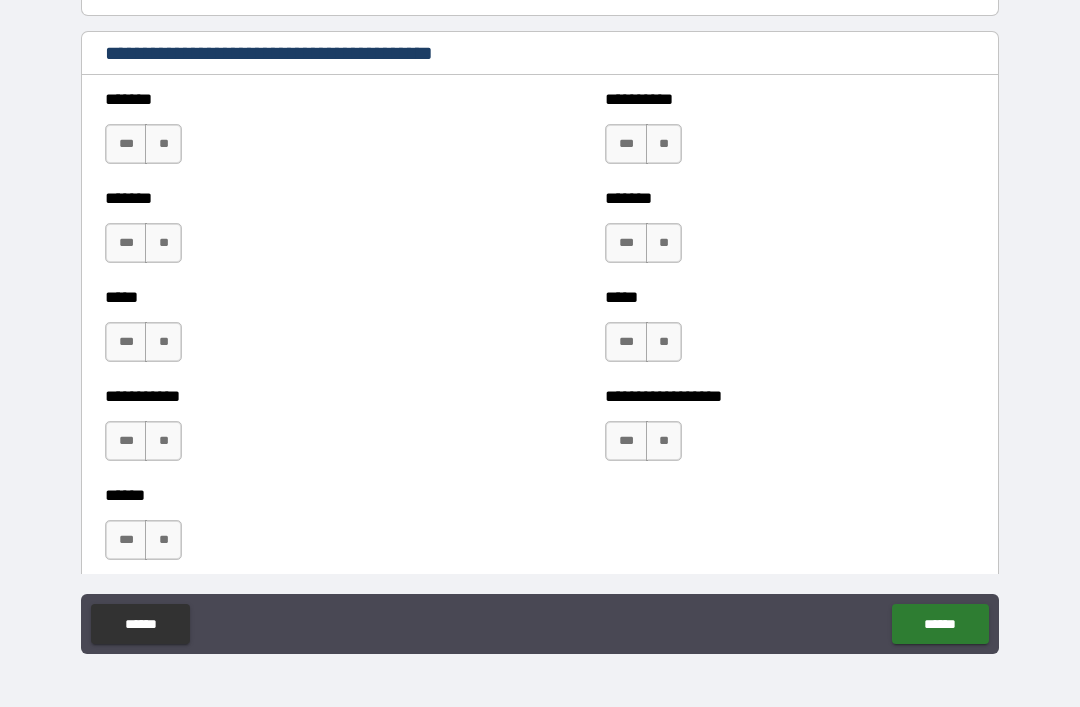 scroll, scrollTop: 1380, scrollLeft: 0, axis: vertical 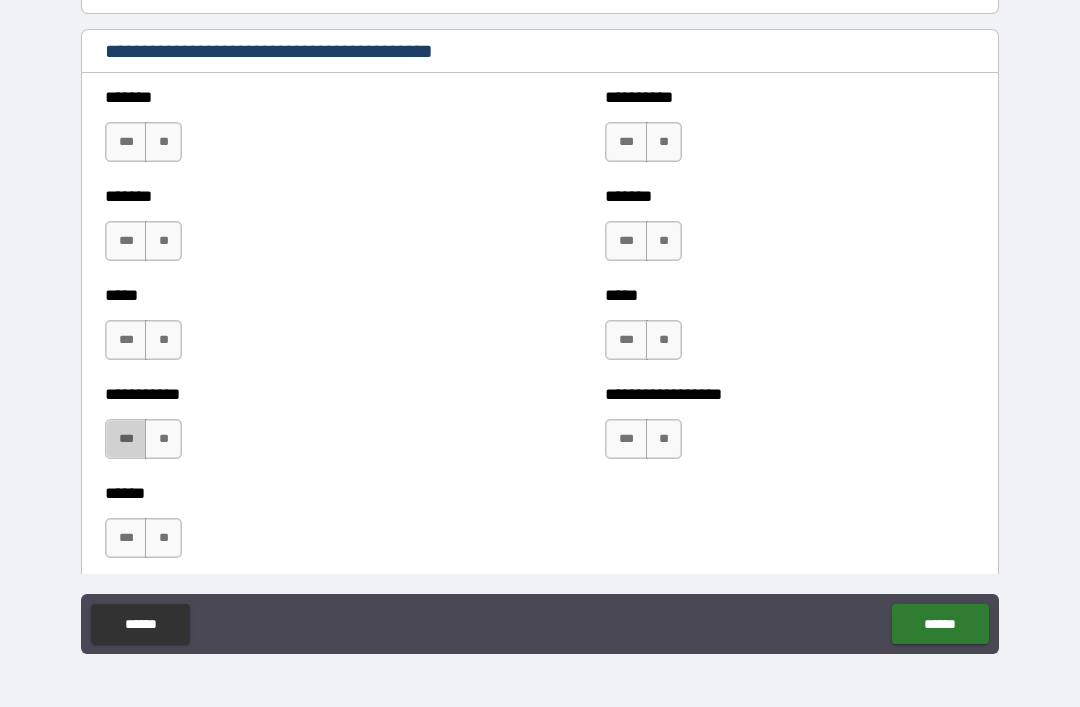 click on "***" at bounding box center [126, 439] 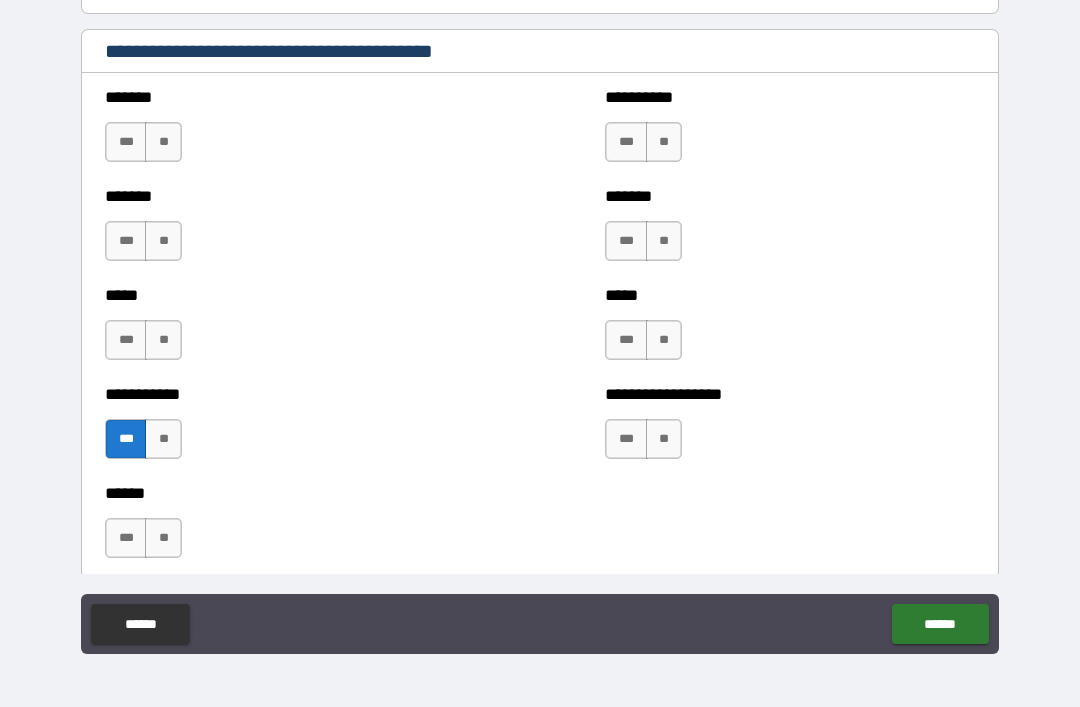 click on "***" at bounding box center [626, 142] 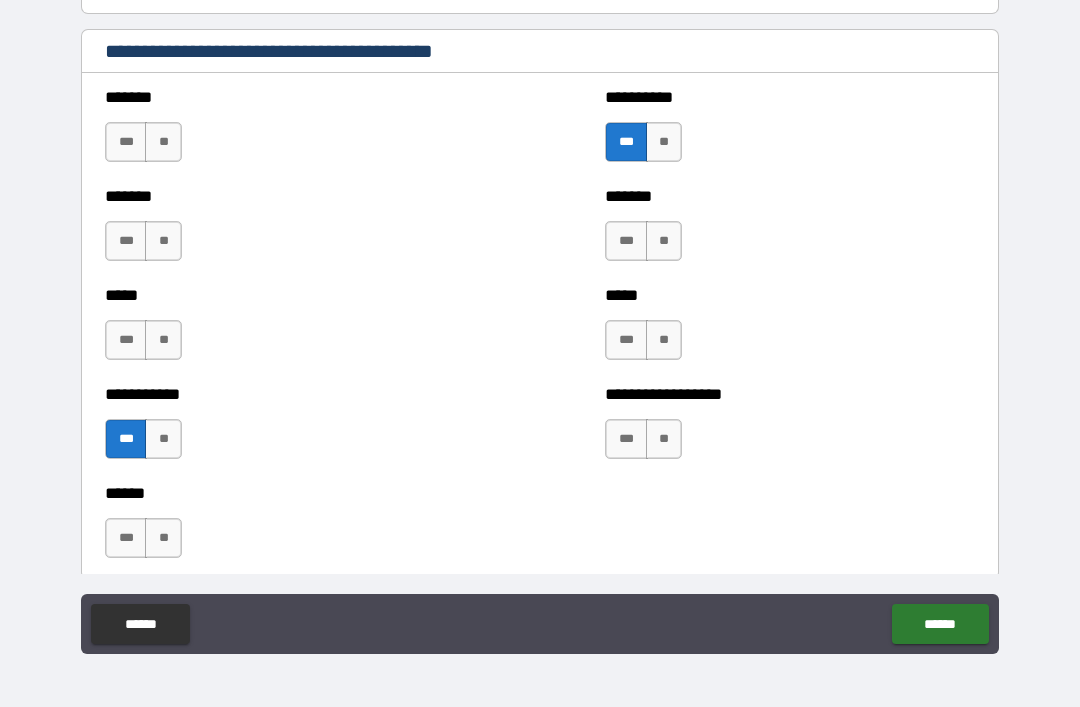 click on "**" at bounding box center [163, 142] 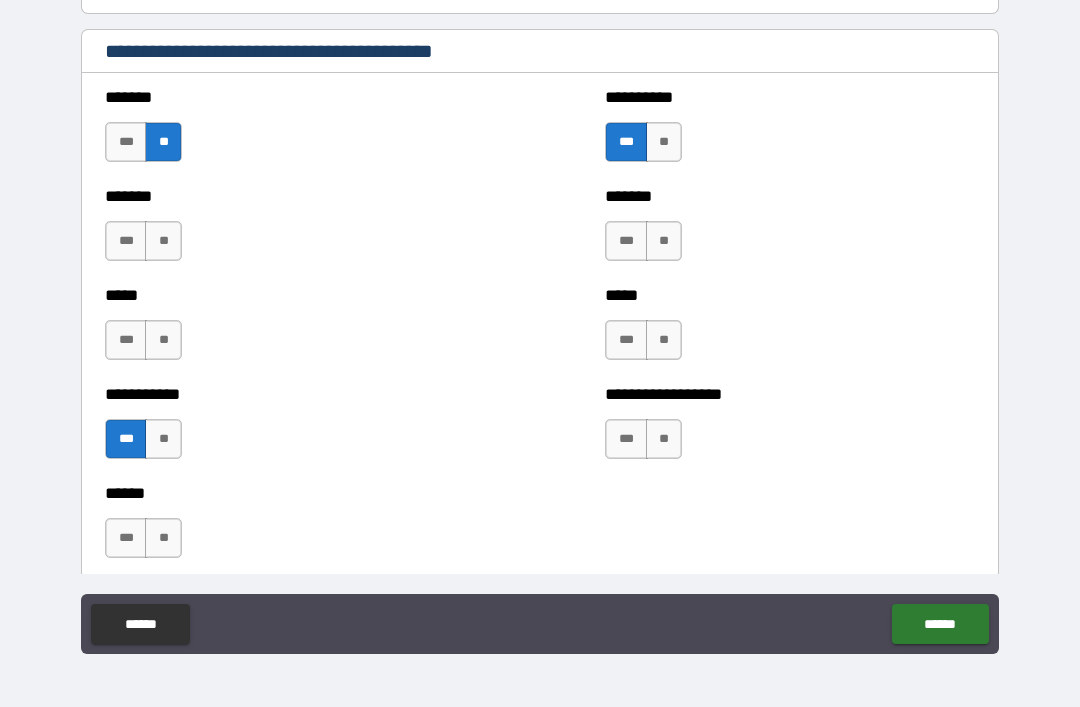 click on "**" at bounding box center (163, 241) 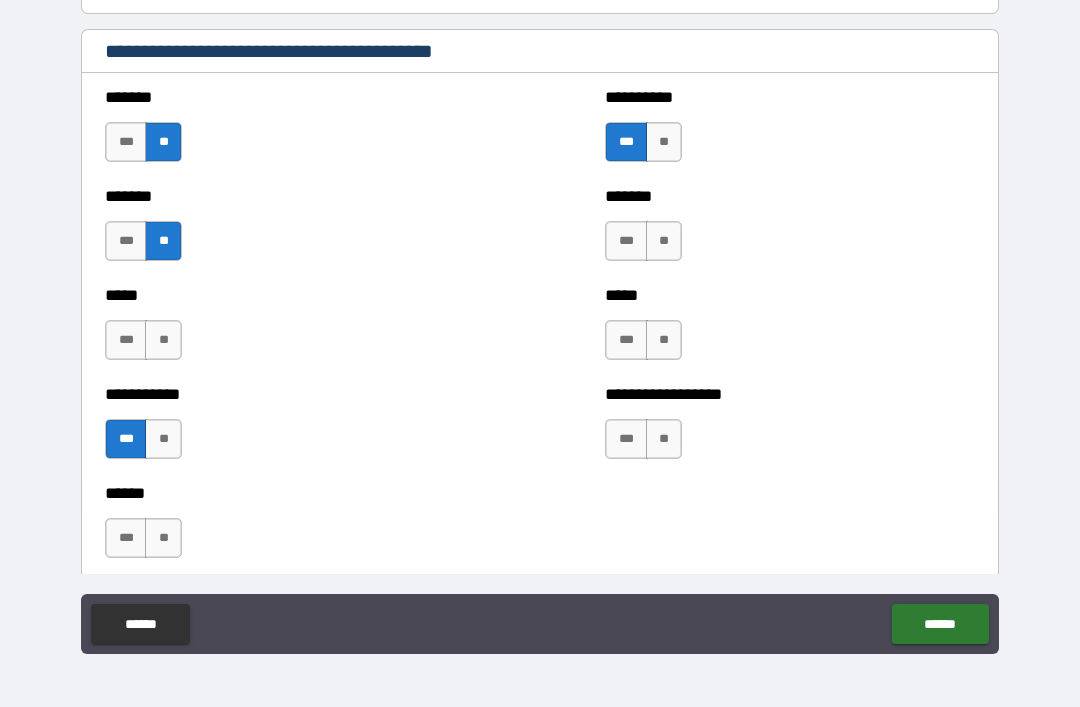 click on "**" at bounding box center (163, 340) 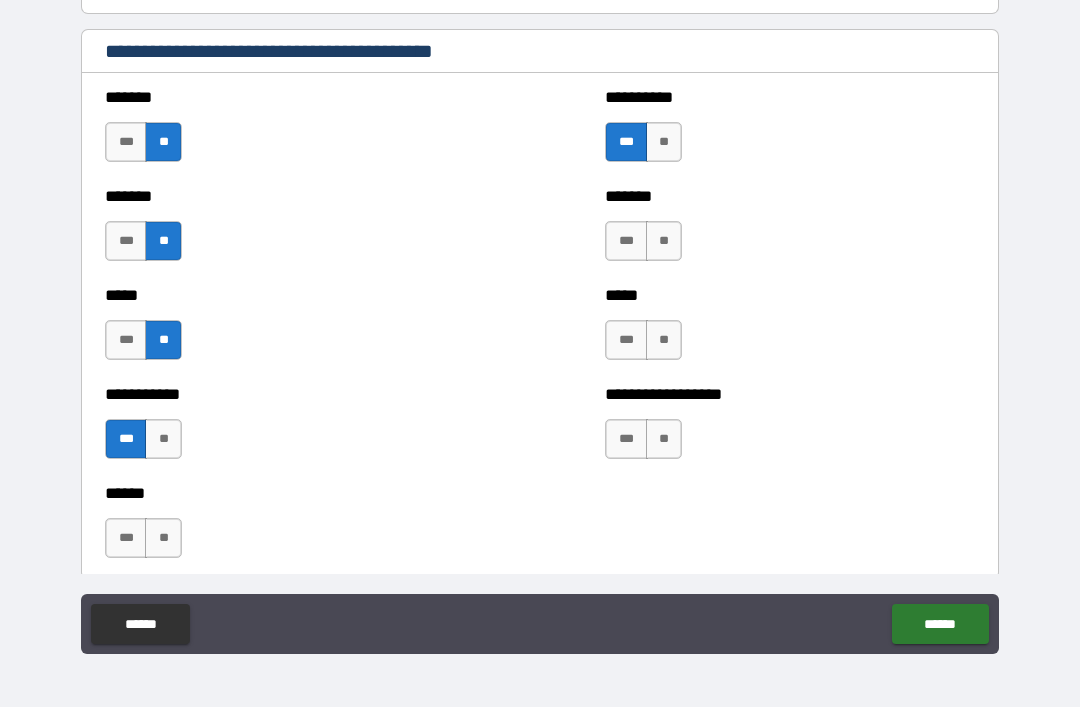 click on "**" at bounding box center (163, 538) 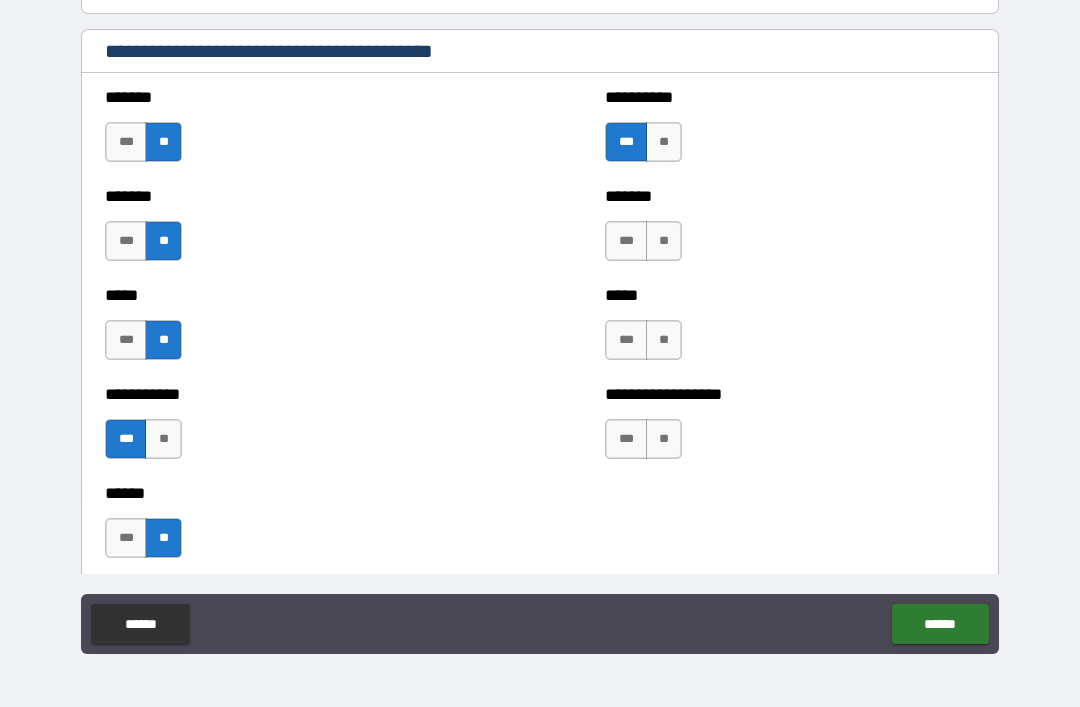 click on "**" at bounding box center (664, 241) 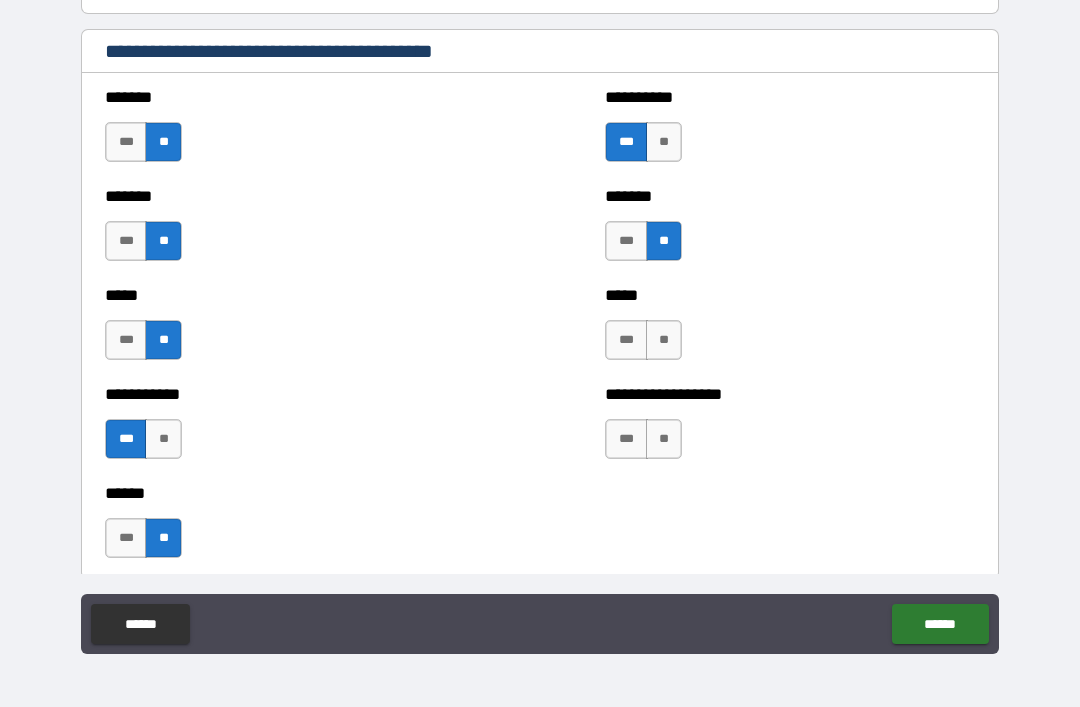 click on "**" at bounding box center [664, 340] 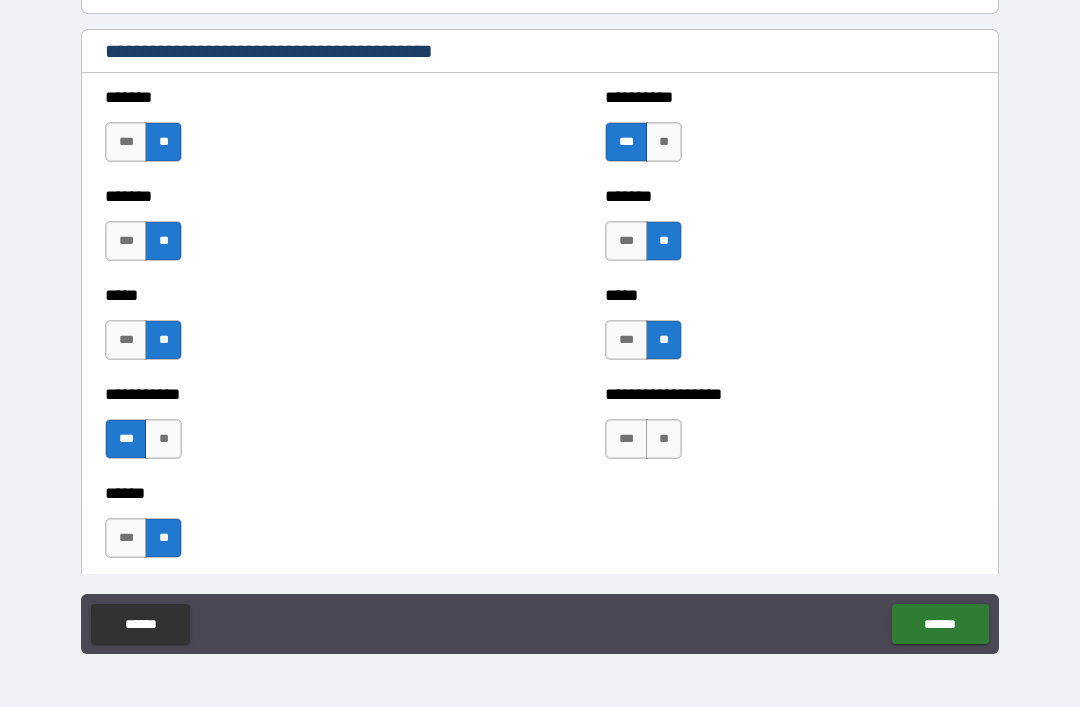 click on "**" at bounding box center [664, 439] 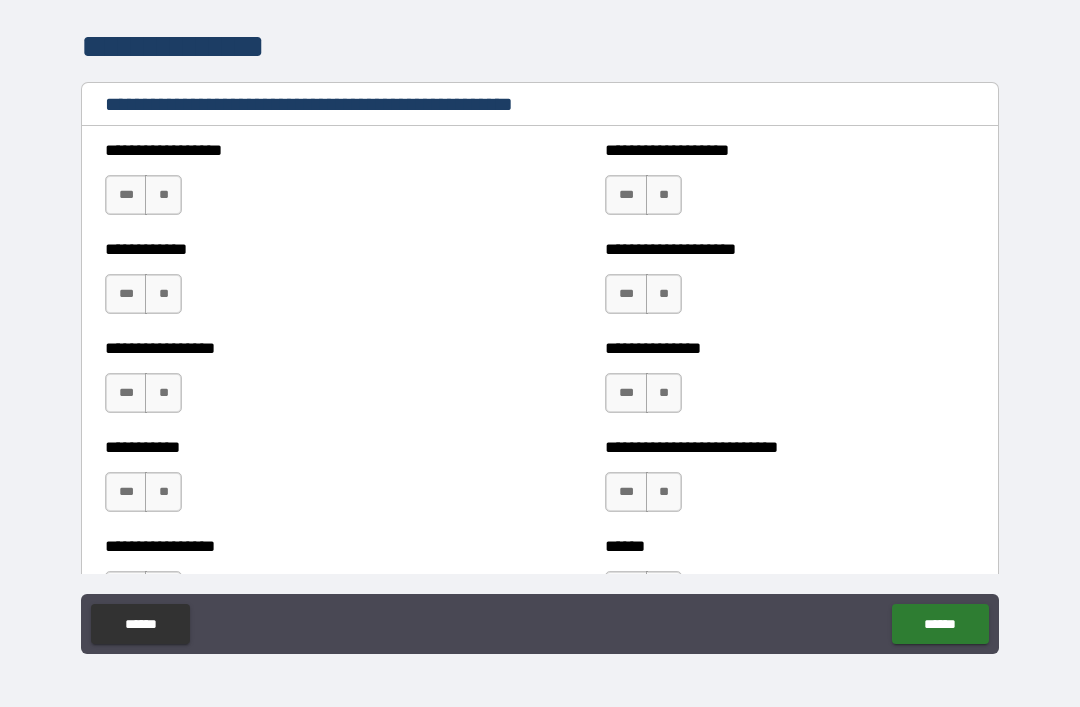 scroll, scrollTop: 1960, scrollLeft: 0, axis: vertical 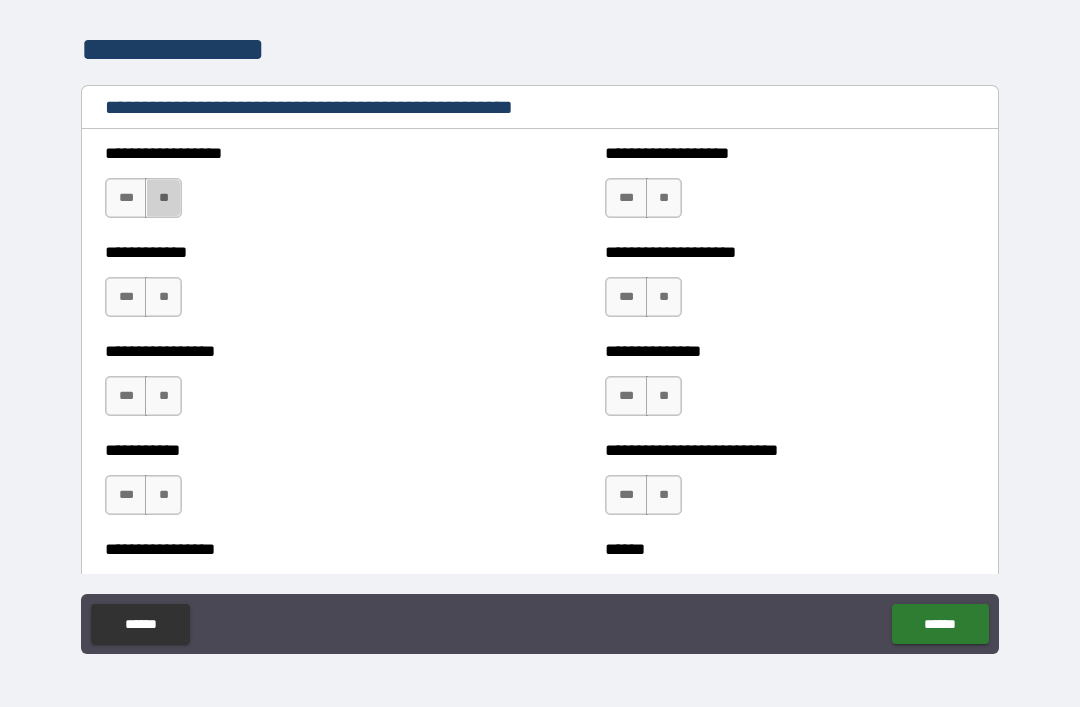 click on "**" at bounding box center [163, 198] 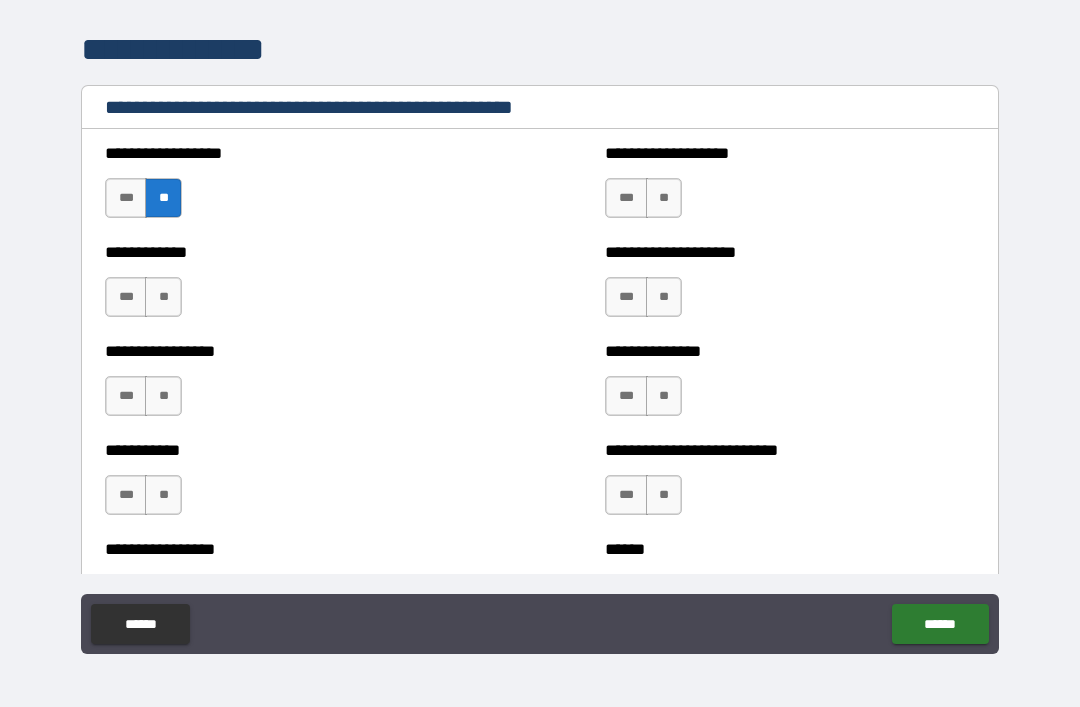 click on "**" at bounding box center (163, 297) 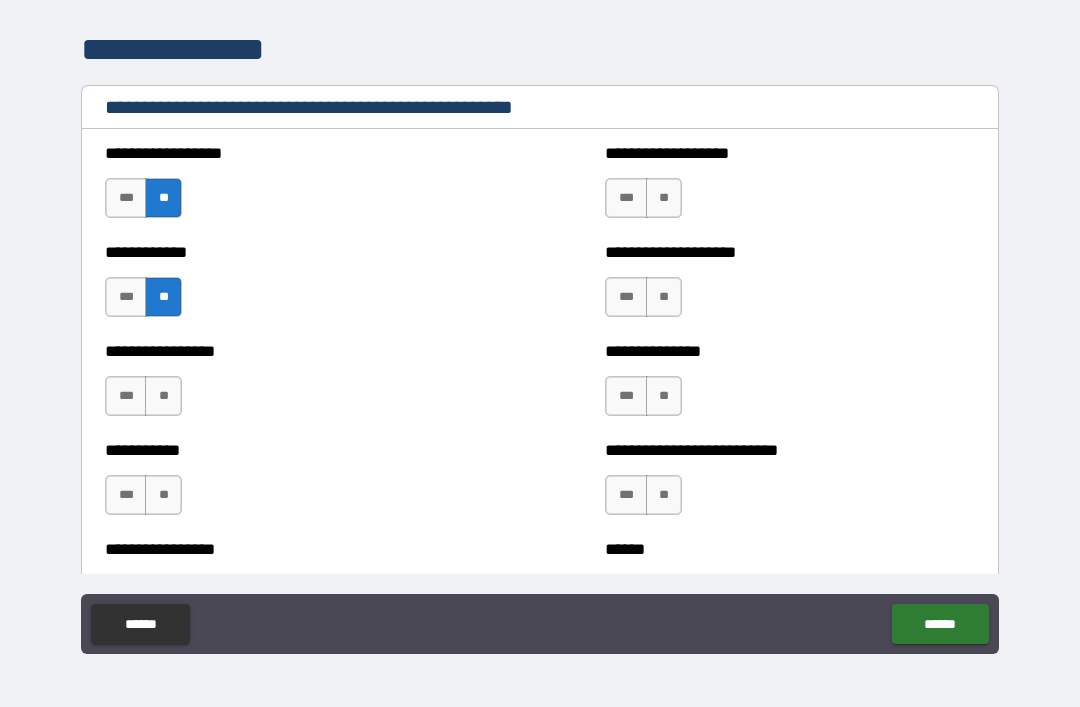 click on "**" at bounding box center [163, 396] 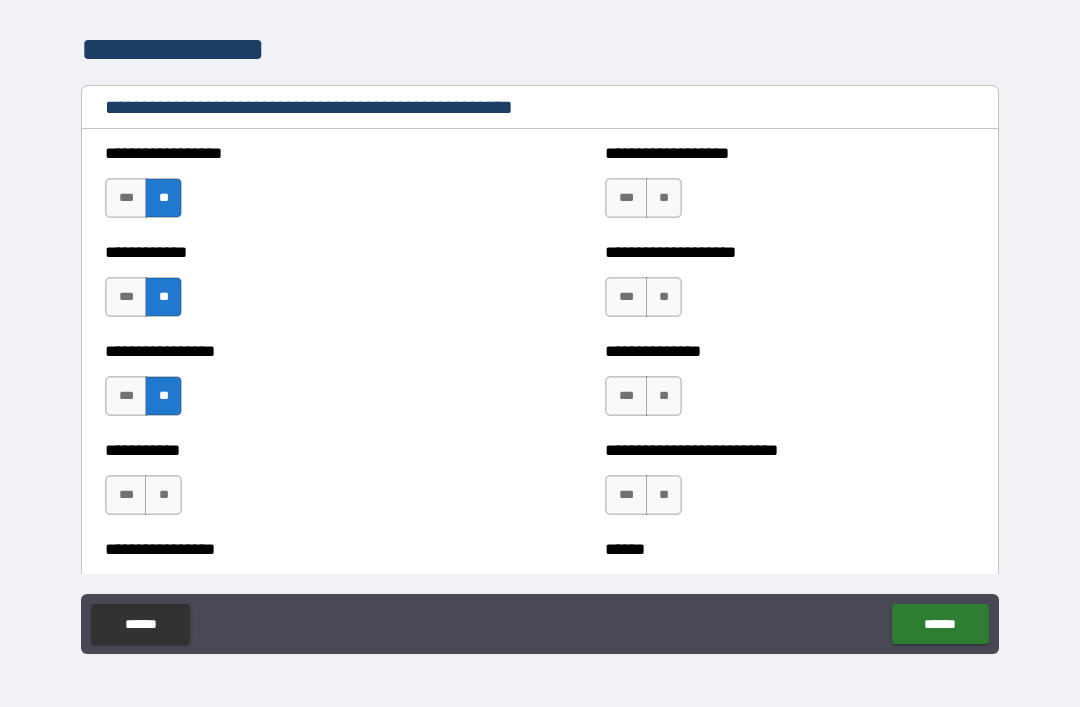 click on "*** **" at bounding box center [146, 500] 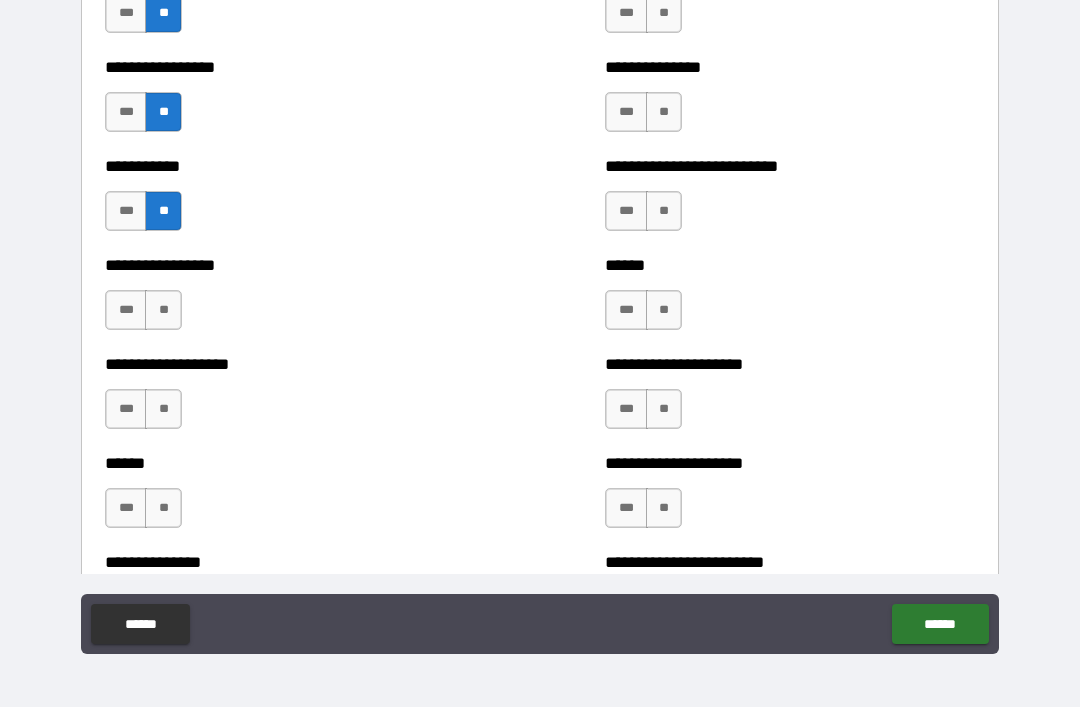 scroll, scrollTop: 2242, scrollLeft: 0, axis: vertical 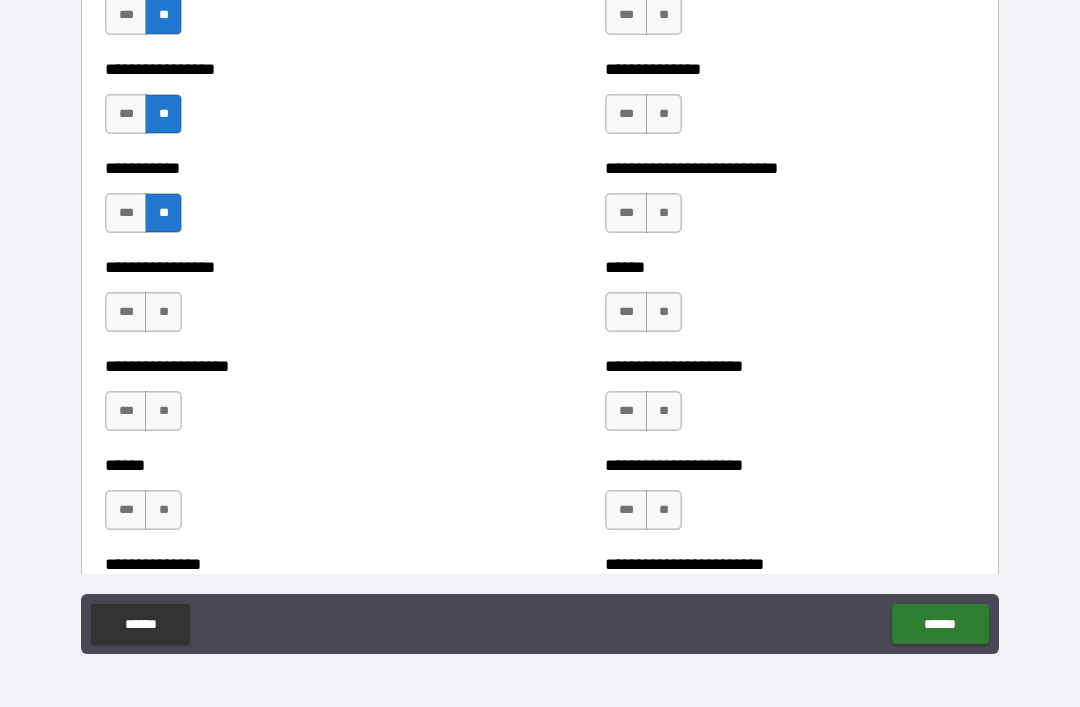 click on "**" at bounding box center [163, 312] 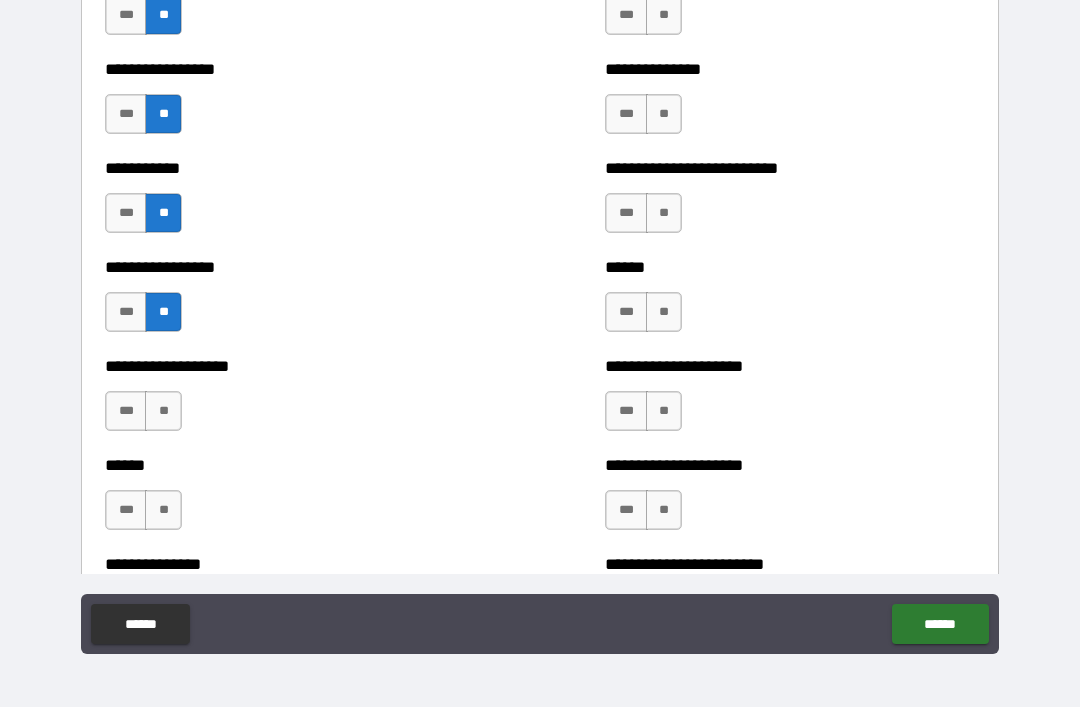 click on "**" at bounding box center [163, 411] 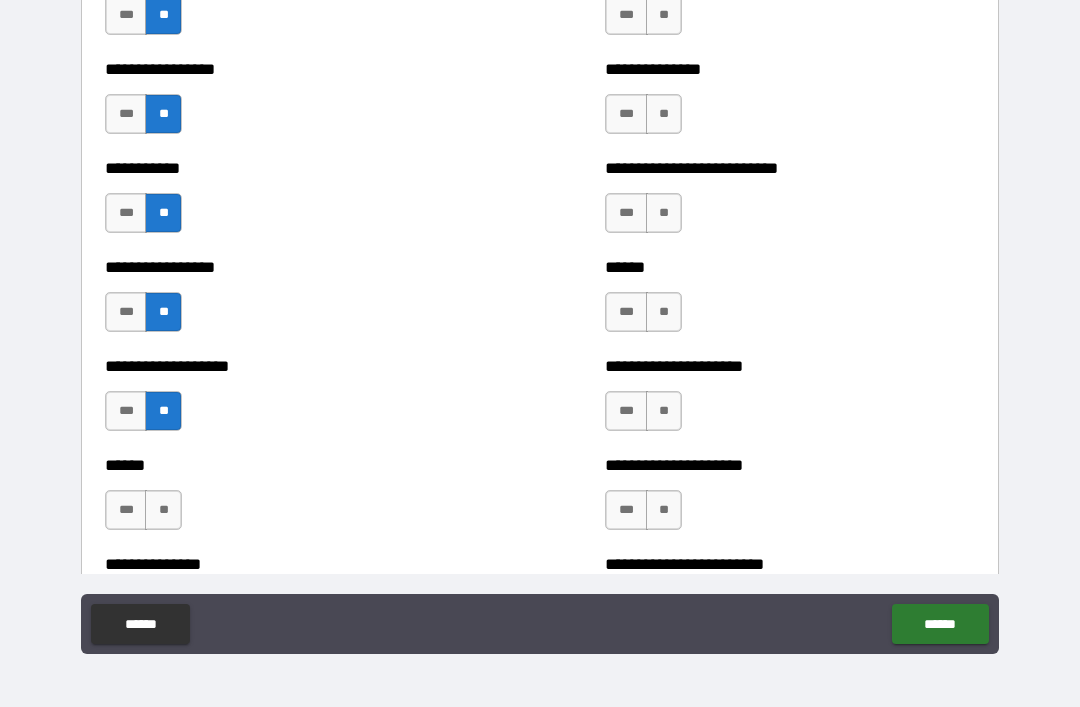 click on "**" at bounding box center (163, 510) 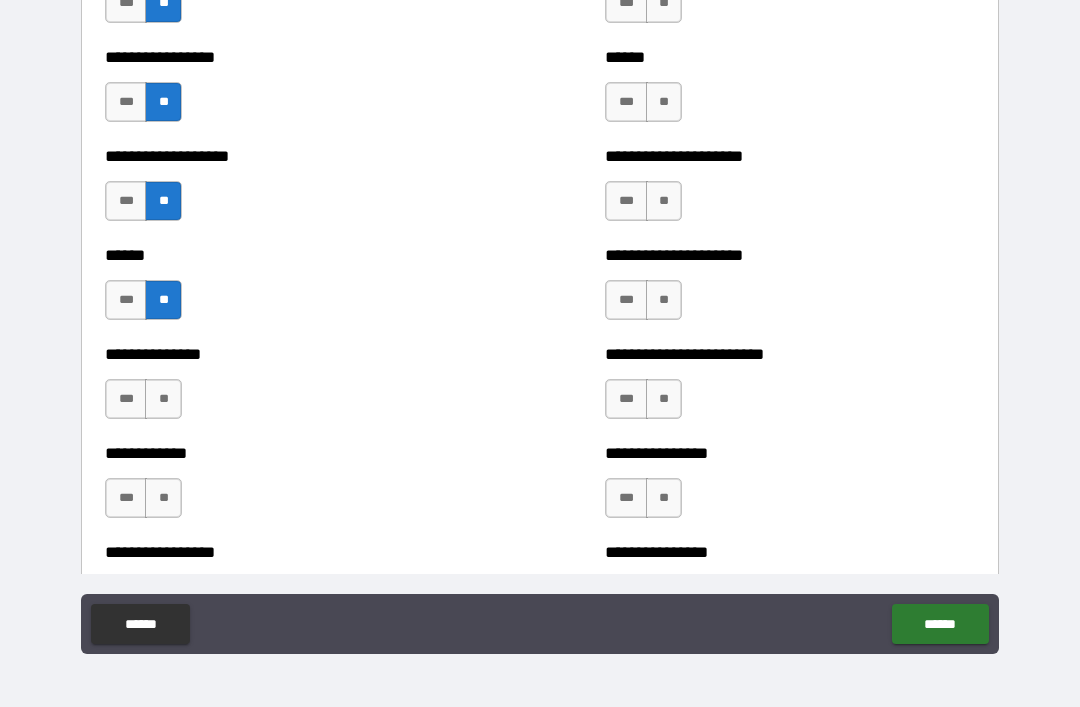 scroll, scrollTop: 2460, scrollLeft: 0, axis: vertical 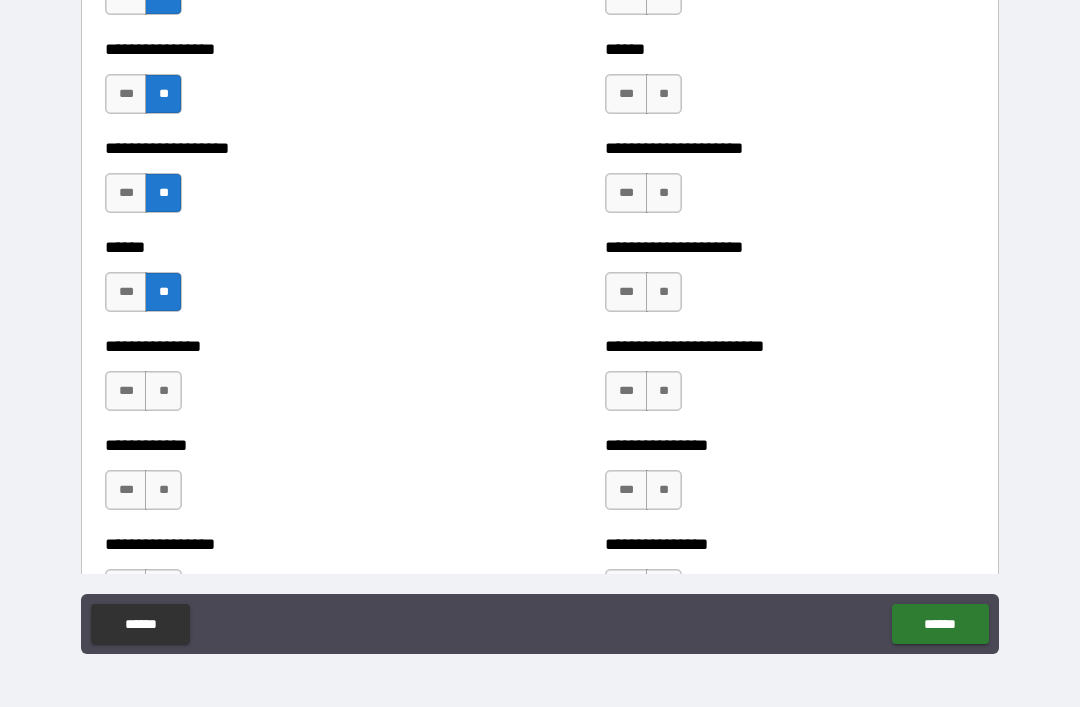 click on "**" at bounding box center [163, 391] 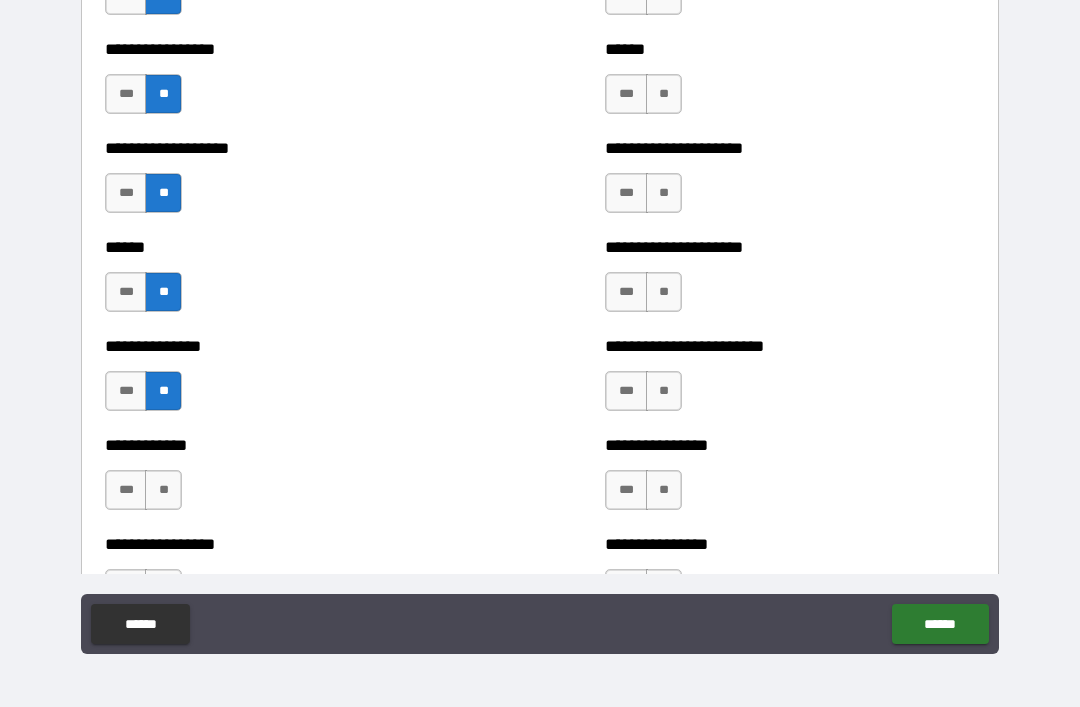 click on "**" at bounding box center [163, 490] 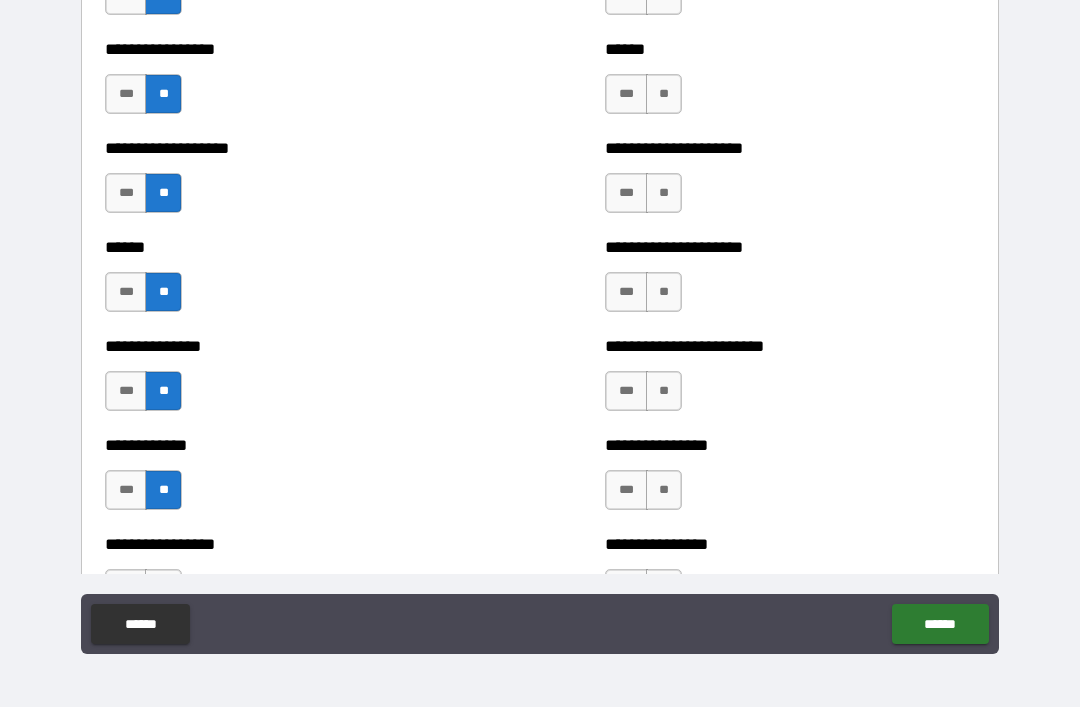click on "**" at bounding box center (163, 490) 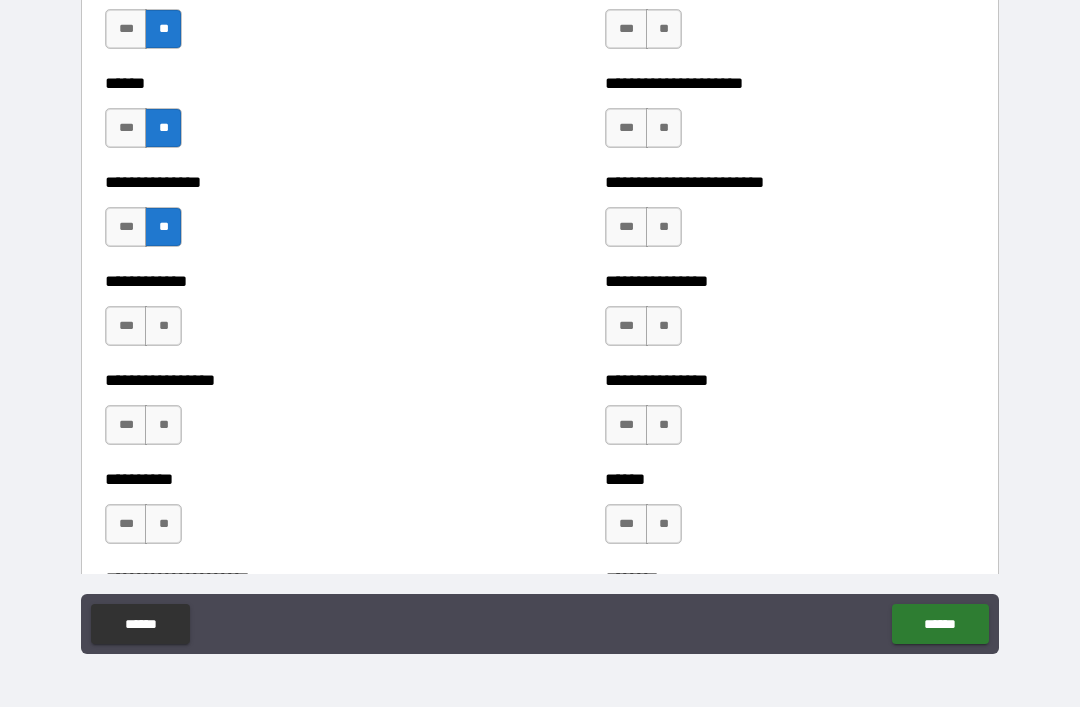 scroll, scrollTop: 2625, scrollLeft: 0, axis: vertical 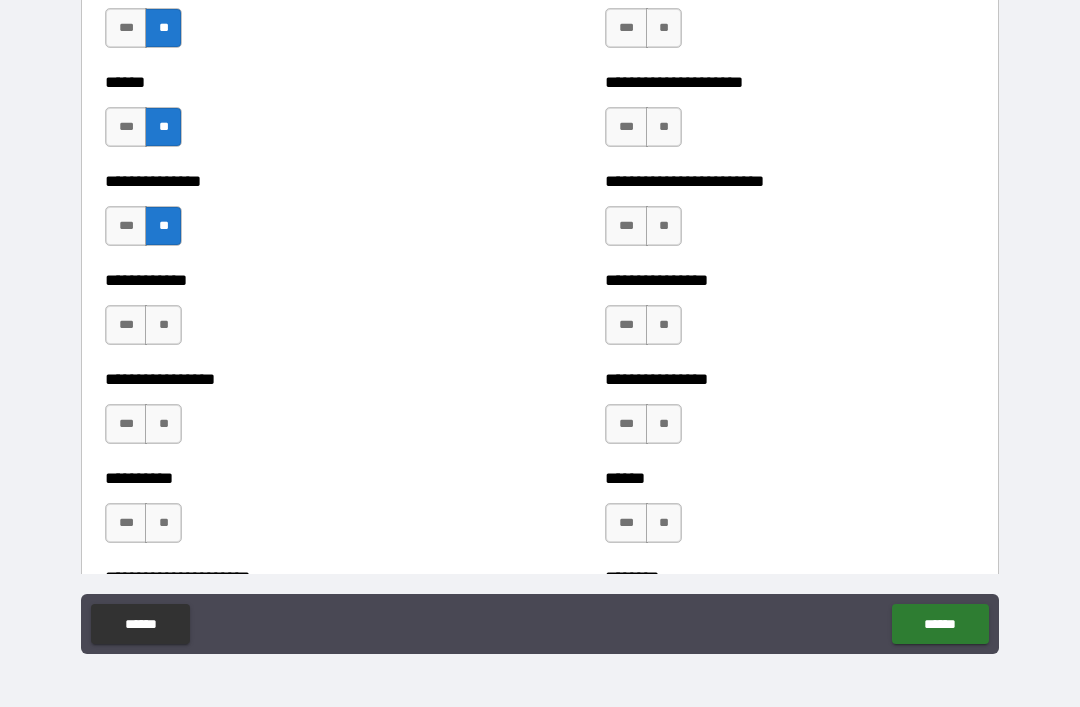 click on "**" at bounding box center (163, 325) 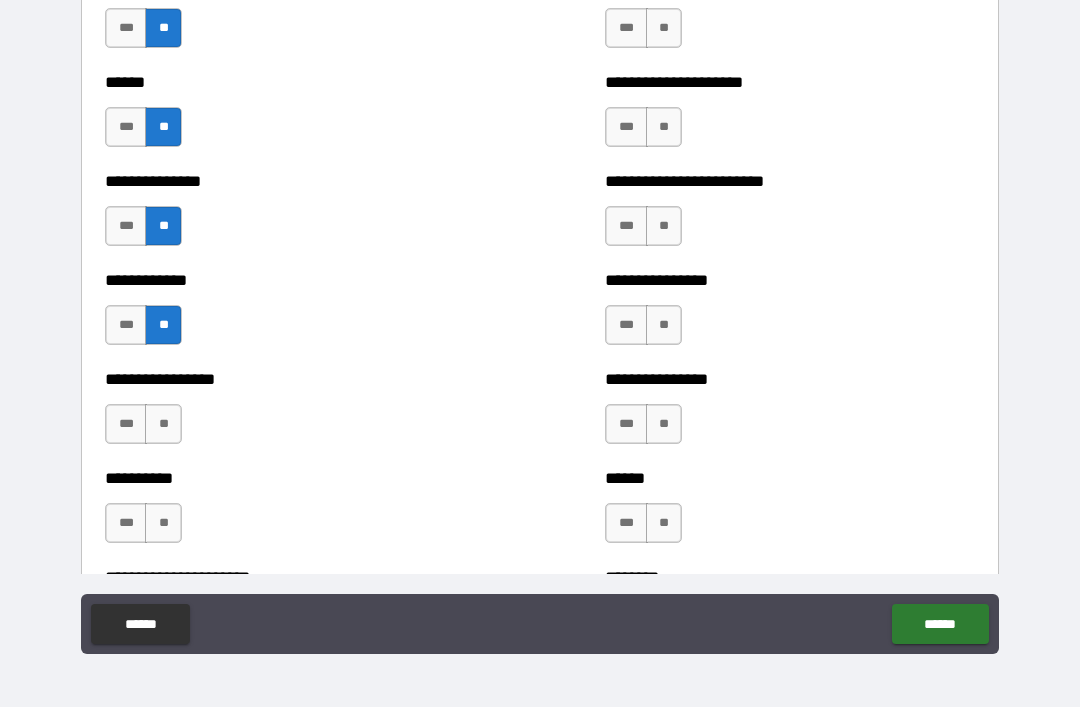 click on "**" at bounding box center [163, 424] 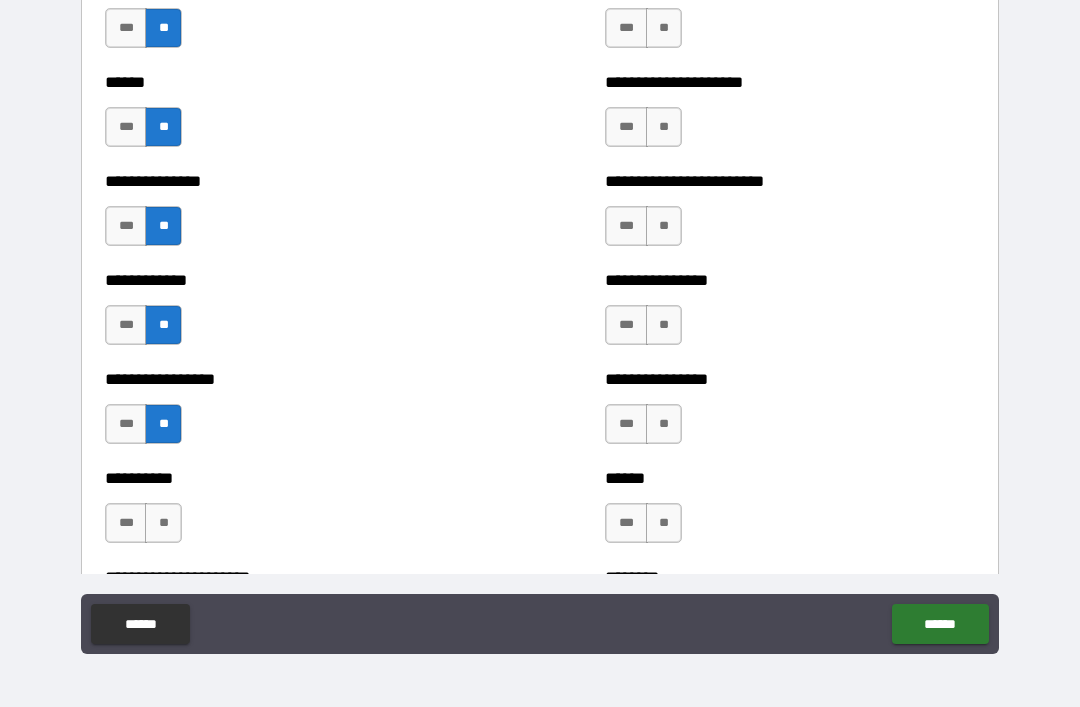 click on "**" at bounding box center (163, 523) 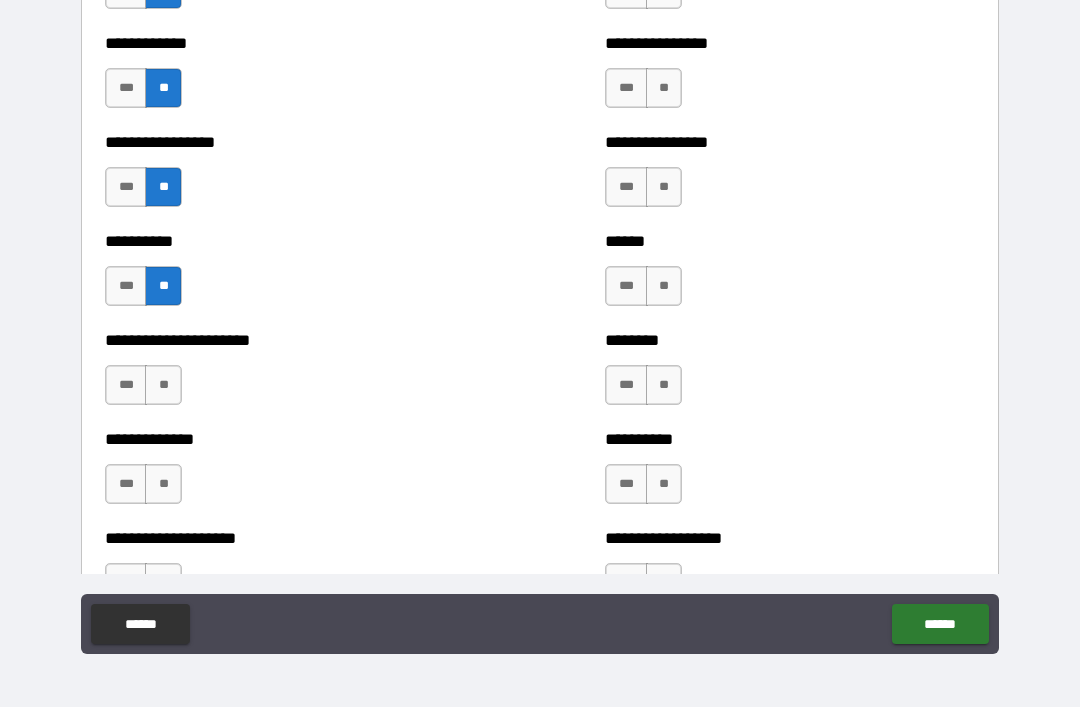 scroll, scrollTop: 2879, scrollLeft: 0, axis: vertical 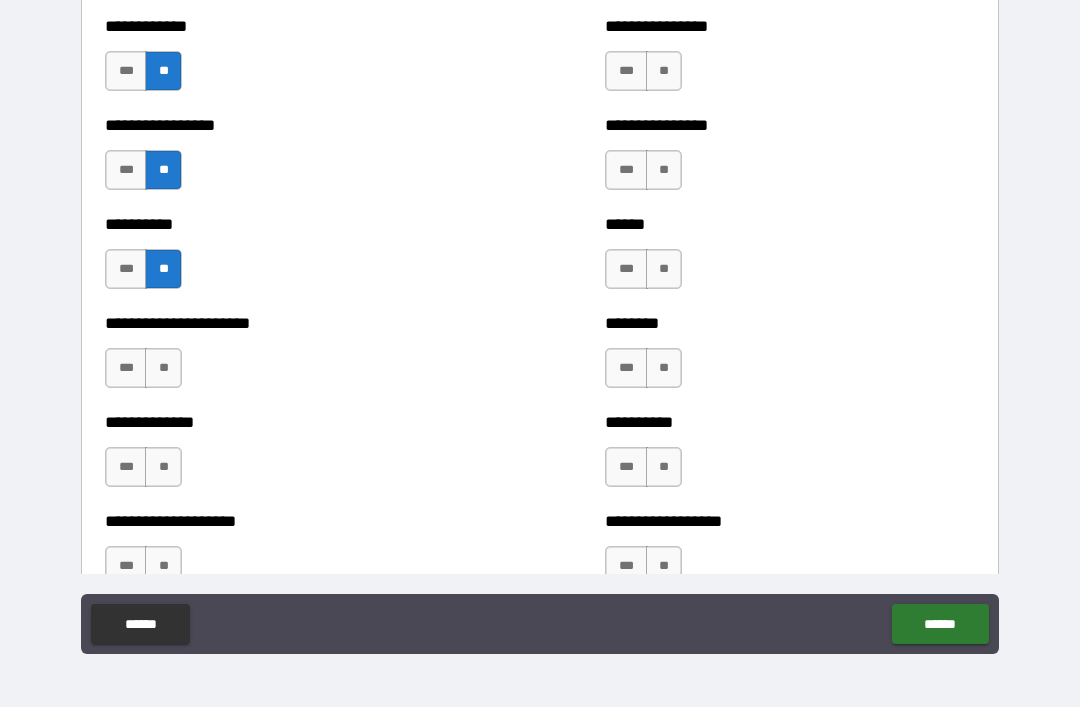click on "**" at bounding box center [163, 368] 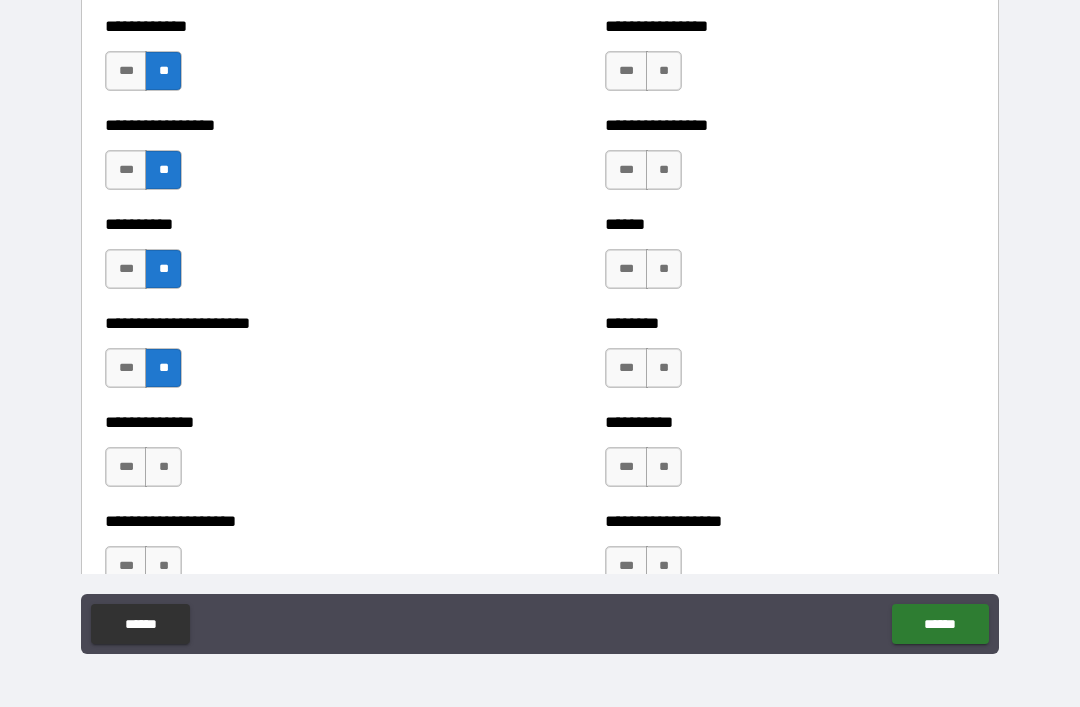 click on "**" at bounding box center [163, 467] 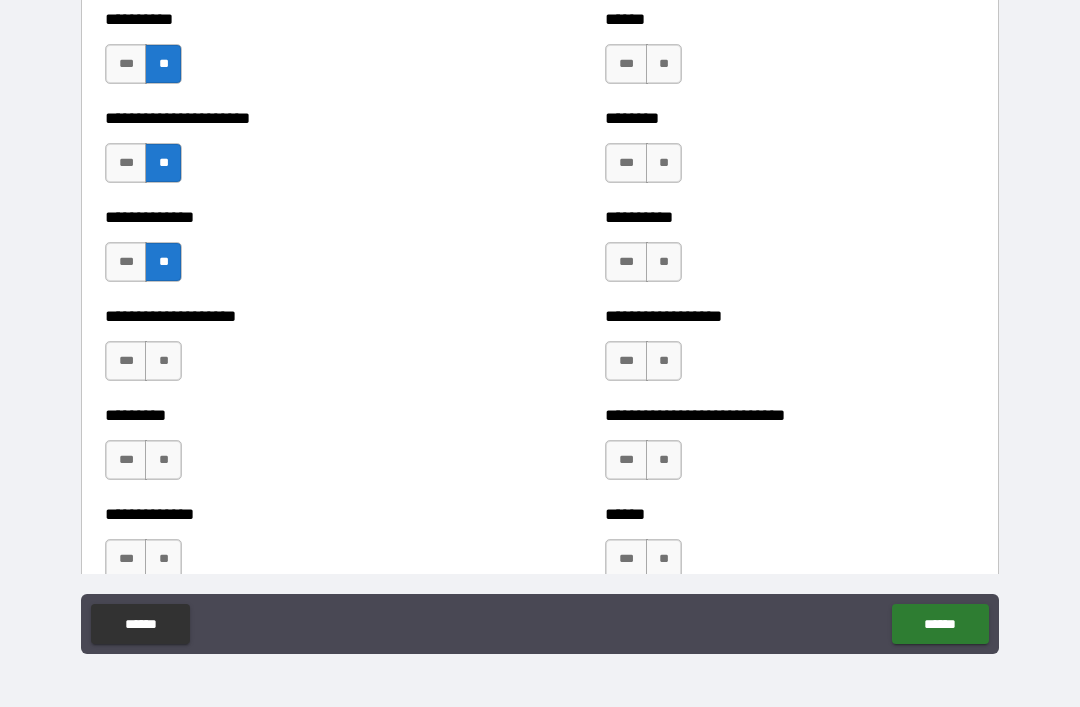 scroll, scrollTop: 3125, scrollLeft: 0, axis: vertical 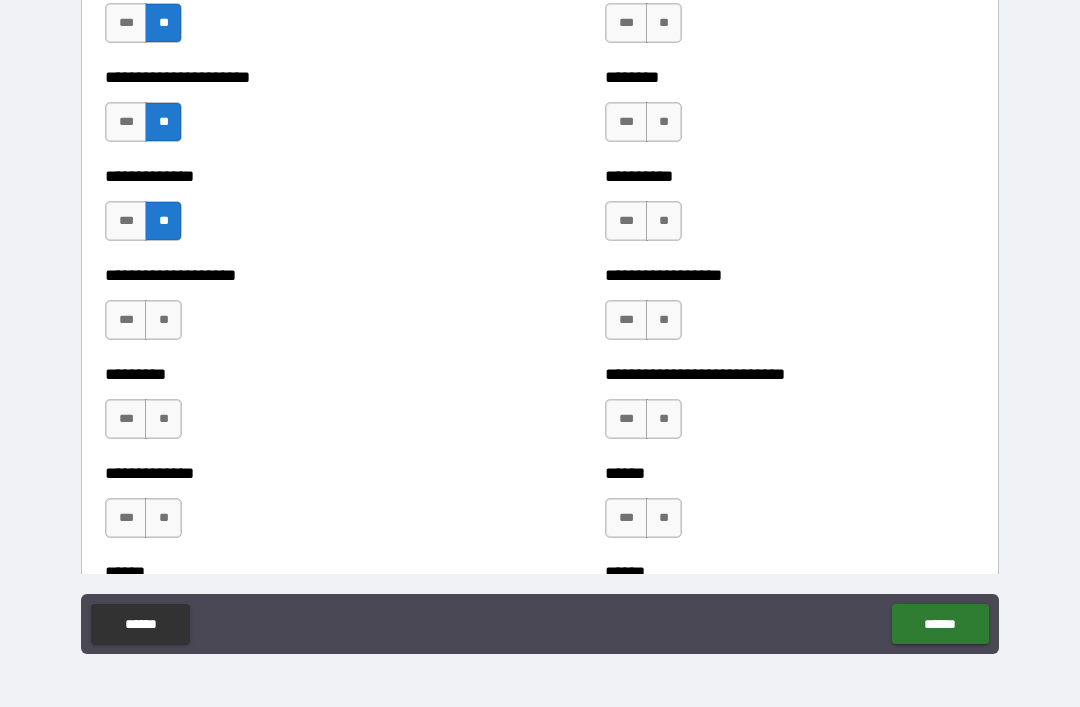 click on "**" at bounding box center (163, 320) 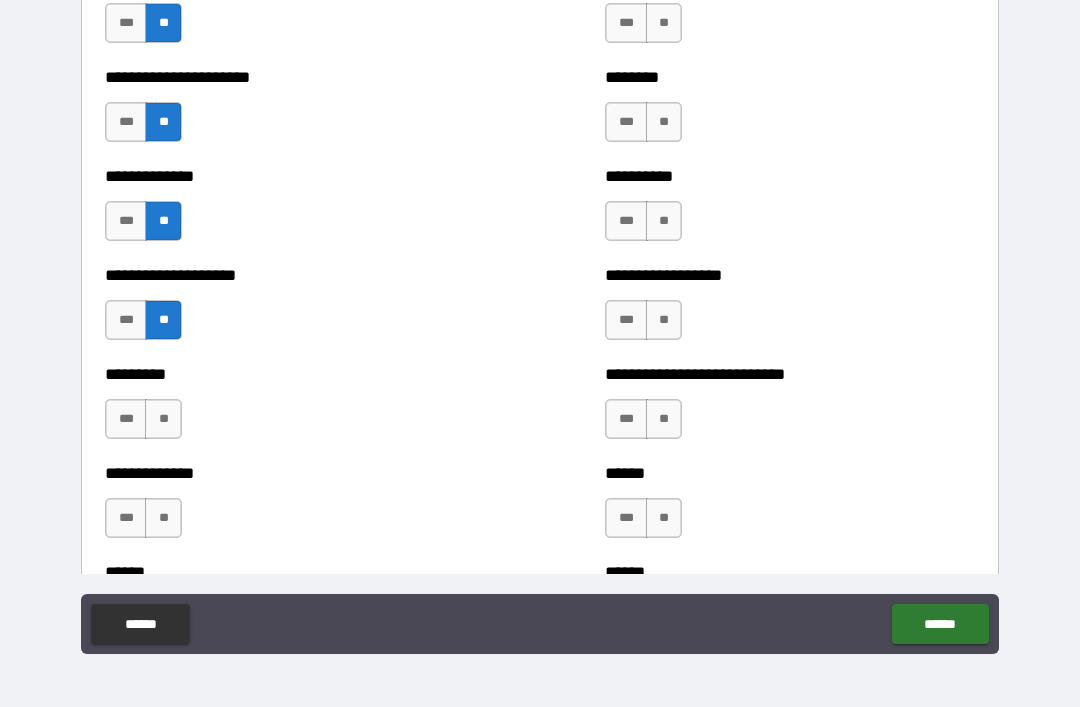 click on "**" at bounding box center (163, 419) 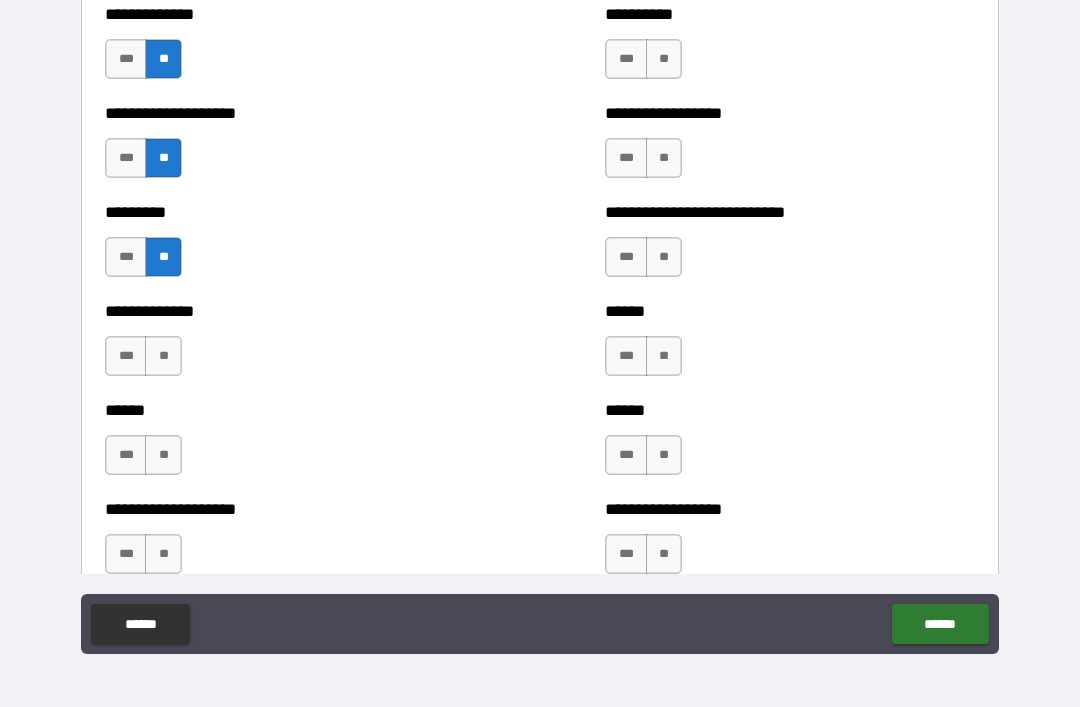 scroll, scrollTop: 3297, scrollLeft: 0, axis: vertical 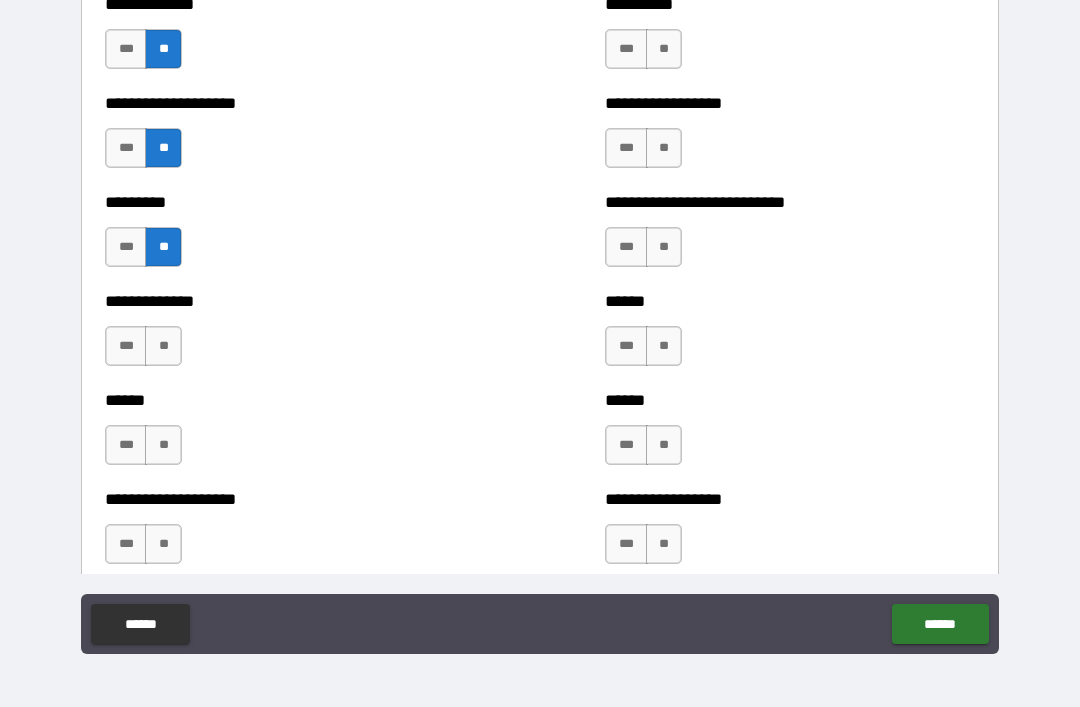 click on "**" at bounding box center (163, 346) 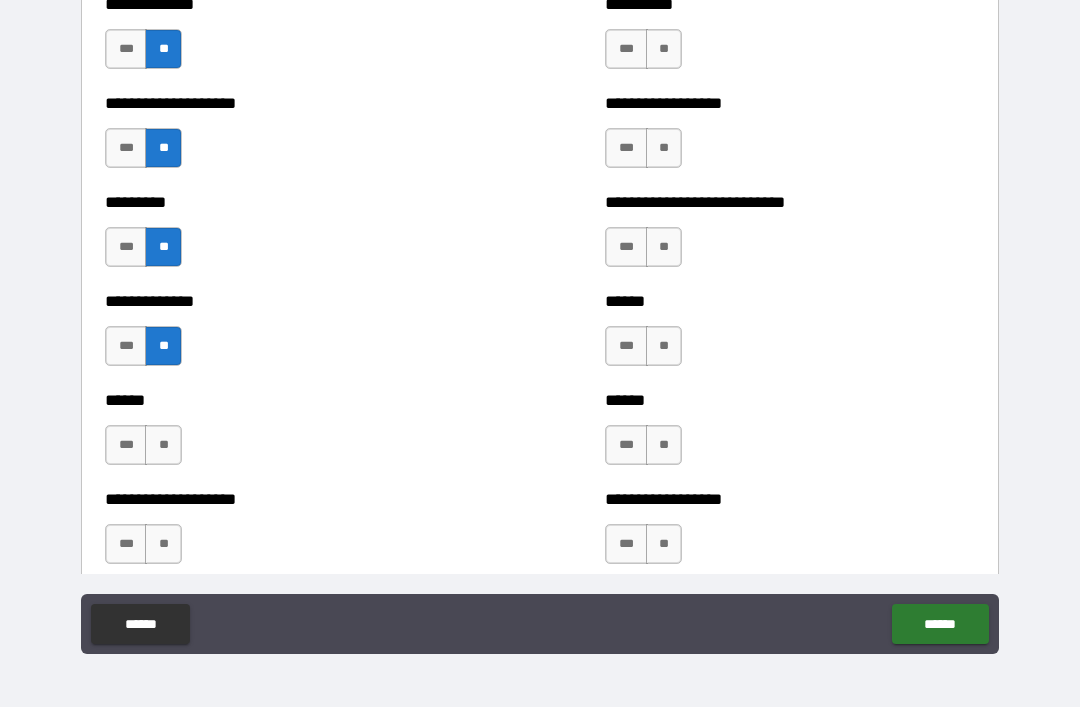 click on "**" at bounding box center [163, 445] 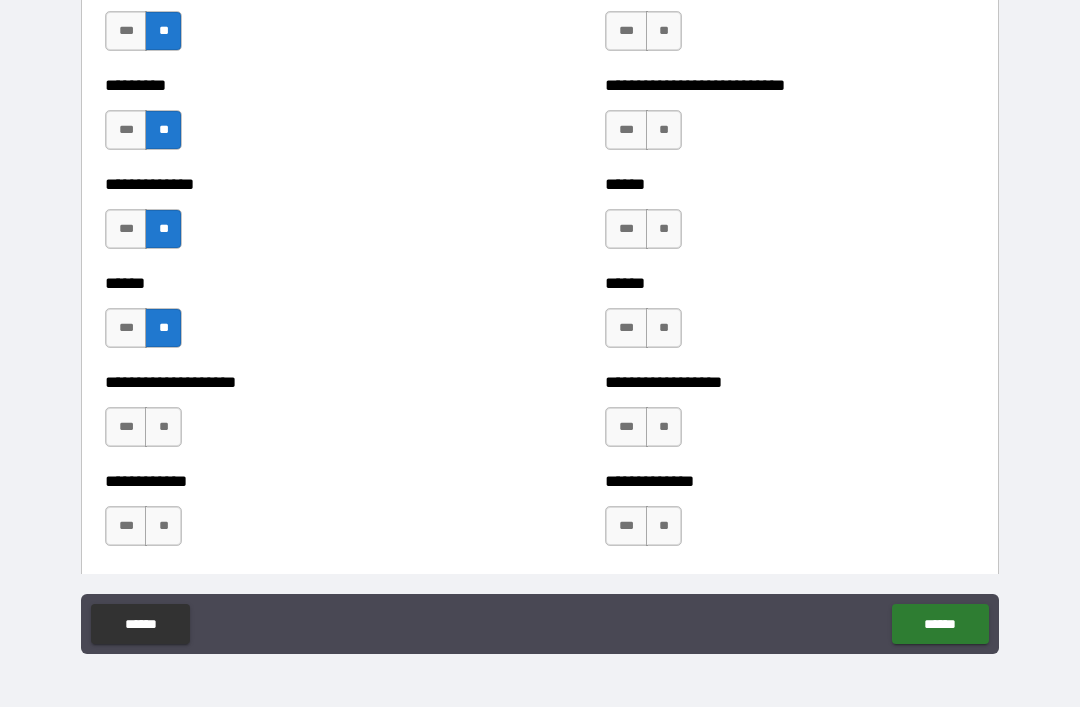 scroll, scrollTop: 3430, scrollLeft: 0, axis: vertical 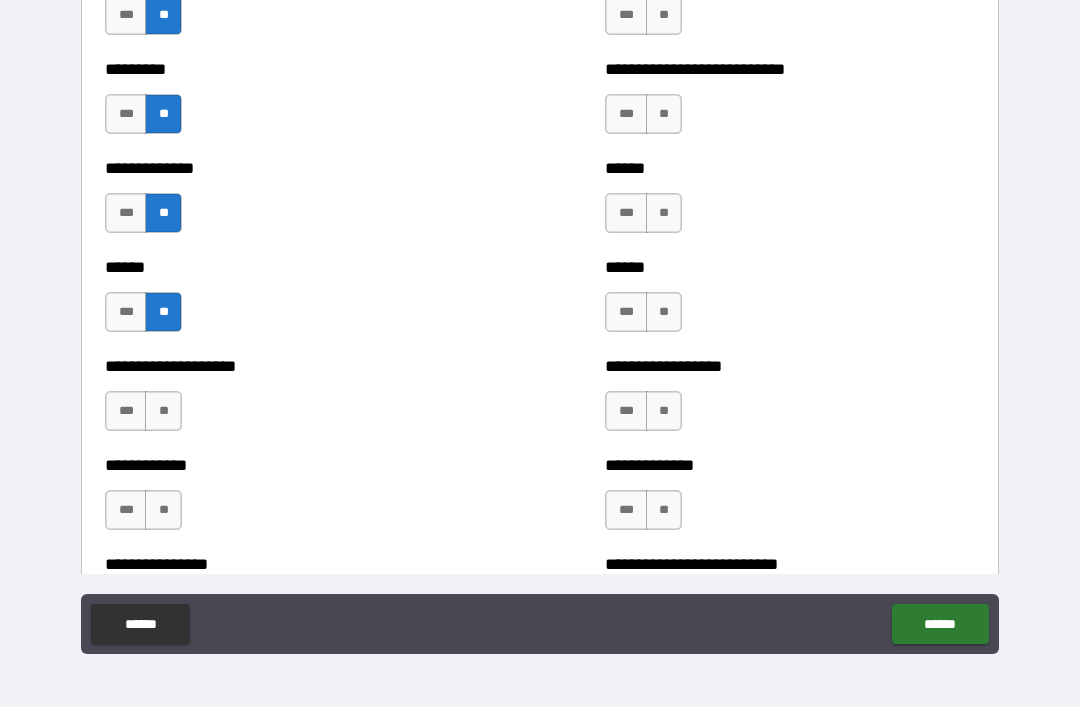 click on "**" at bounding box center [163, 411] 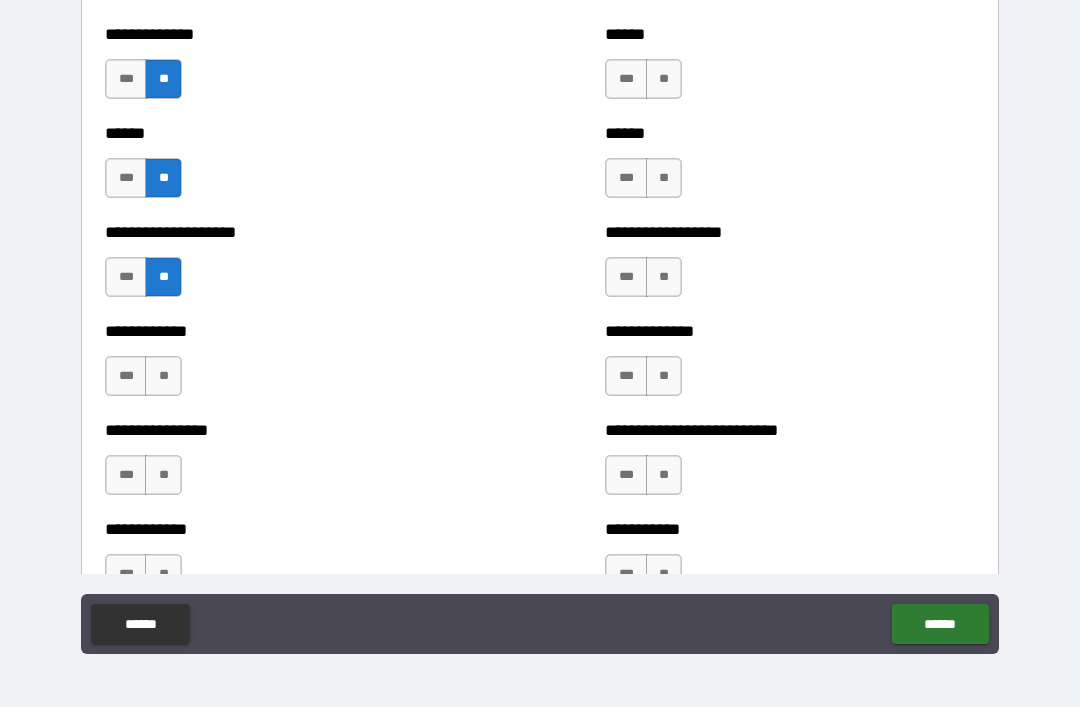 scroll, scrollTop: 3567, scrollLeft: 0, axis: vertical 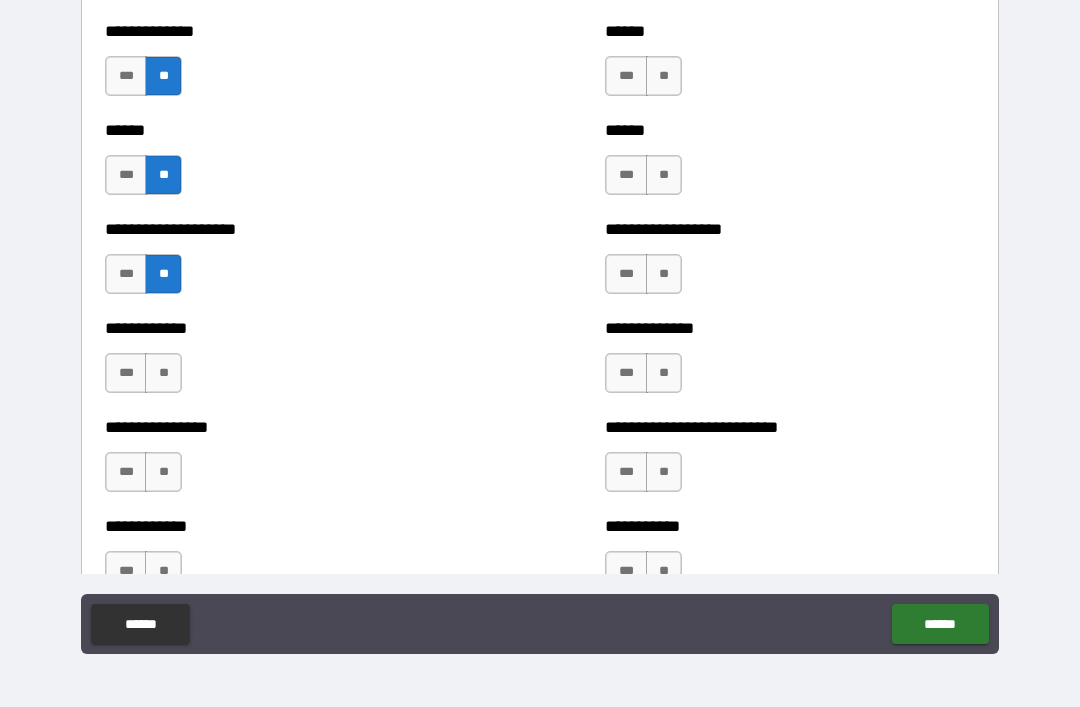 click on "**" at bounding box center (163, 373) 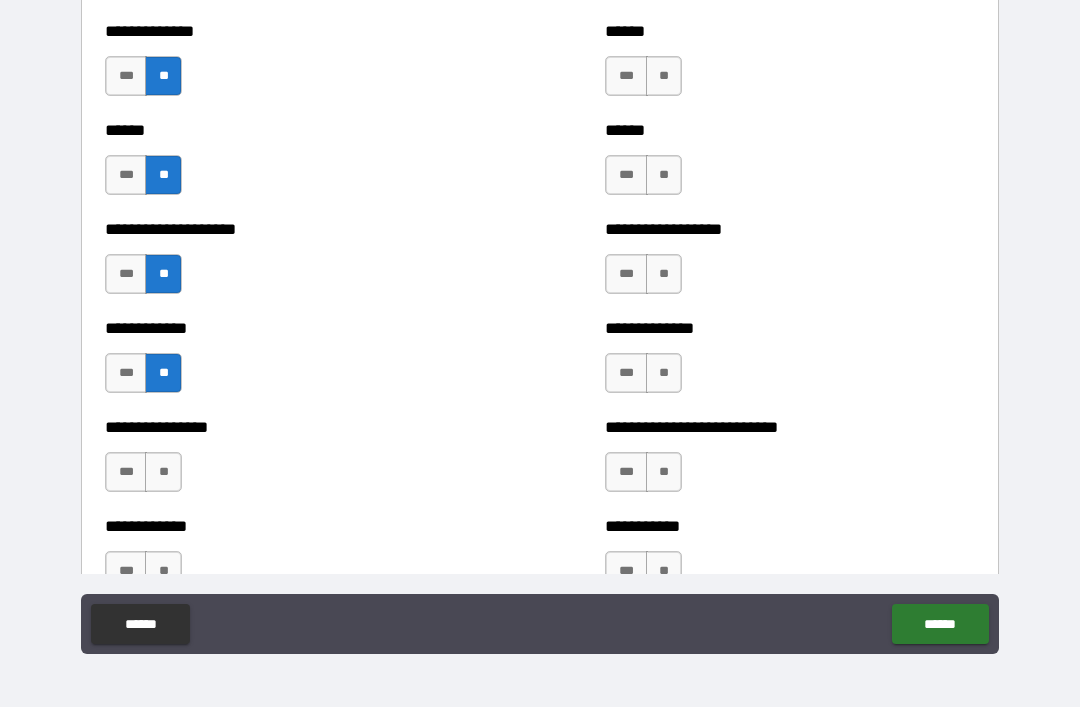 click on "**" at bounding box center (163, 472) 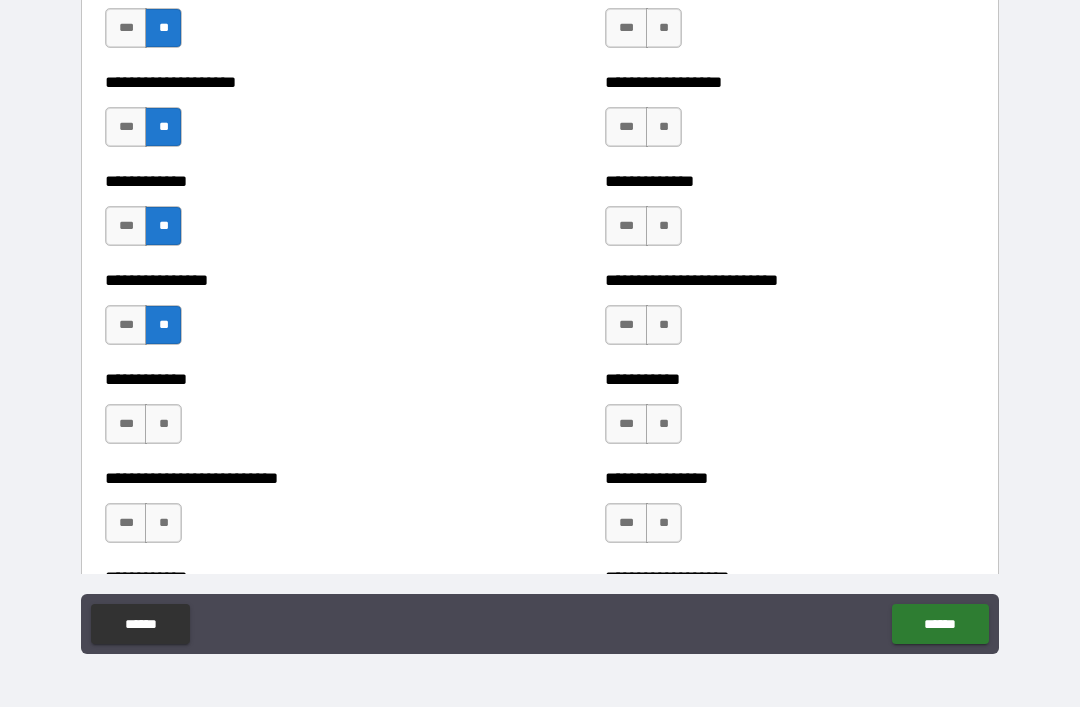 scroll, scrollTop: 3718, scrollLeft: 0, axis: vertical 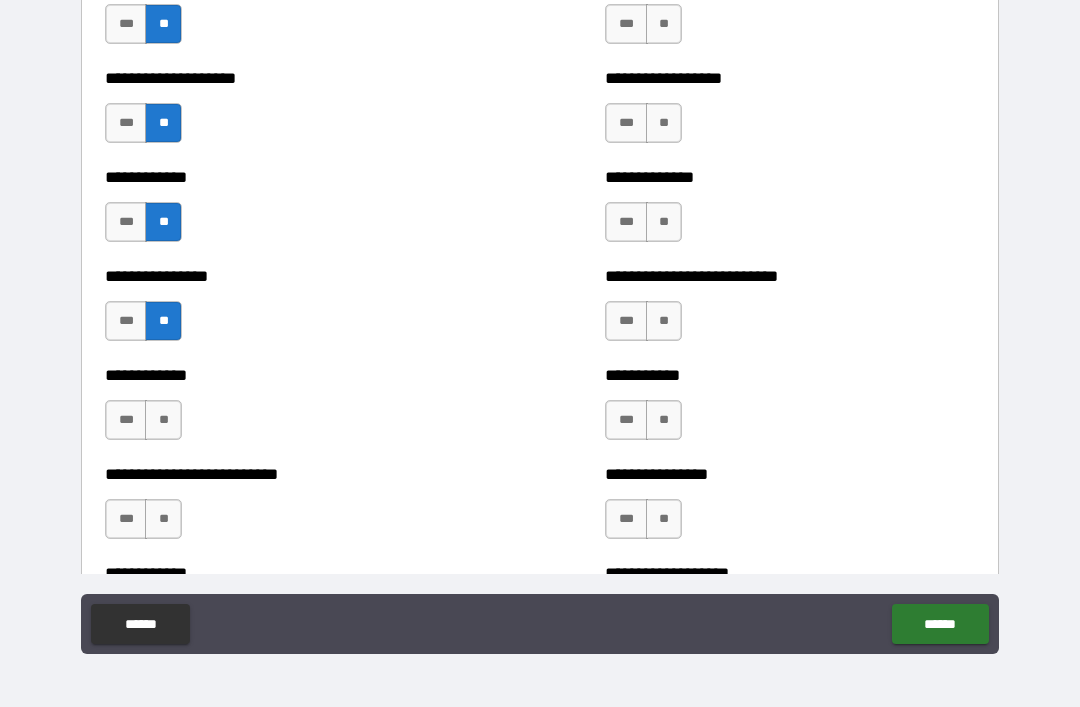 click on "**" at bounding box center (163, 420) 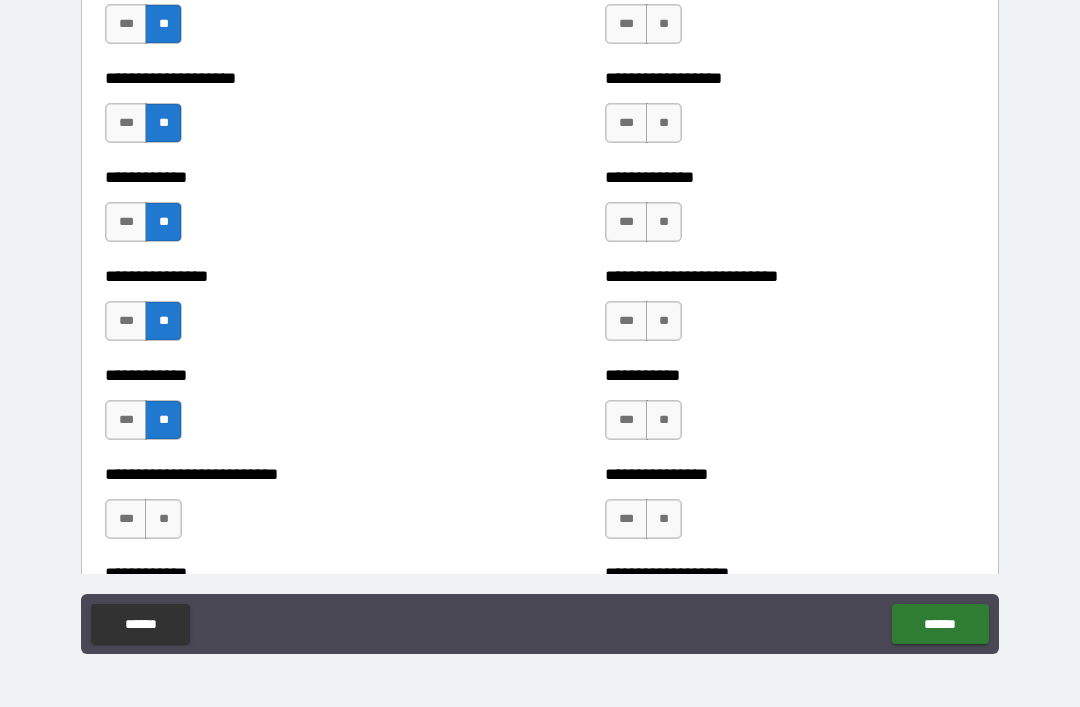 click on "**" at bounding box center [163, 519] 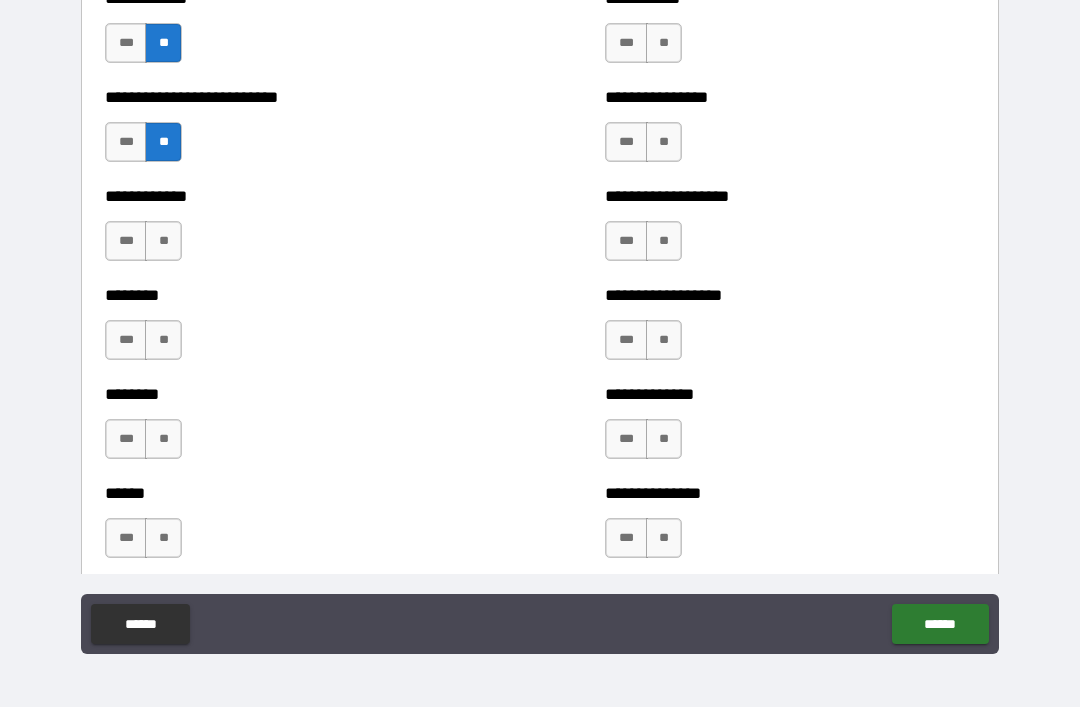 scroll, scrollTop: 4096, scrollLeft: 0, axis: vertical 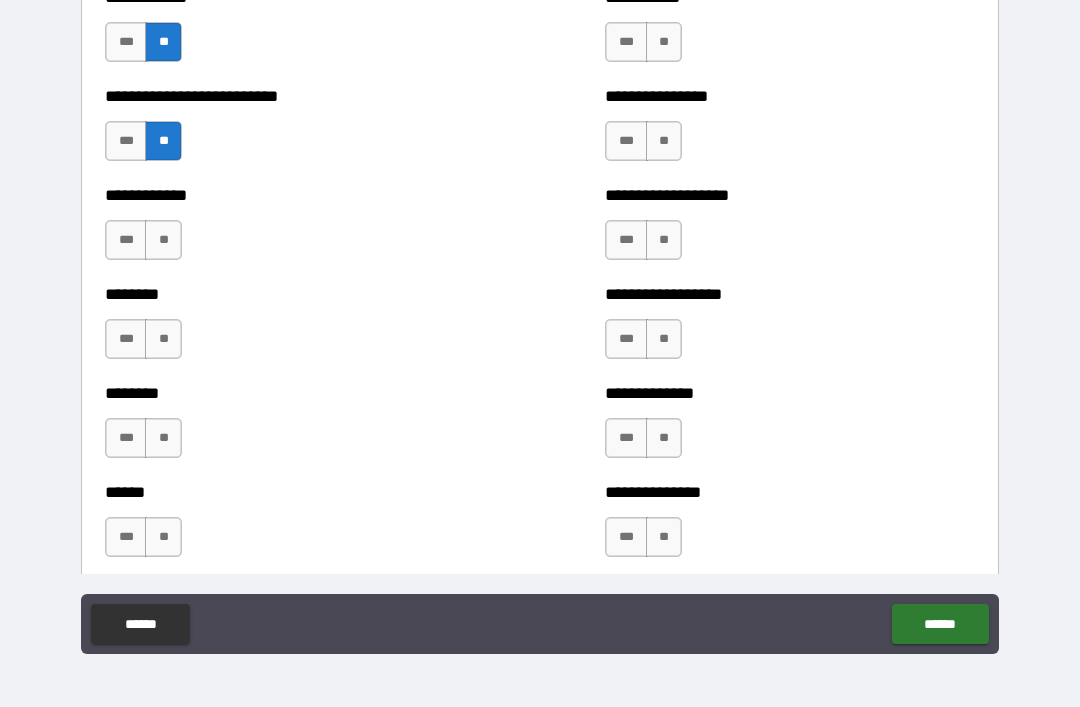 click on "**" at bounding box center [163, 240] 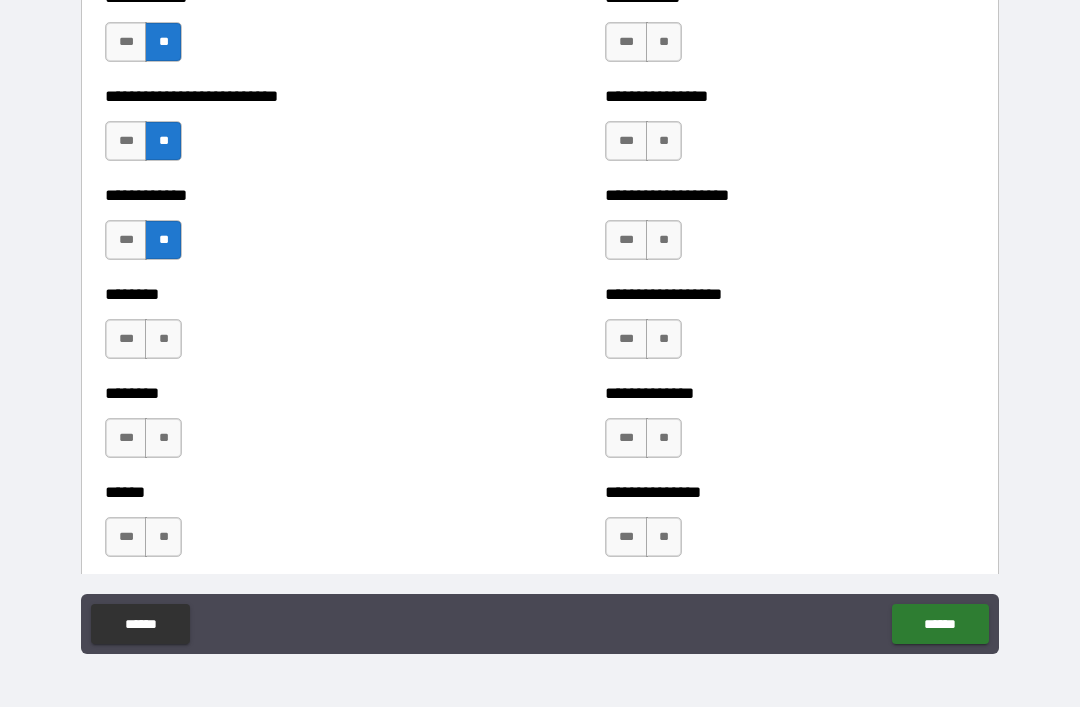 click on "**" at bounding box center (163, 339) 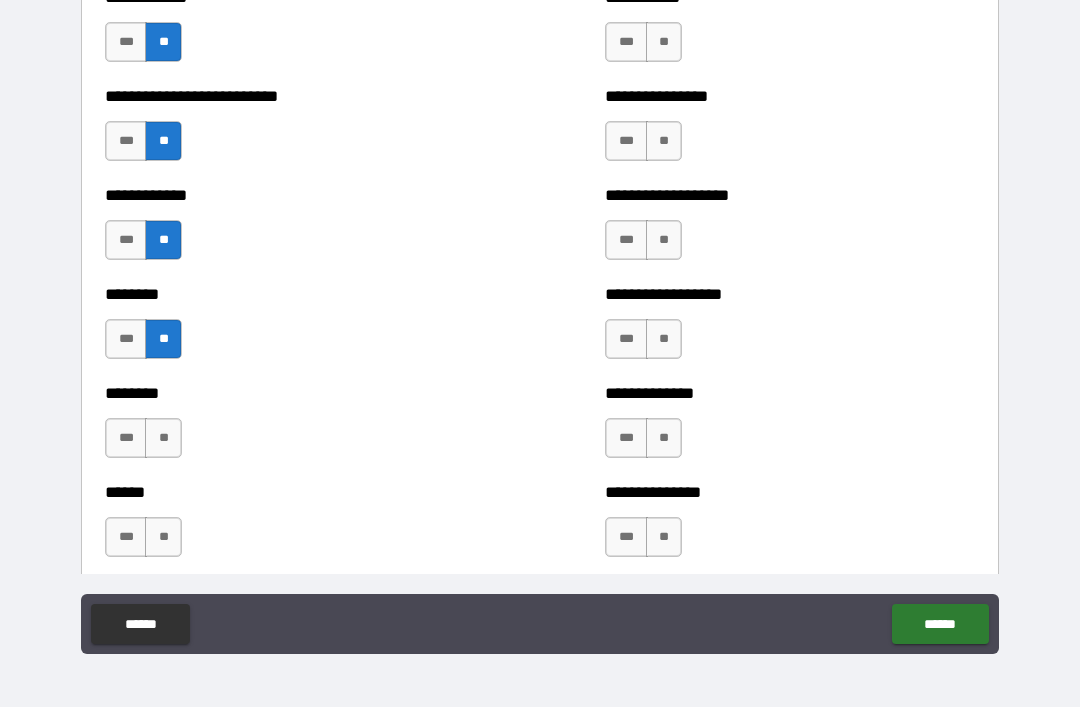 click on "**" at bounding box center (163, 438) 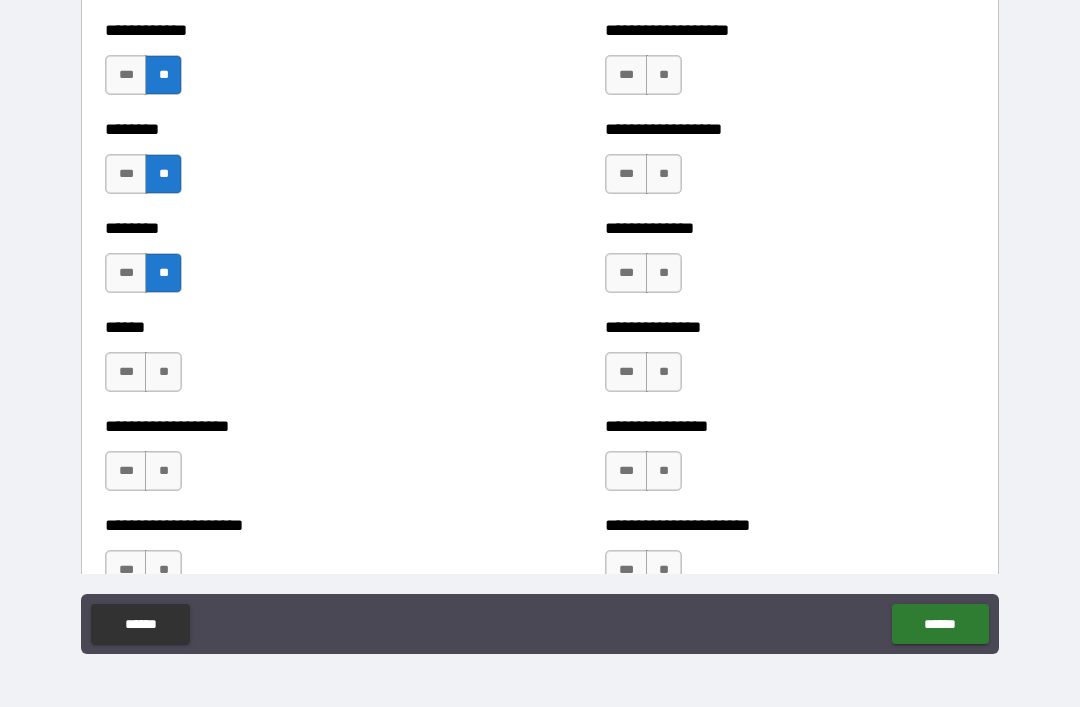scroll, scrollTop: 4262, scrollLeft: 0, axis: vertical 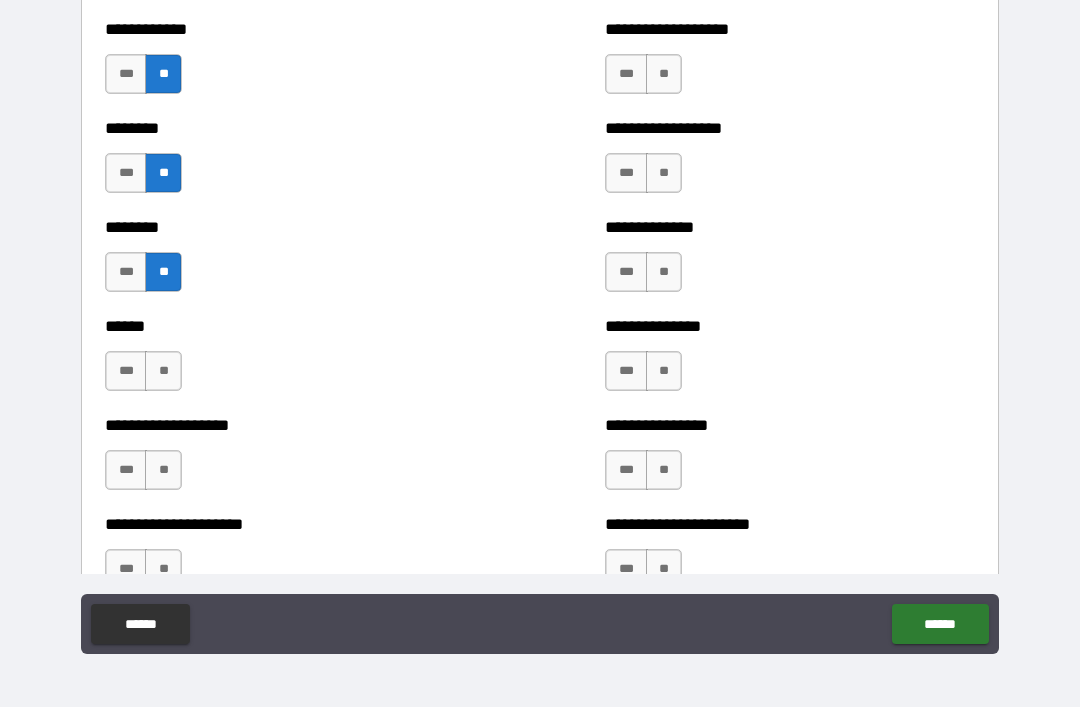 click on "**" at bounding box center [163, 371] 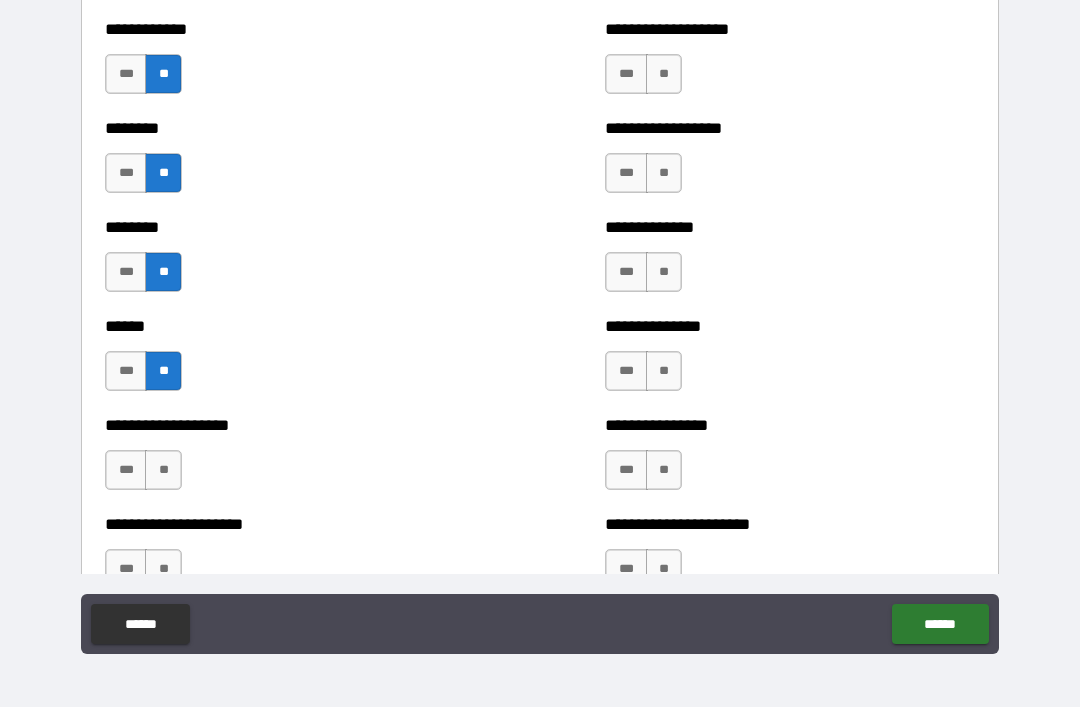 click on "**" at bounding box center (163, 470) 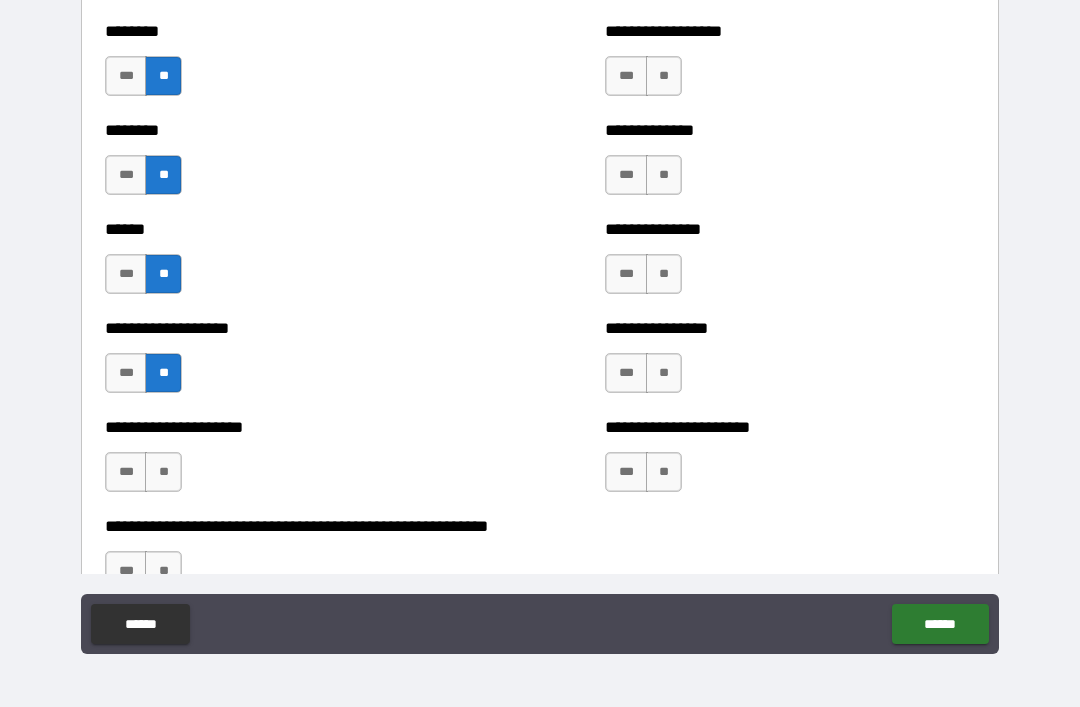 scroll, scrollTop: 4398, scrollLeft: 0, axis: vertical 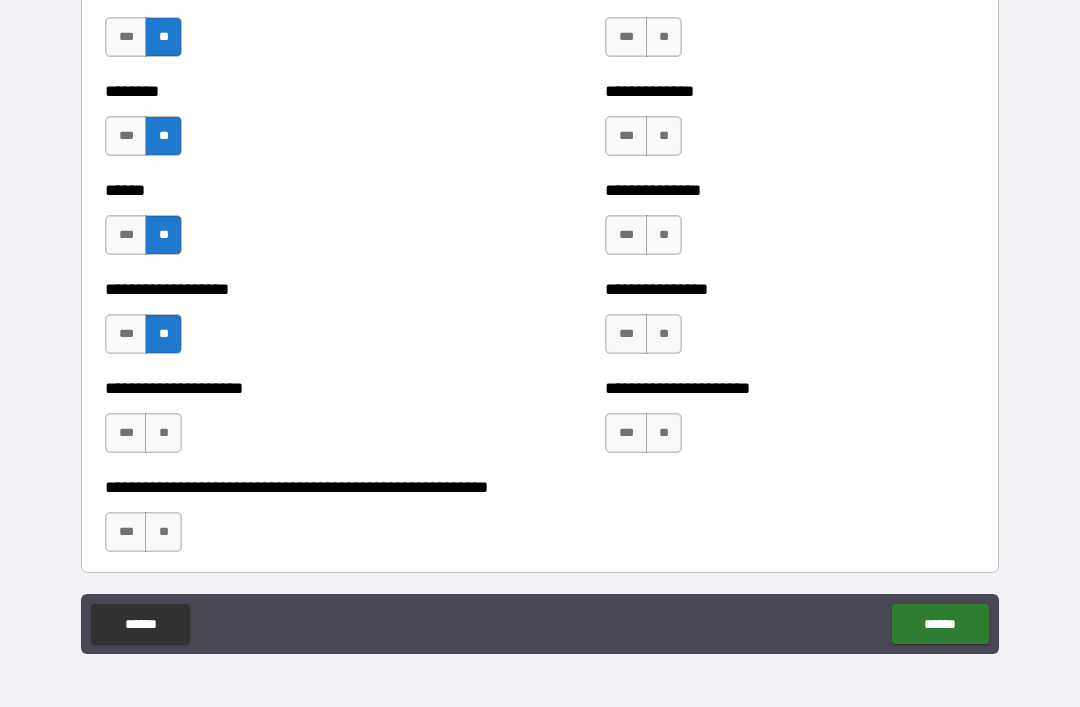 click on "**" at bounding box center (163, 433) 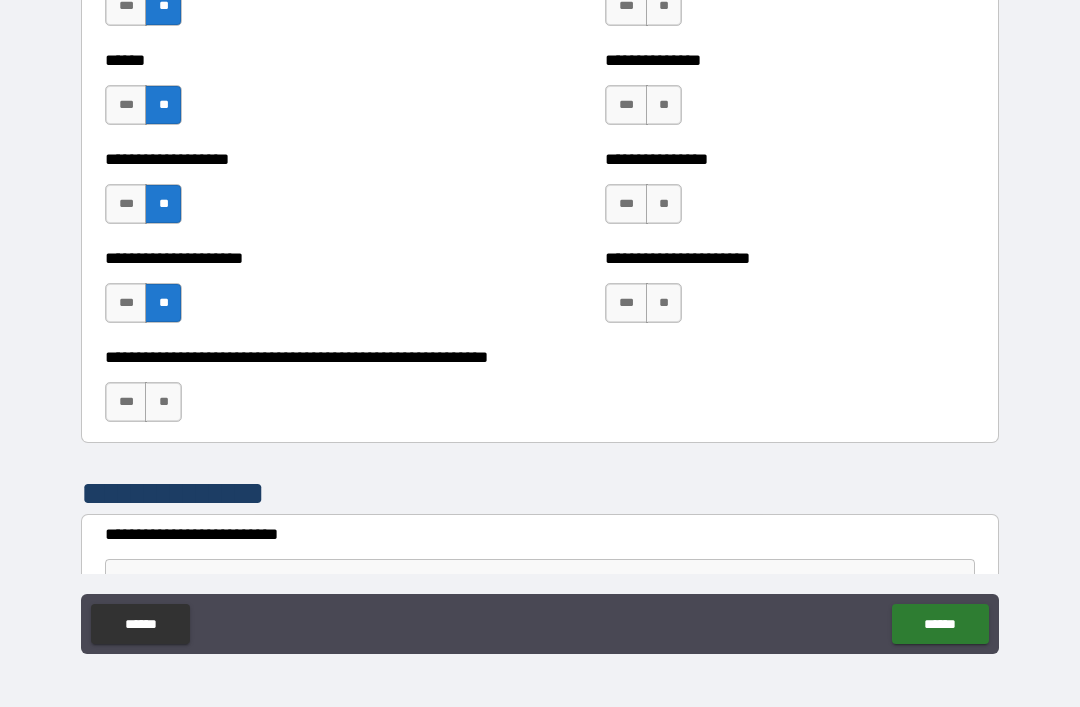 scroll, scrollTop: 4536, scrollLeft: 0, axis: vertical 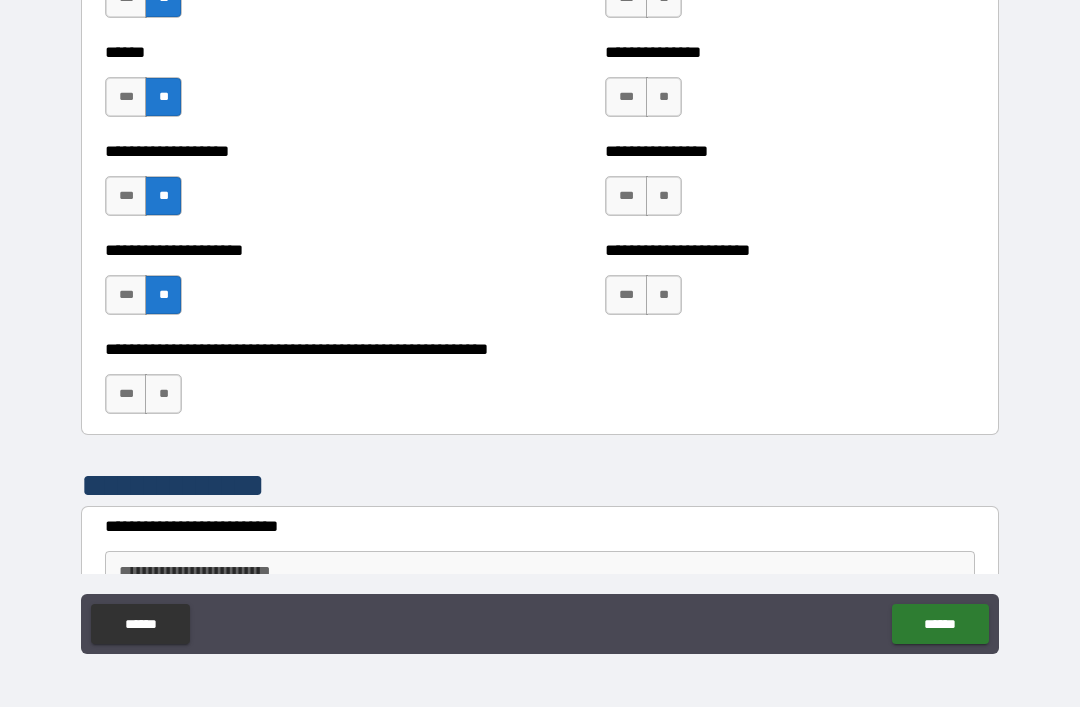 click on "**" at bounding box center (163, 394) 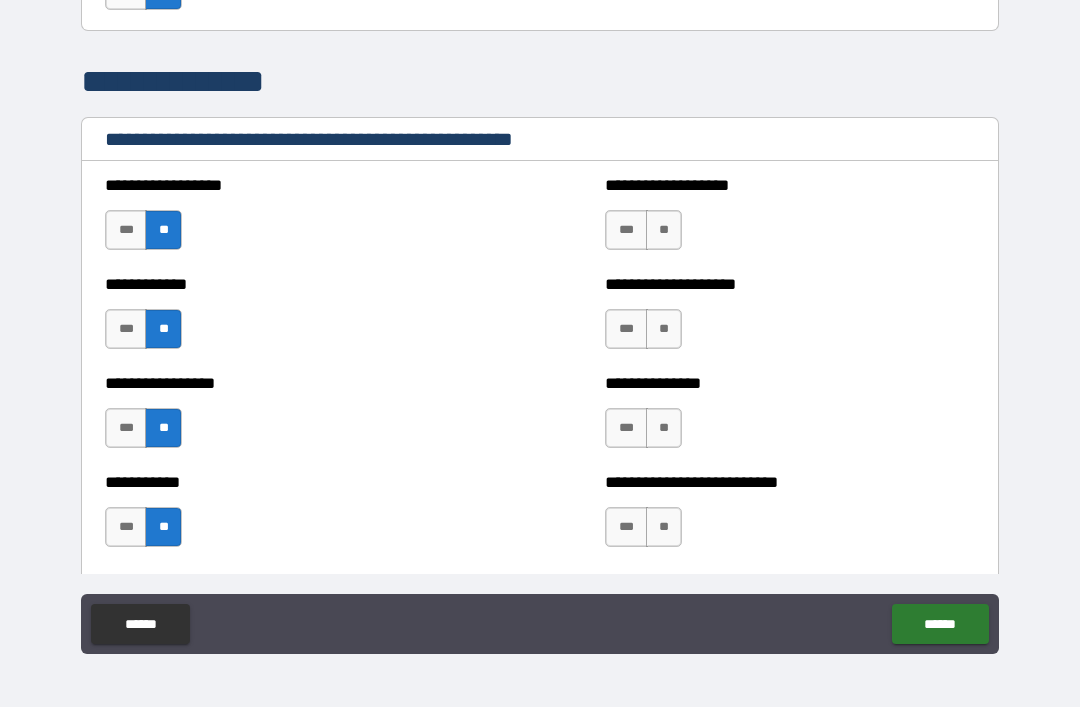 scroll, scrollTop: 1930, scrollLeft: 0, axis: vertical 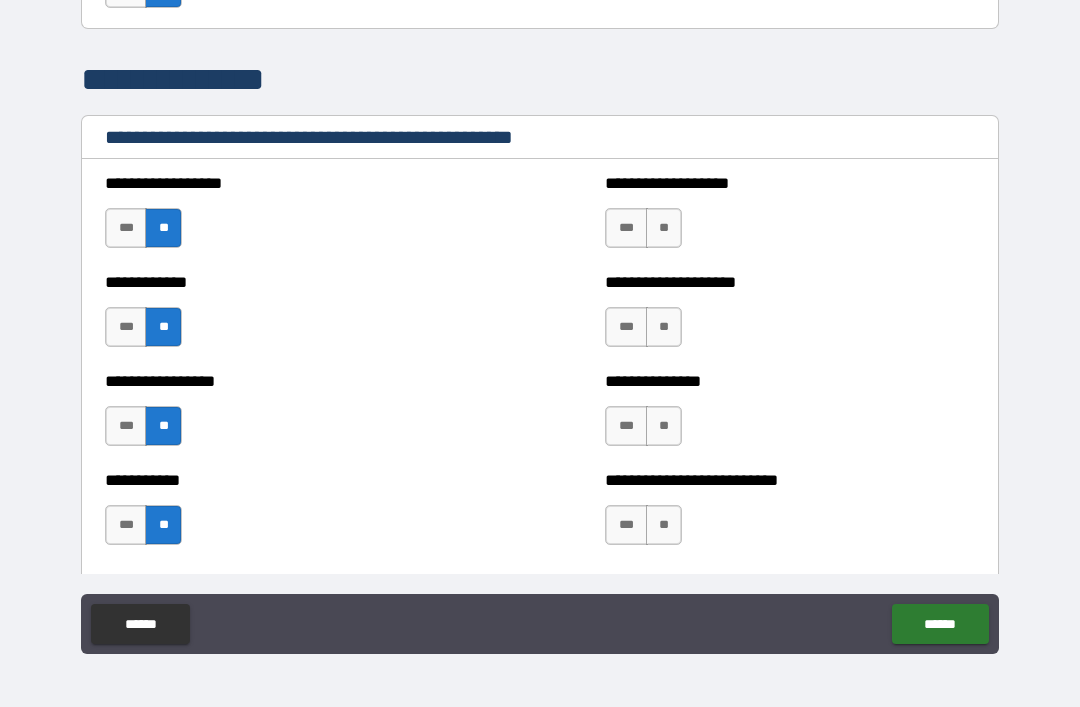 click on "**" at bounding box center (664, 228) 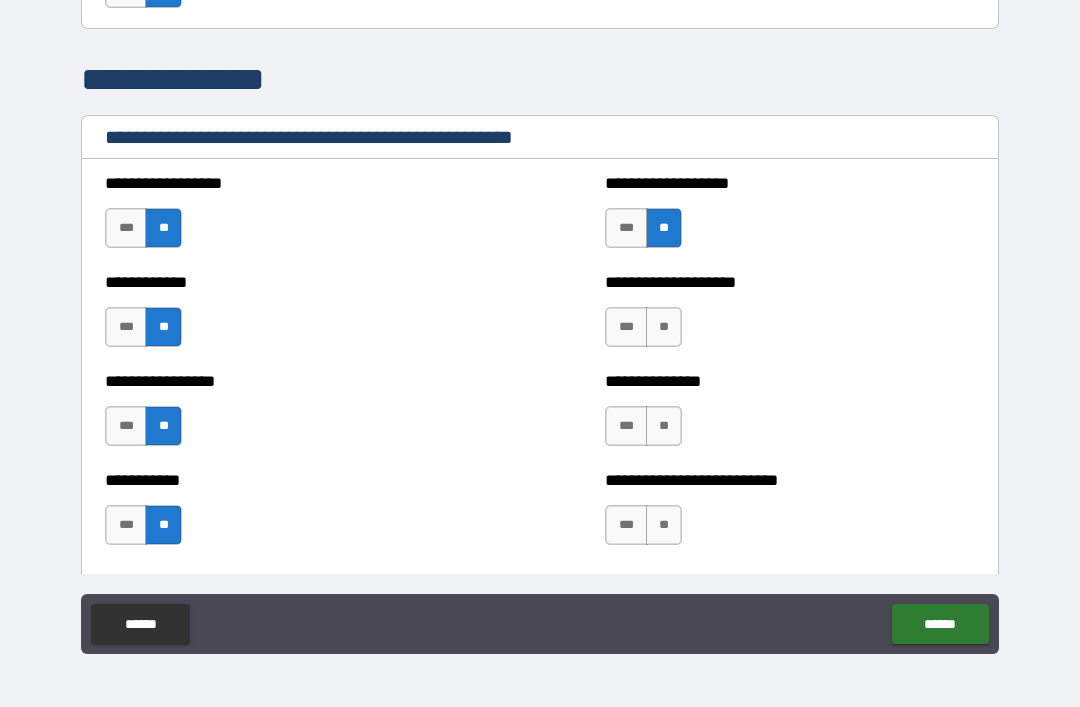 click on "**" at bounding box center [664, 228] 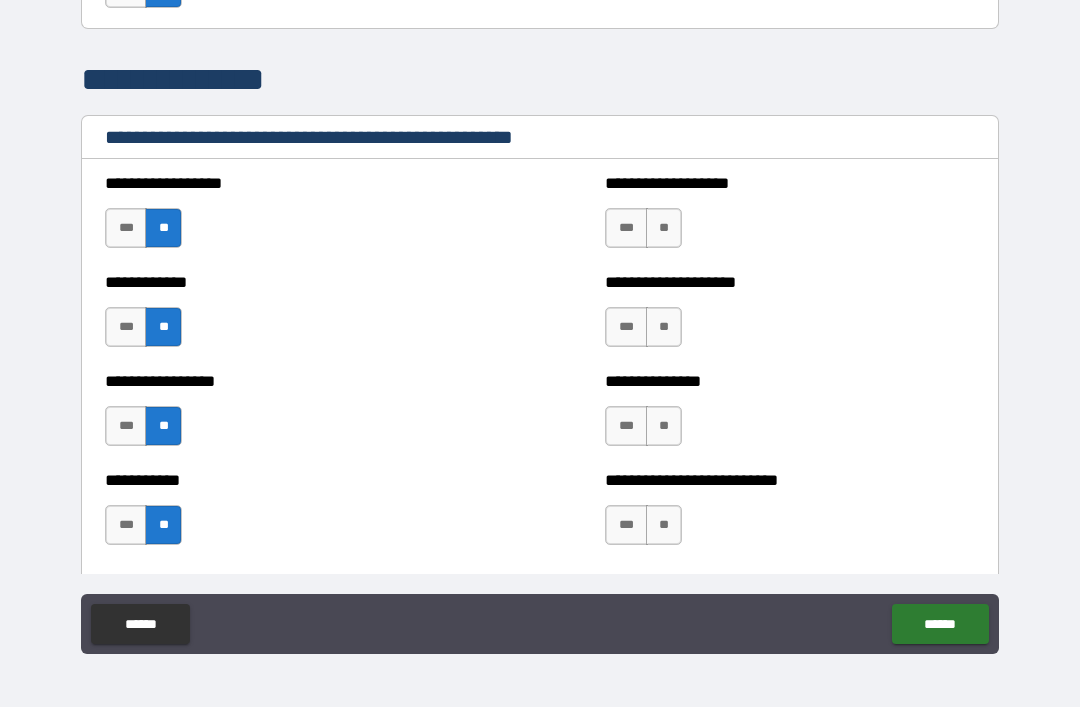 click on "**" at bounding box center [664, 228] 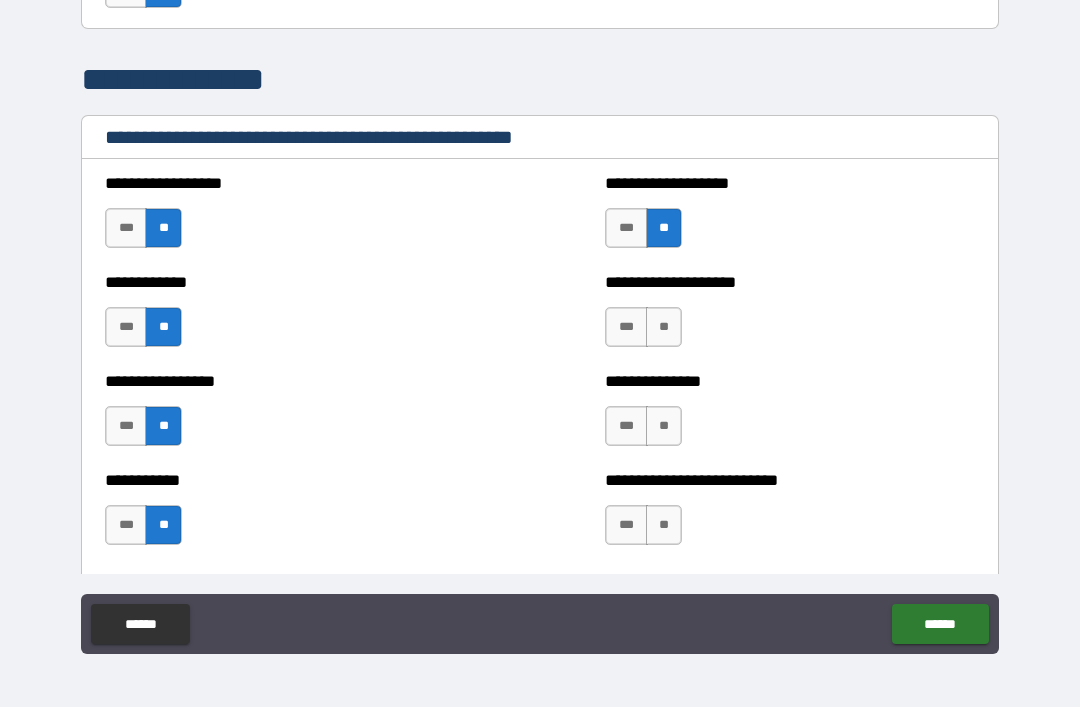 click on "**" at bounding box center (664, 327) 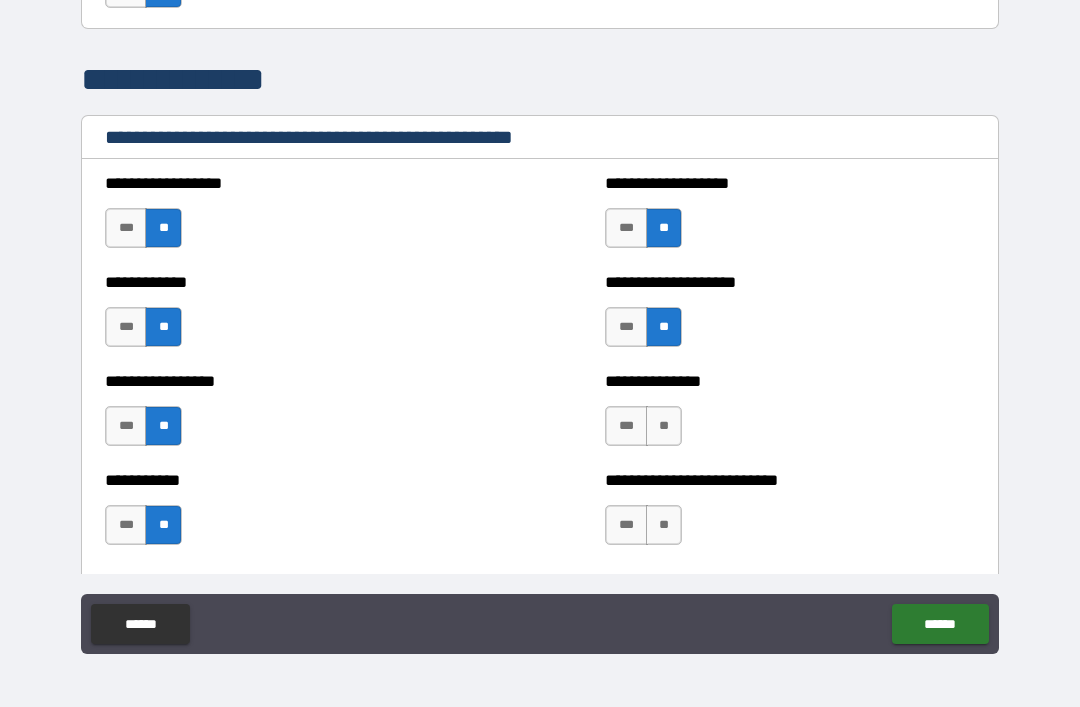 click on "**" at bounding box center [664, 426] 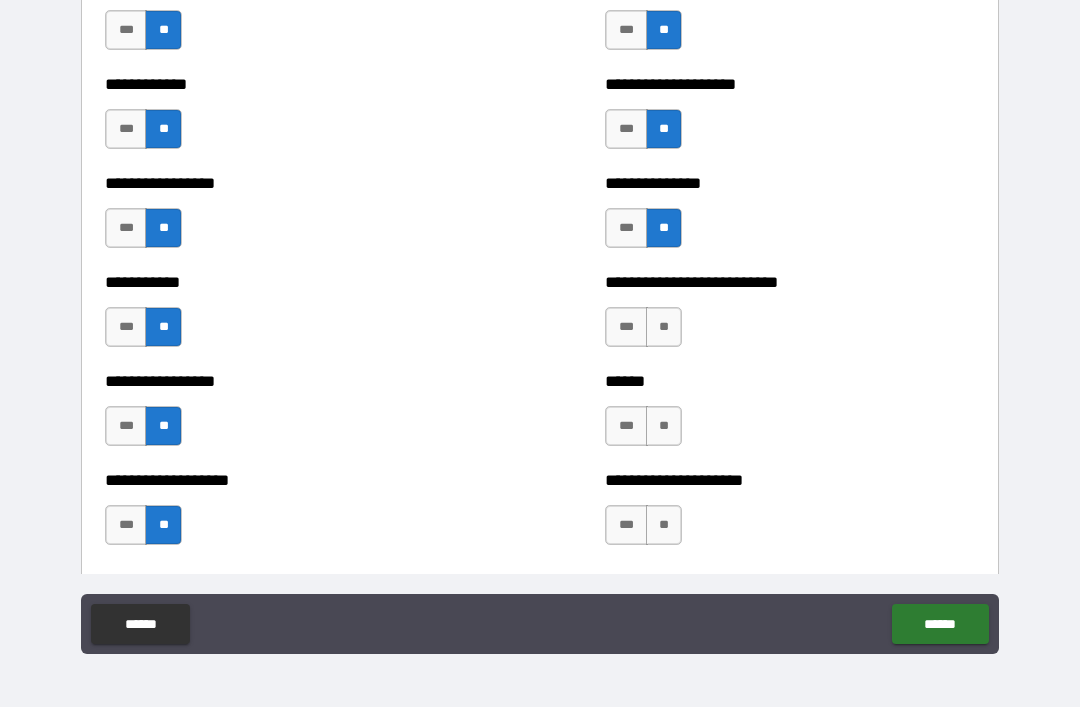 scroll, scrollTop: 2129, scrollLeft: 0, axis: vertical 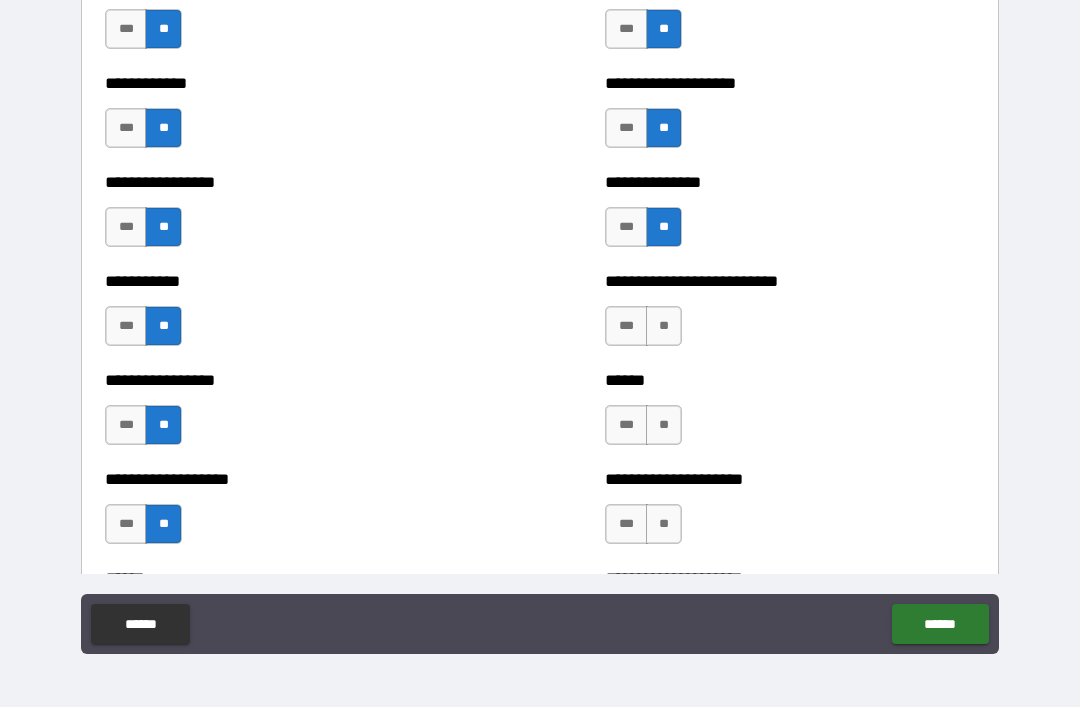 click on "**" at bounding box center (664, 326) 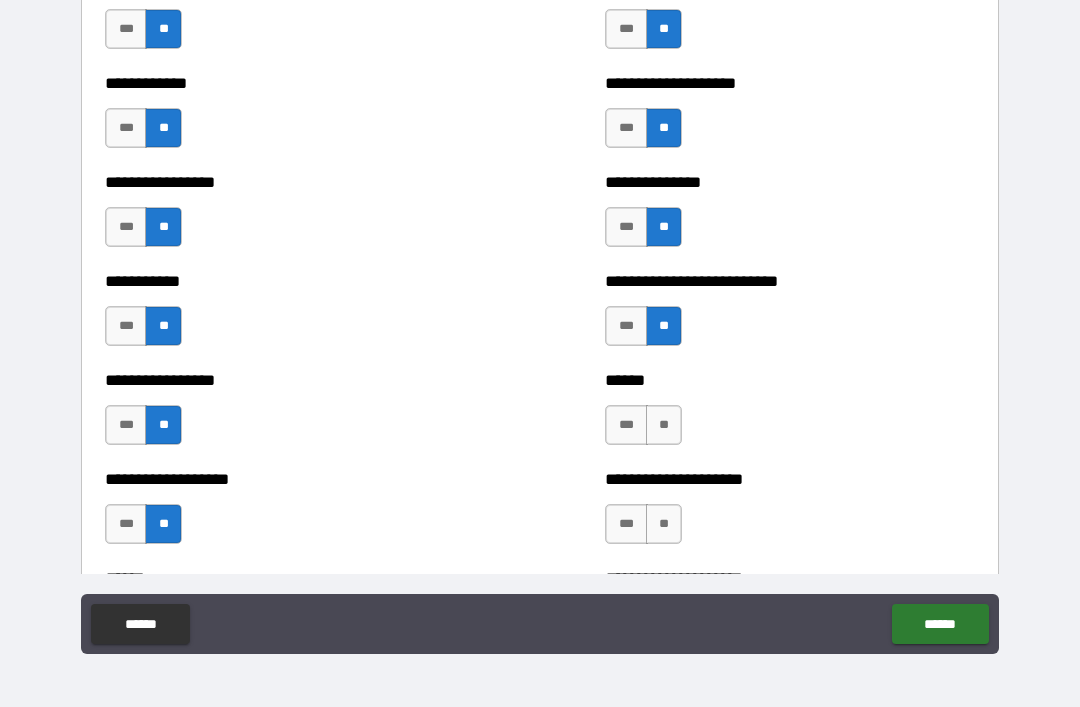 click on "**" at bounding box center (664, 425) 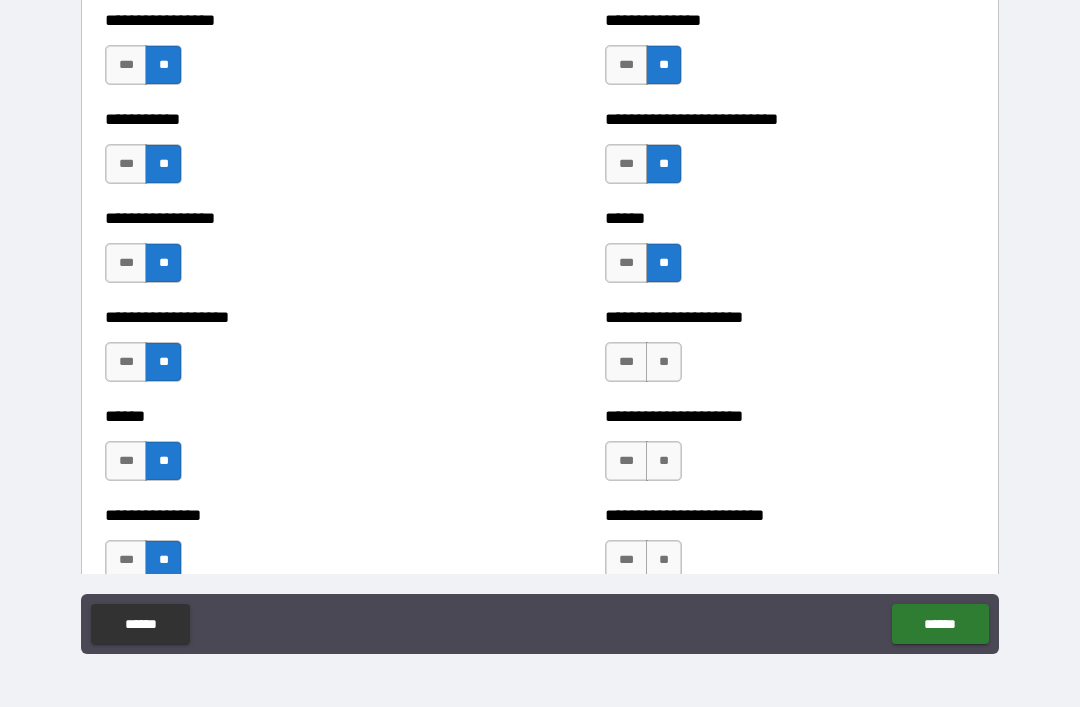 scroll, scrollTop: 2293, scrollLeft: 0, axis: vertical 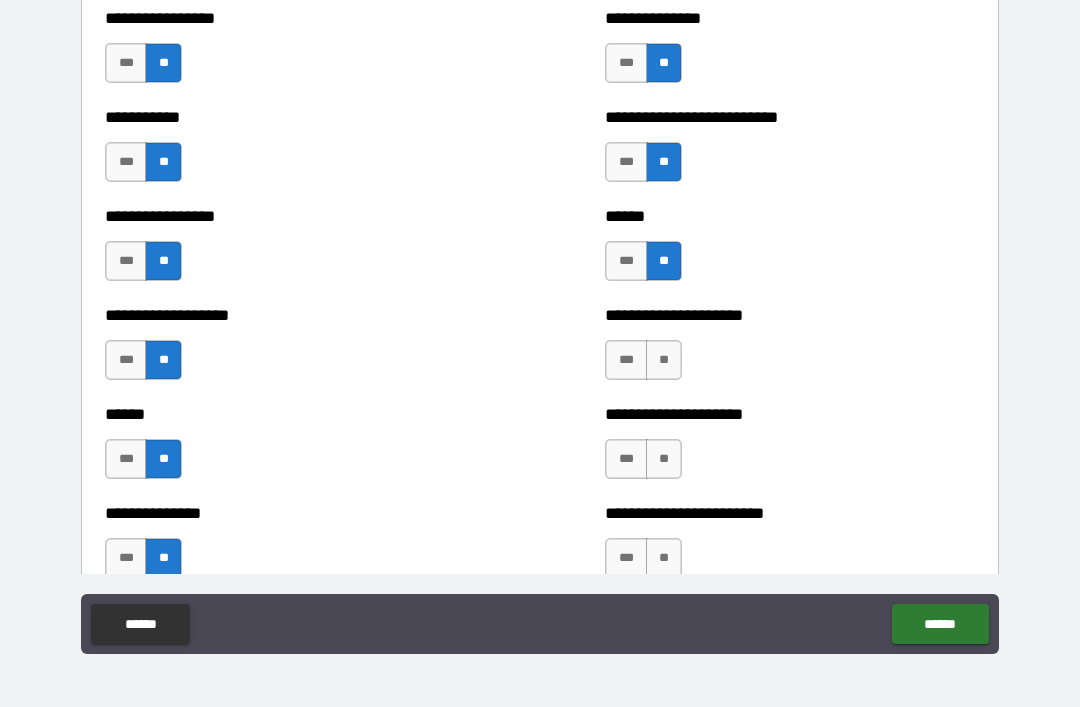 click on "**" at bounding box center [664, 360] 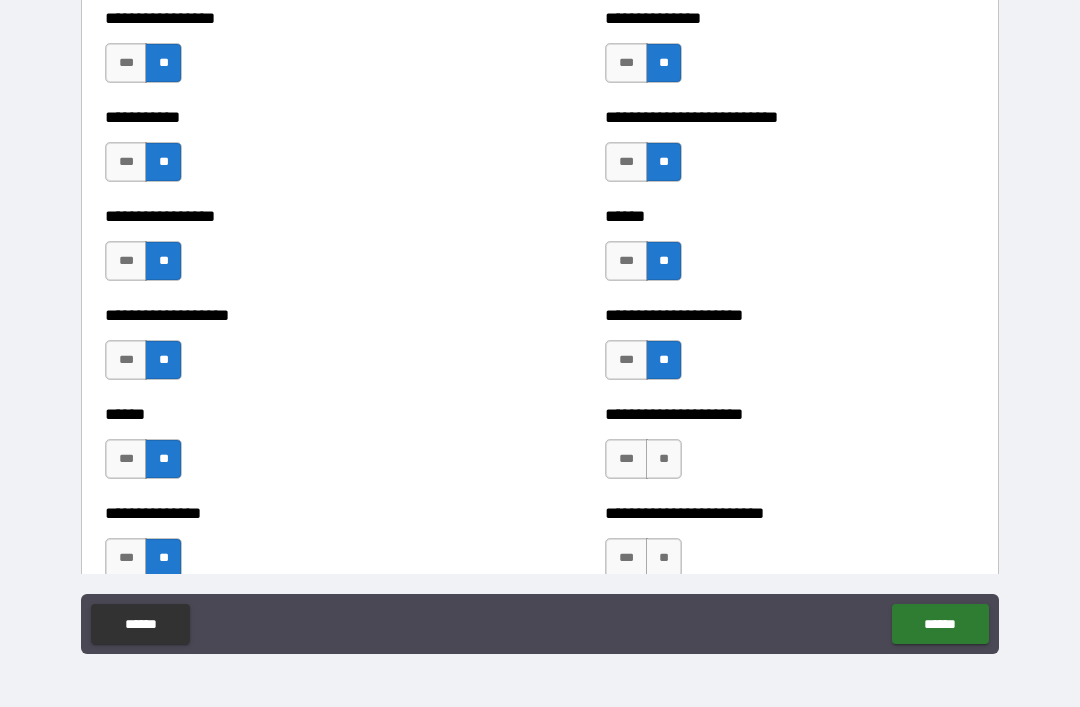 click on "**" at bounding box center [664, 459] 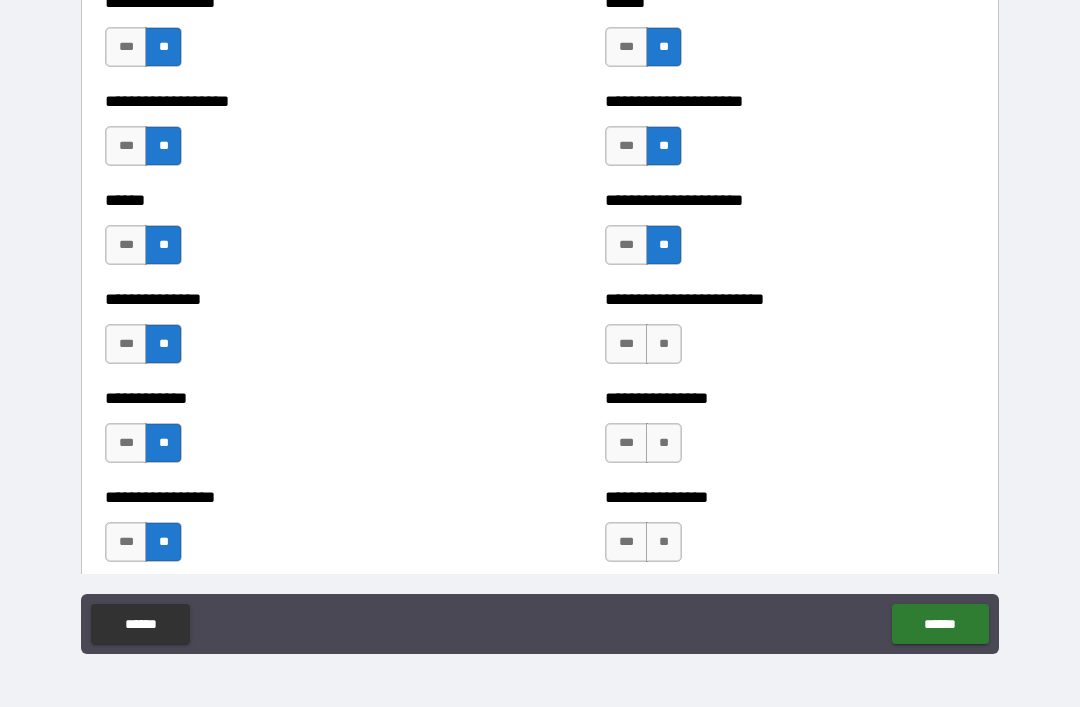 scroll, scrollTop: 2508, scrollLeft: 0, axis: vertical 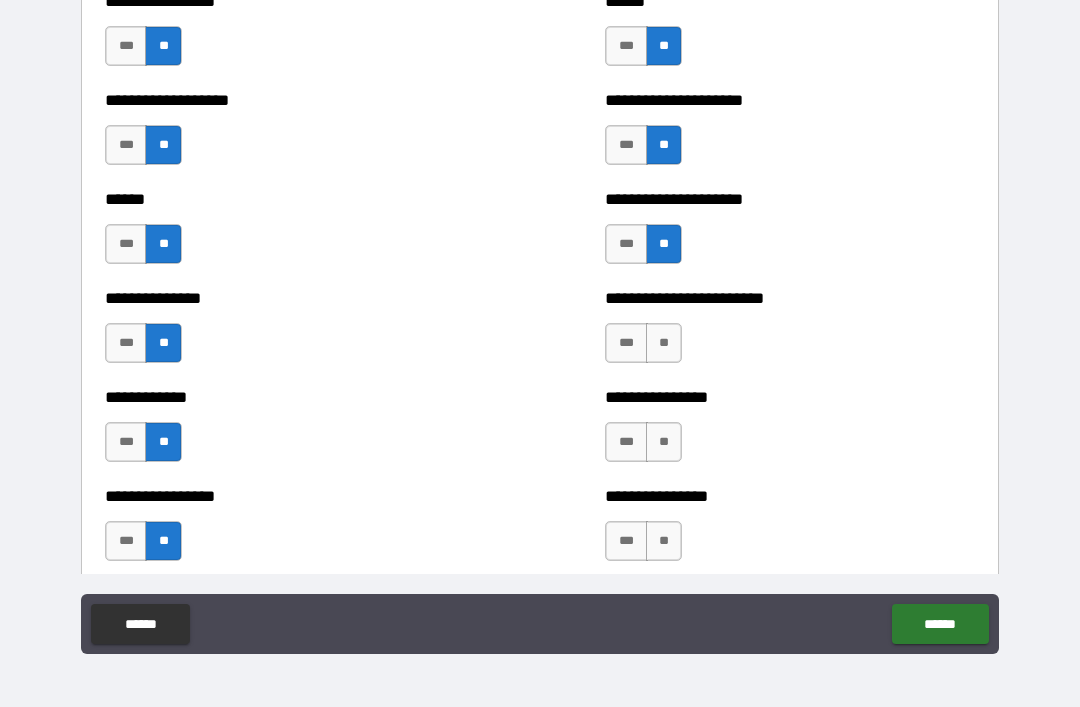 click on "**" at bounding box center [664, 343] 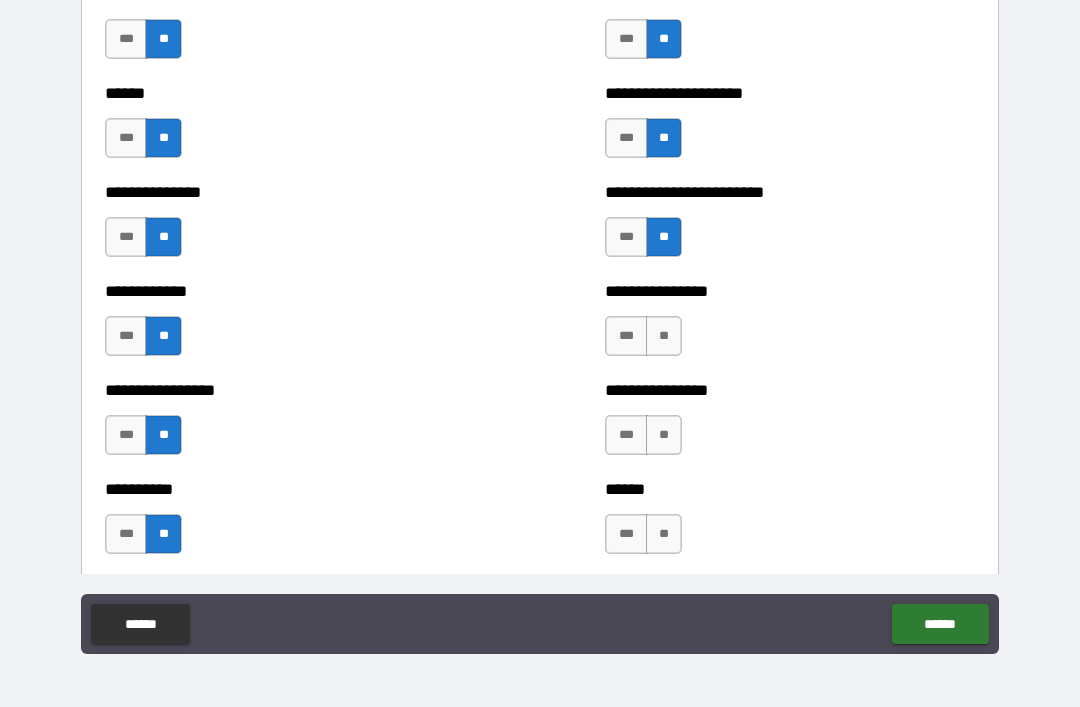 scroll, scrollTop: 2616, scrollLeft: 0, axis: vertical 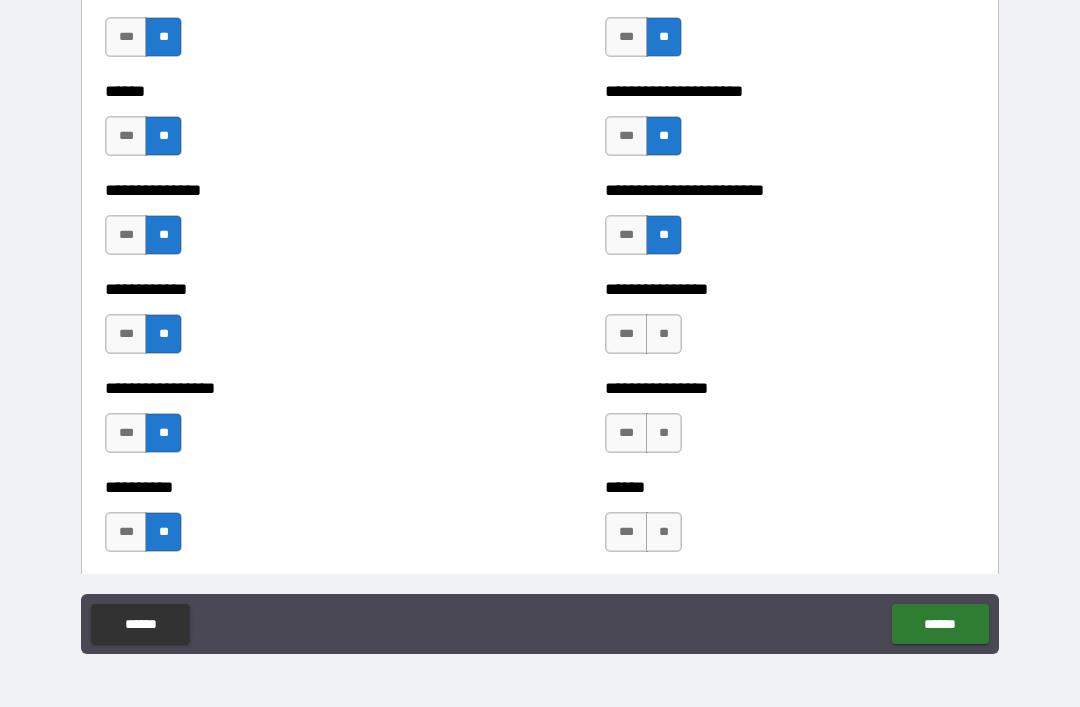 click on "**" at bounding box center [664, 334] 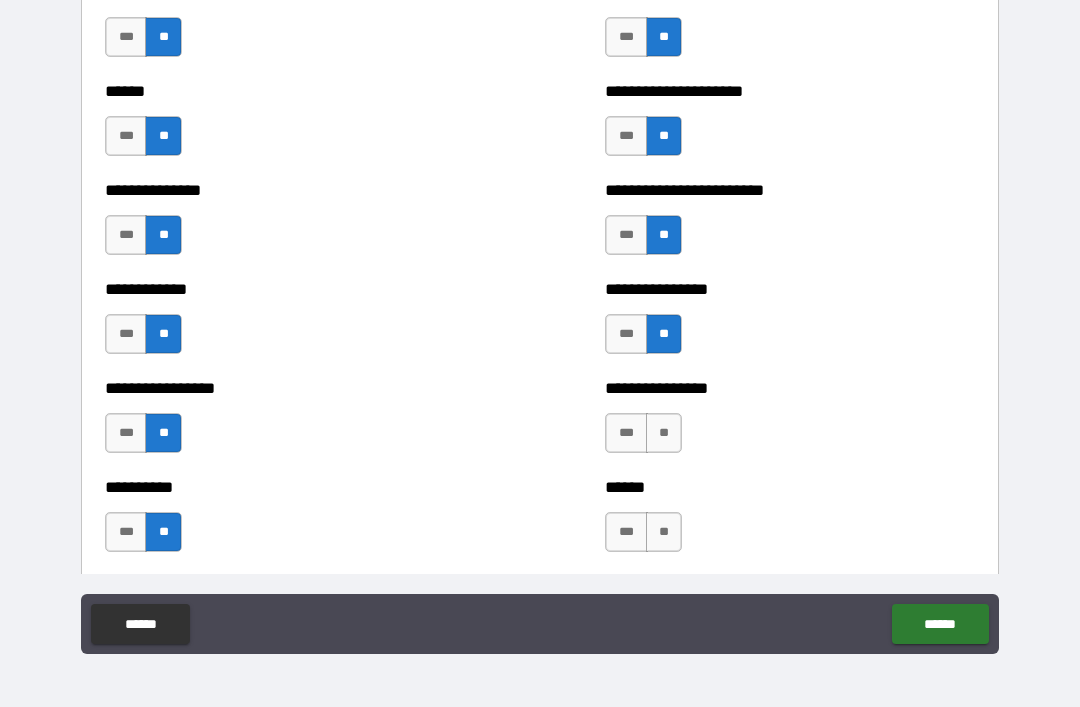 click on "**" at bounding box center [664, 433] 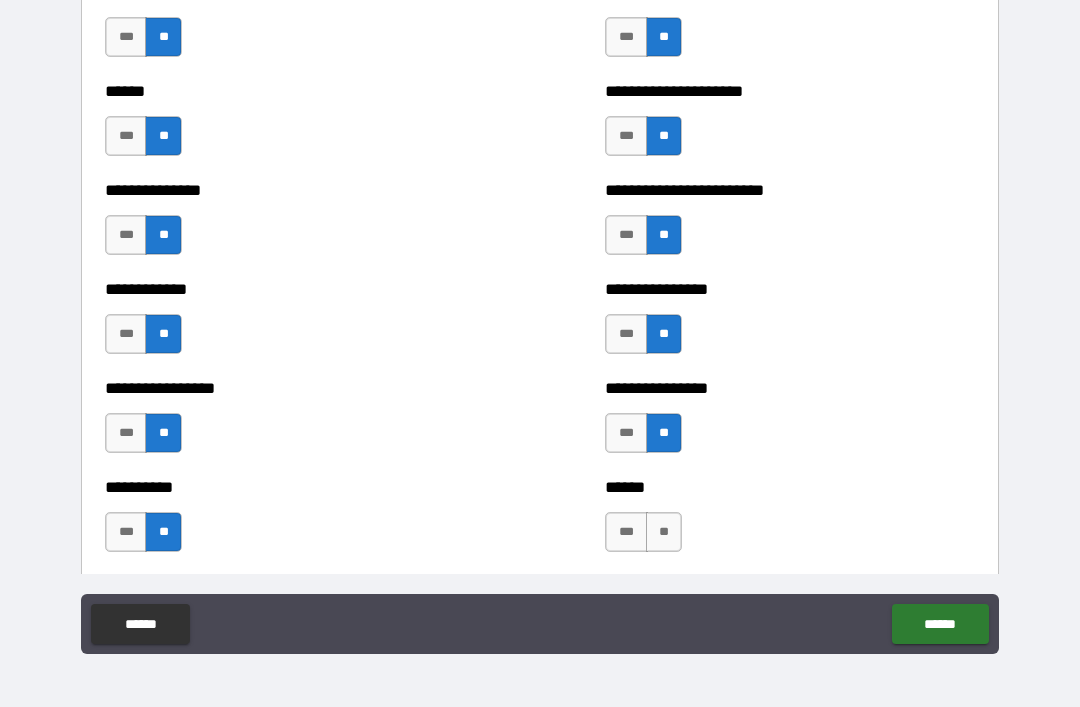 click on "**" at bounding box center (664, 532) 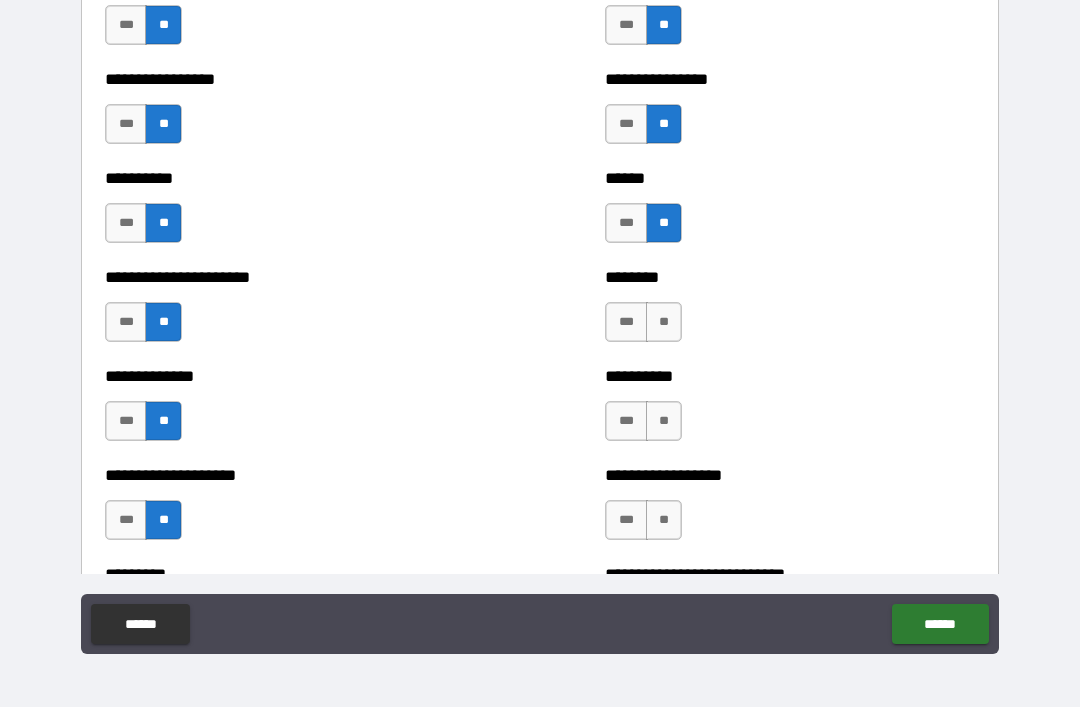 scroll, scrollTop: 2928, scrollLeft: 0, axis: vertical 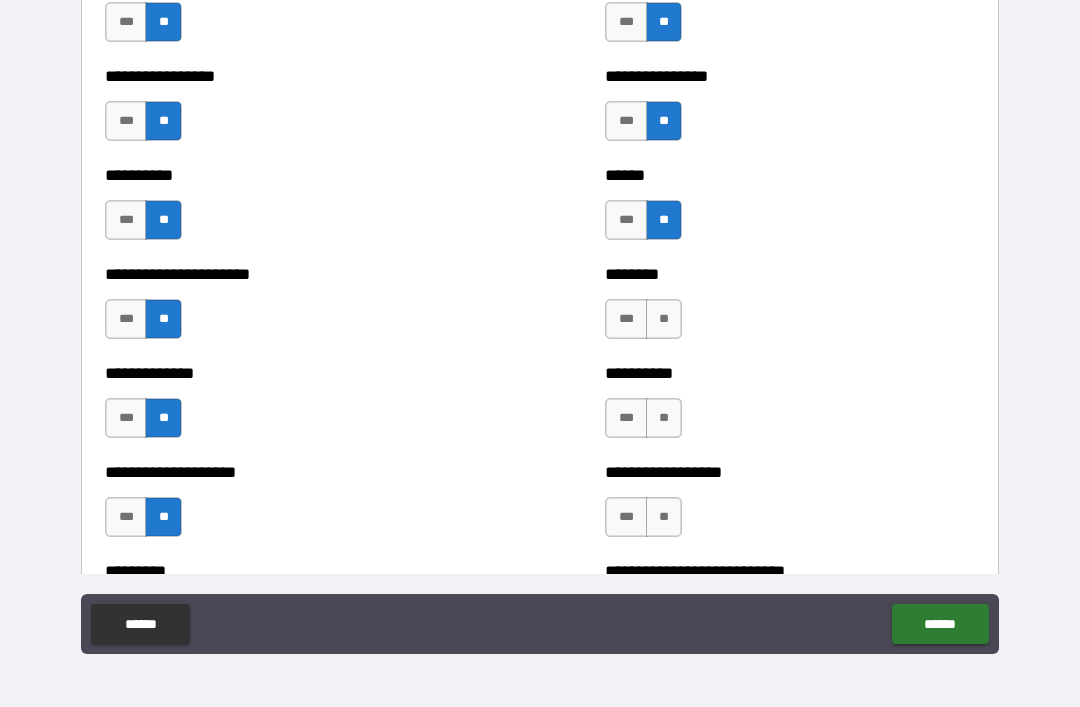 click on "**" at bounding box center (664, 319) 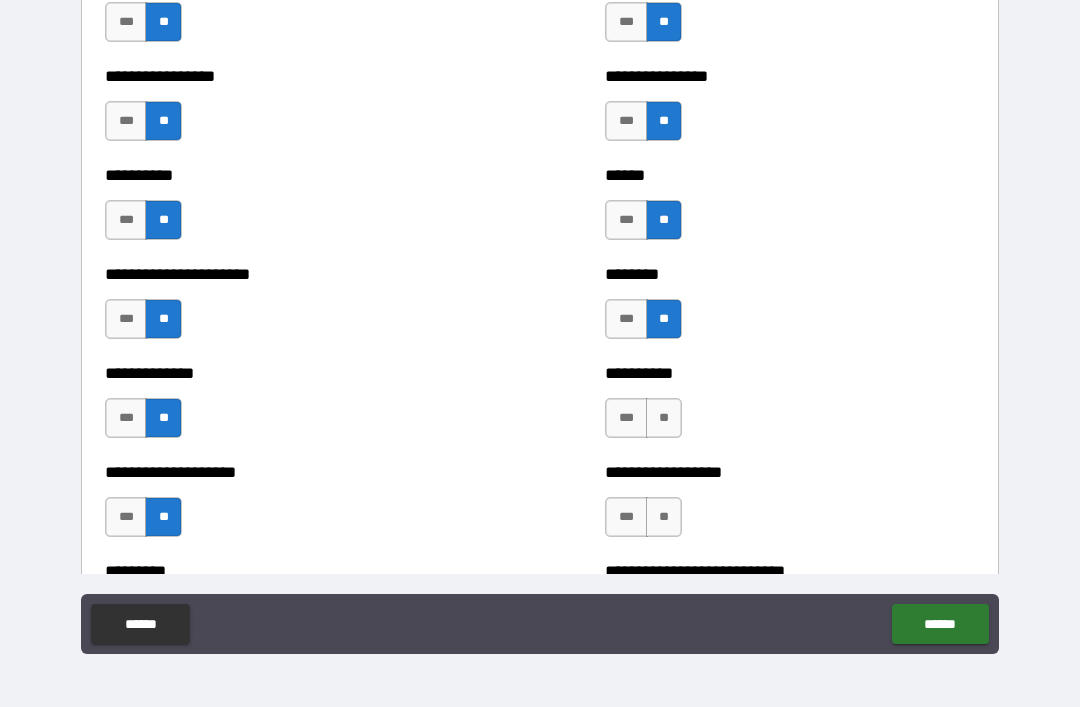 click on "**" at bounding box center (664, 418) 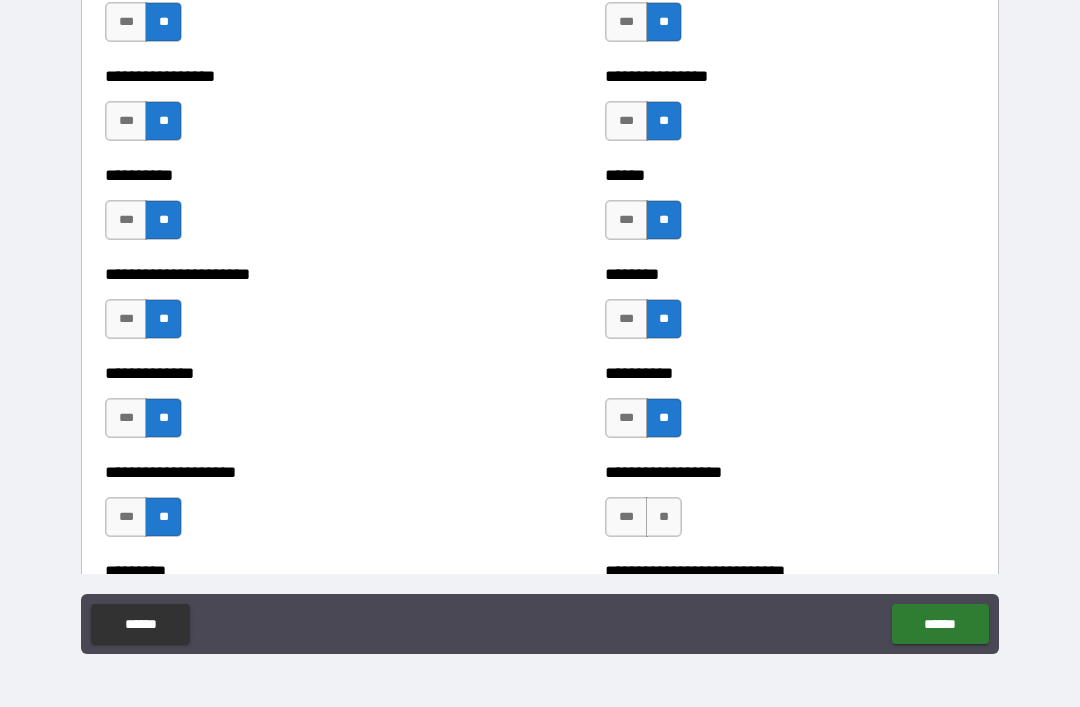 click on "**" at bounding box center [664, 517] 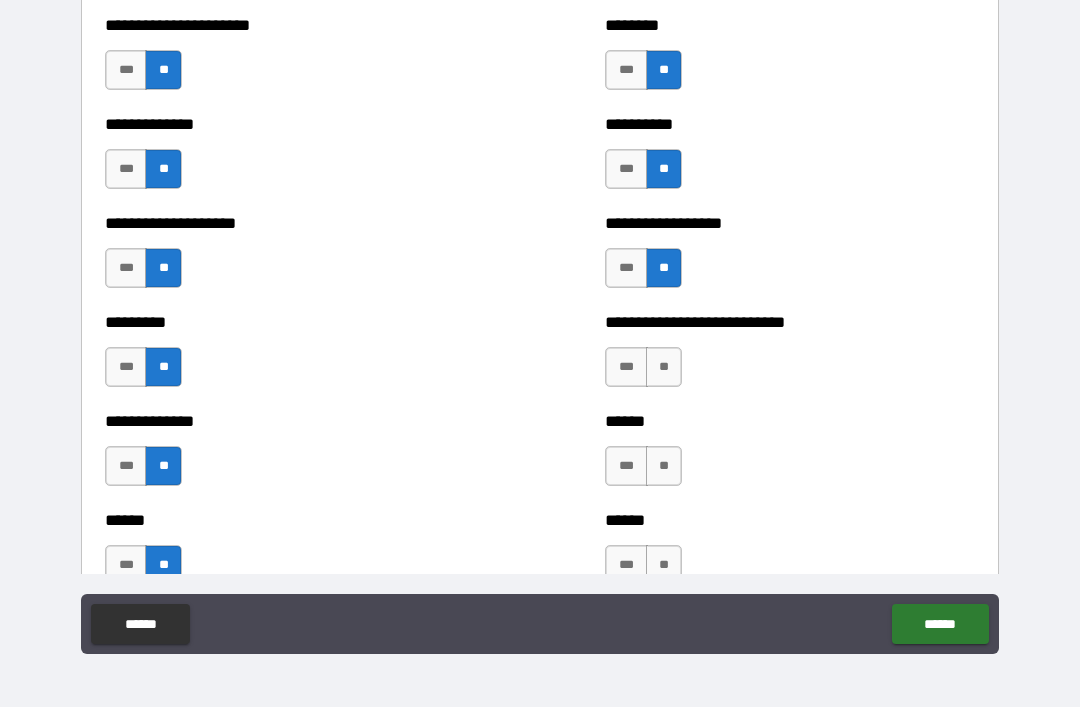 scroll, scrollTop: 3176, scrollLeft: 0, axis: vertical 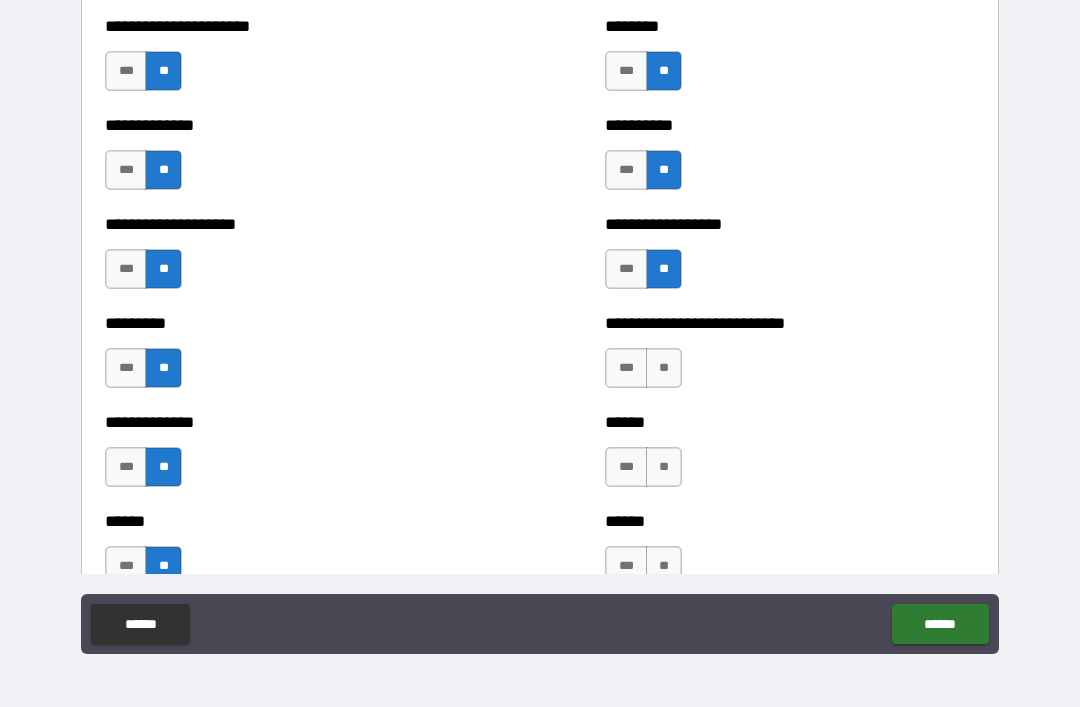 click on "**" at bounding box center [664, 368] 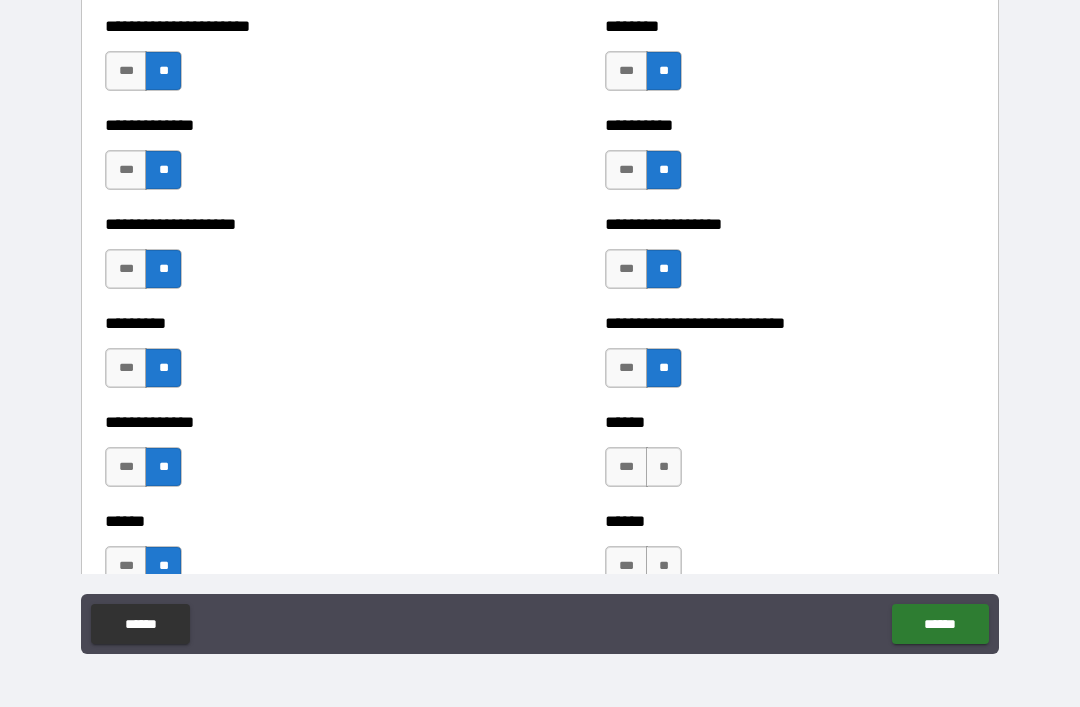 click on "**" at bounding box center [664, 467] 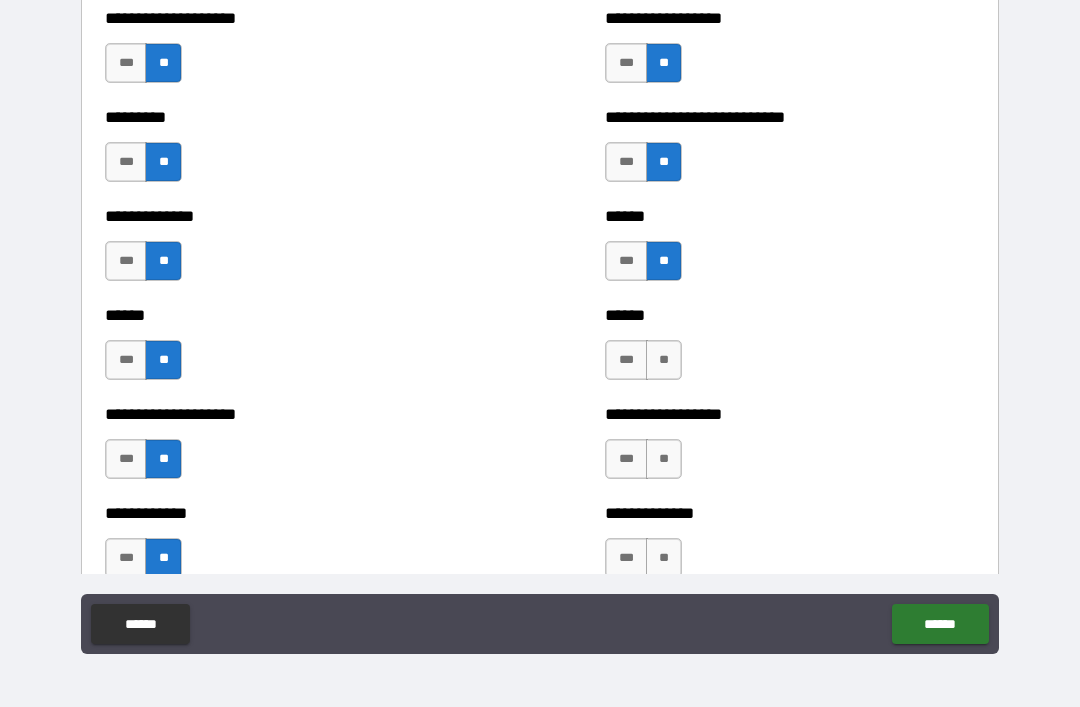 scroll, scrollTop: 3408, scrollLeft: 0, axis: vertical 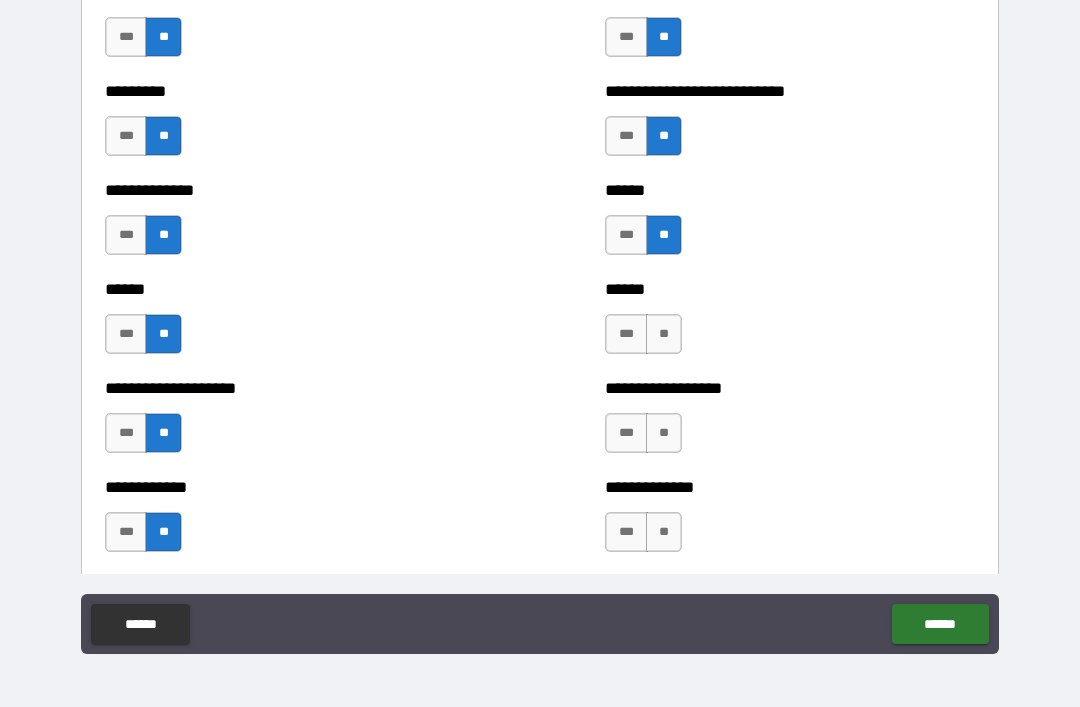 click on "**" at bounding box center [664, 334] 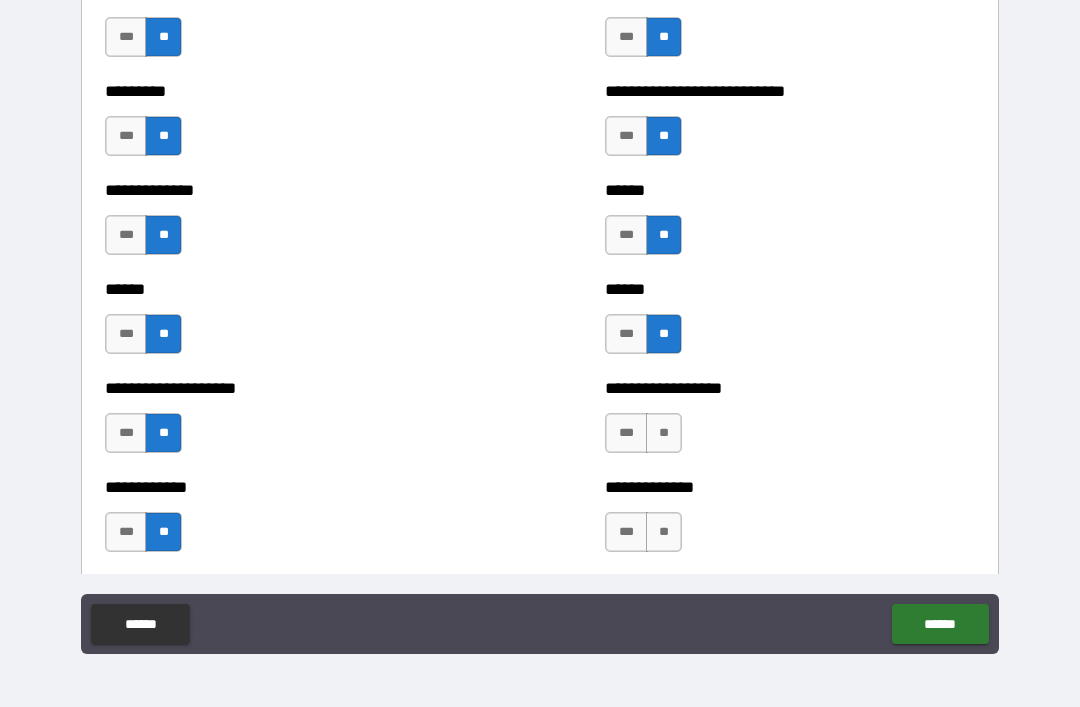 click on "**" at bounding box center (664, 433) 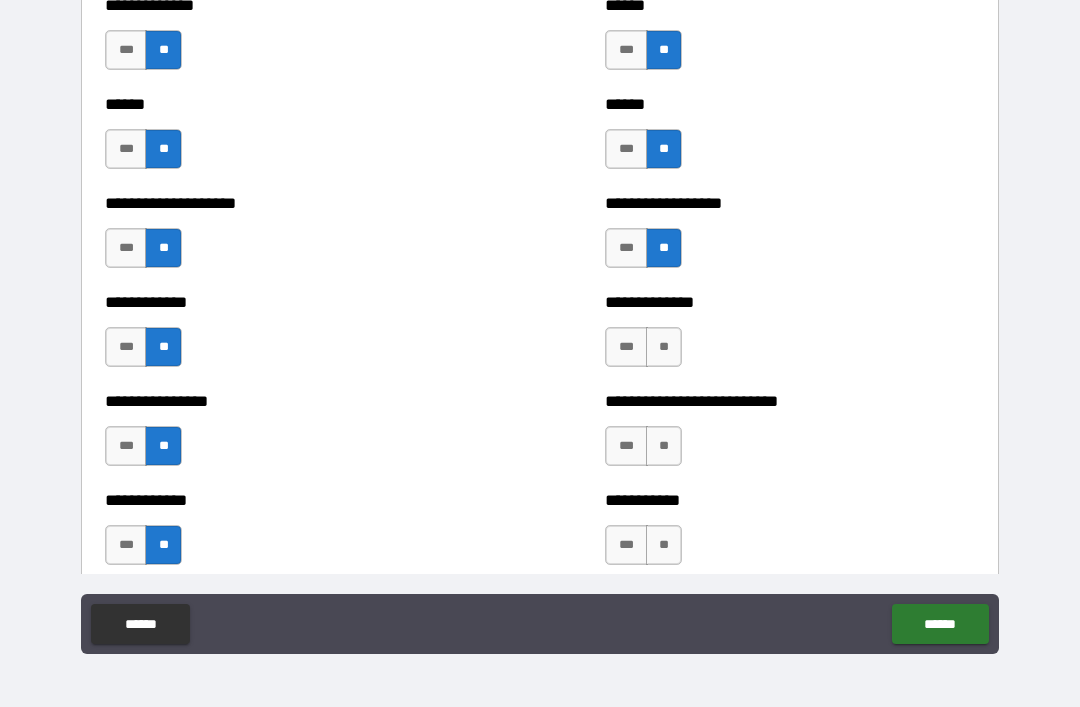 scroll, scrollTop: 3618, scrollLeft: 0, axis: vertical 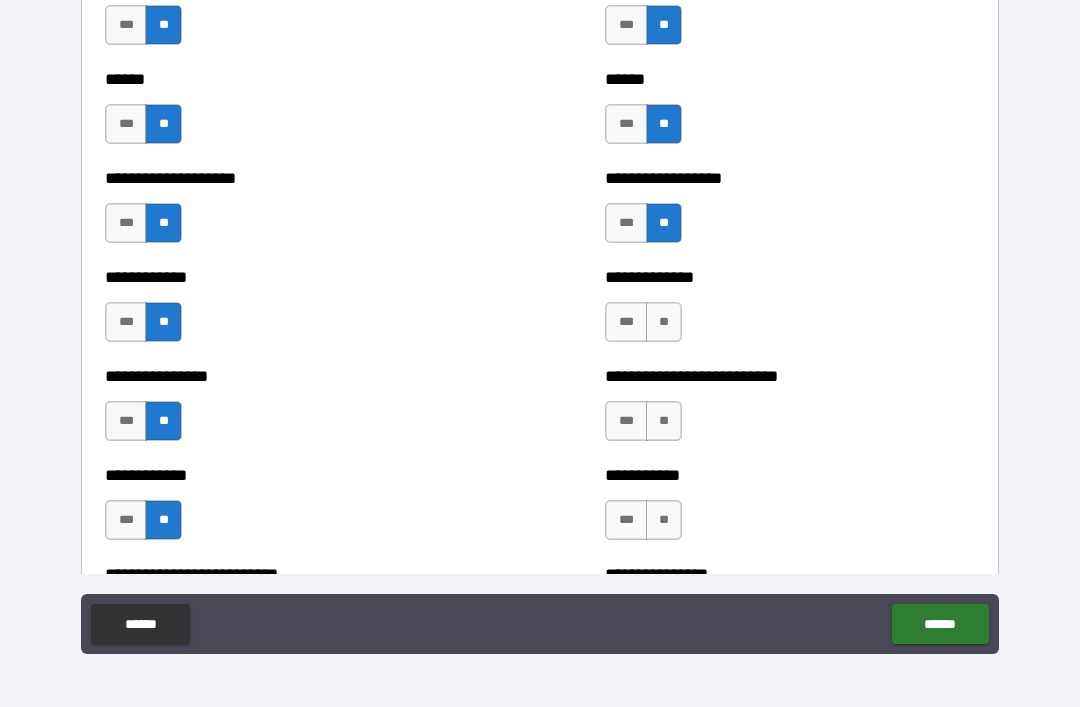 click on "**" at bounding box center [664, 322] 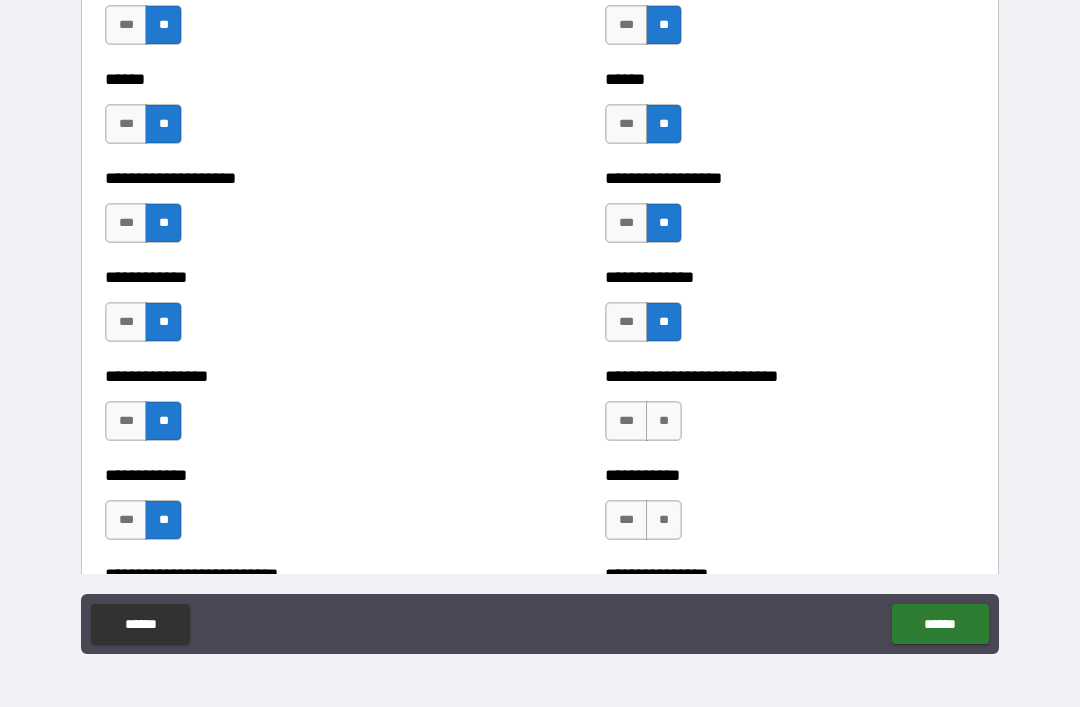 click on "**" at bounding box center (664, 421) 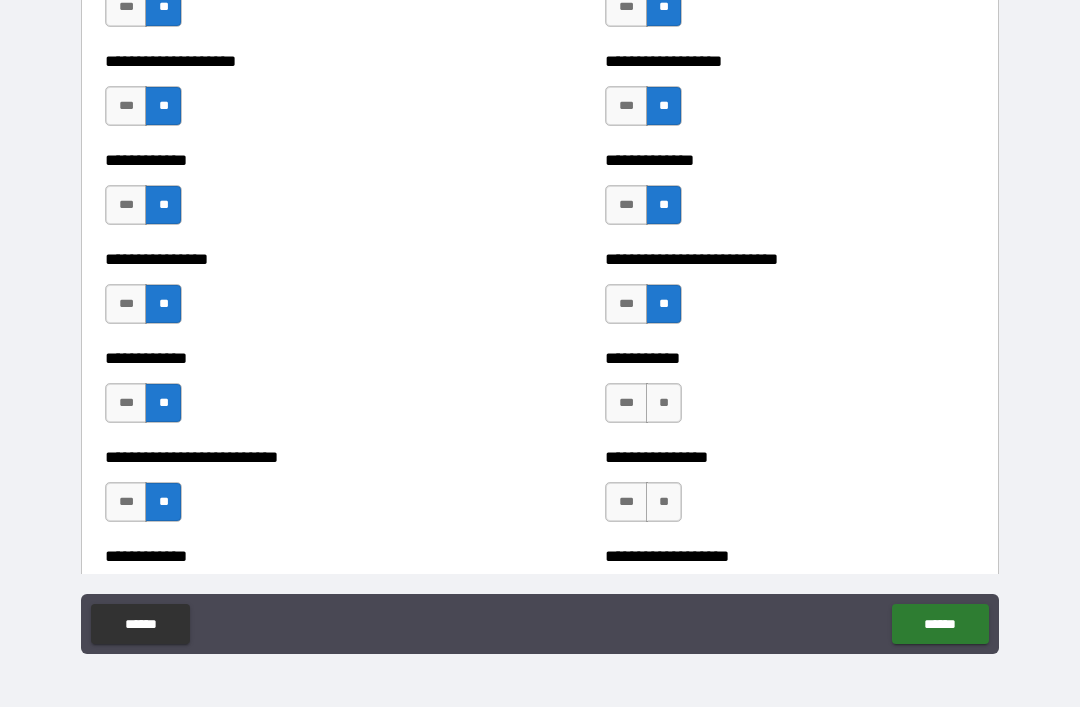scroll, scrollTop: 3757, scrollLeft: 0, axis: vertical 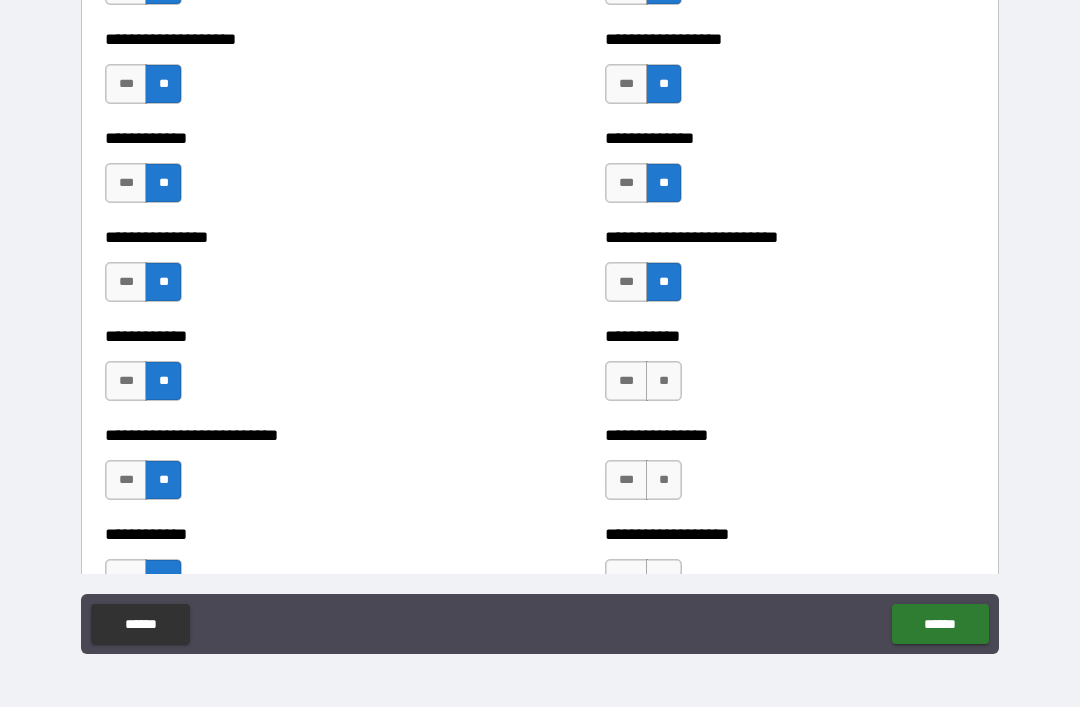 click on "**" at bounding box center [664, 381] 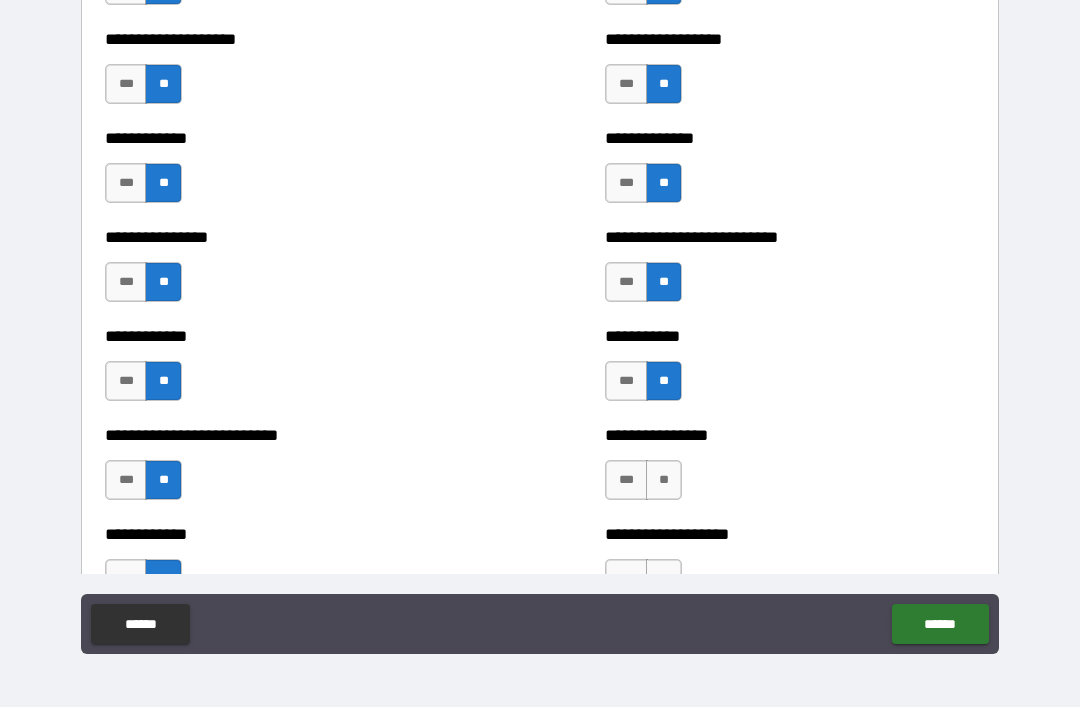 click on "**" at bounding box center (664, 480) 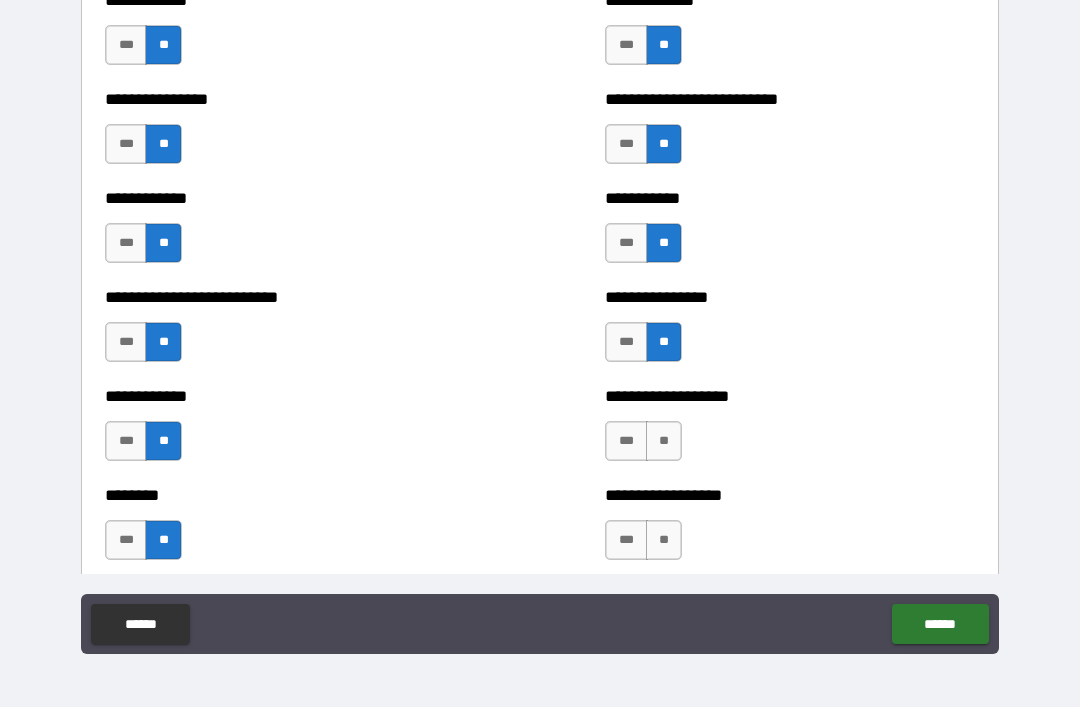 scroll, scrollTop: 3967, scrollLeft: 0, axis: vertical 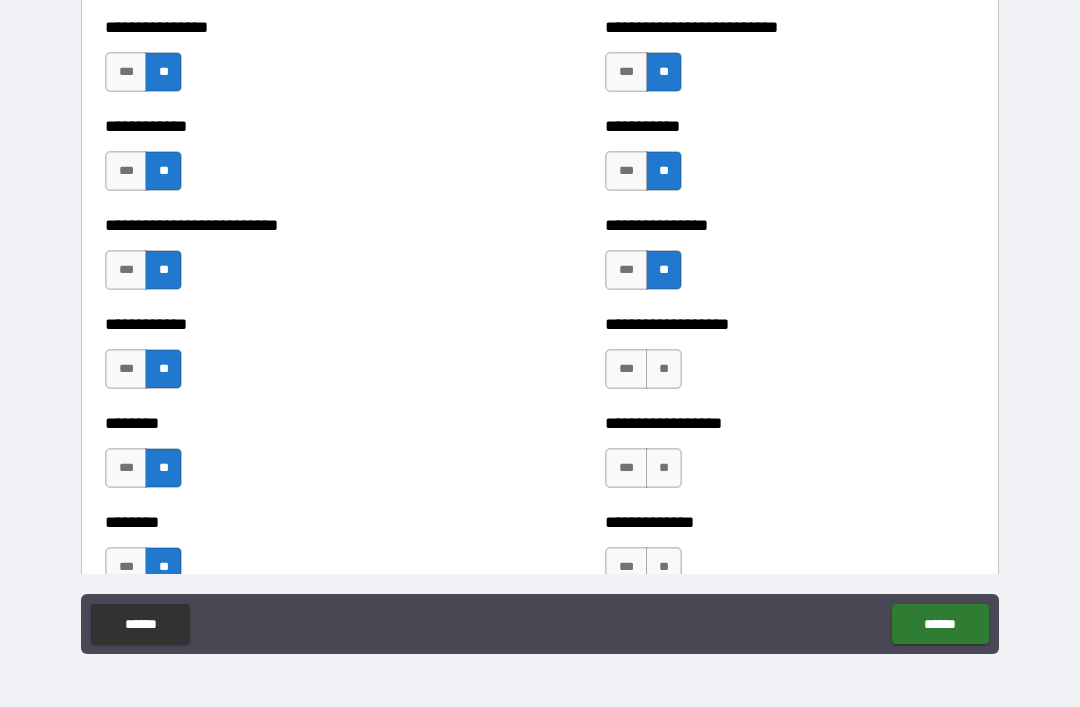 click on "**" at bounding box center (664, 369) 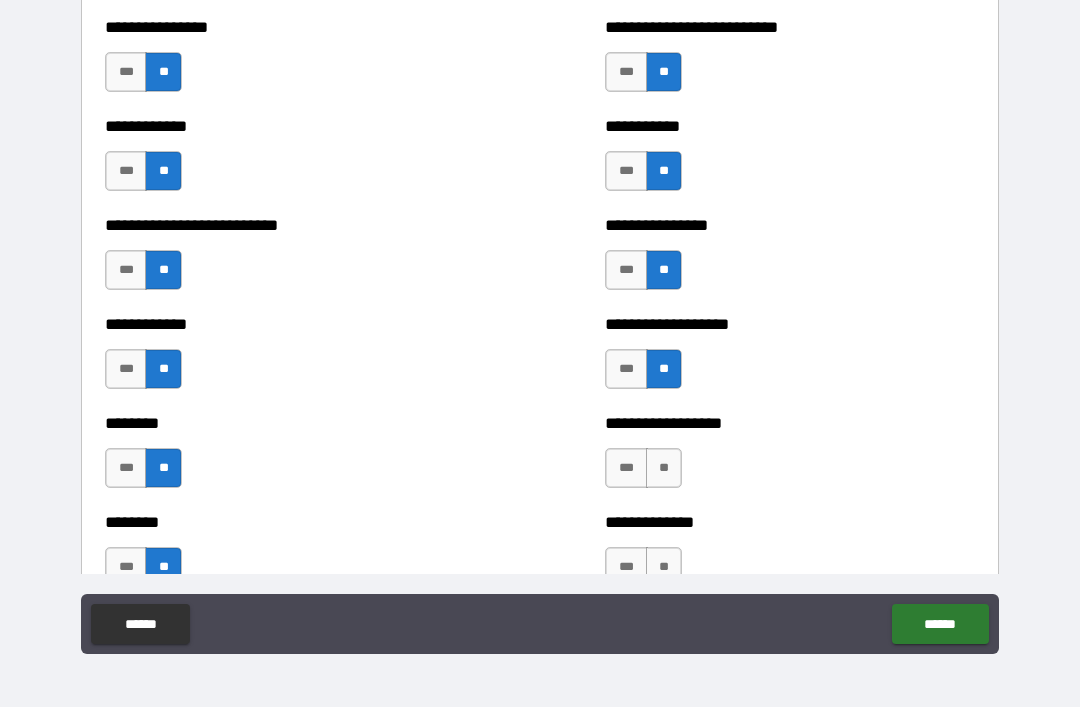 click on "**" at bounding box center [664, 468] 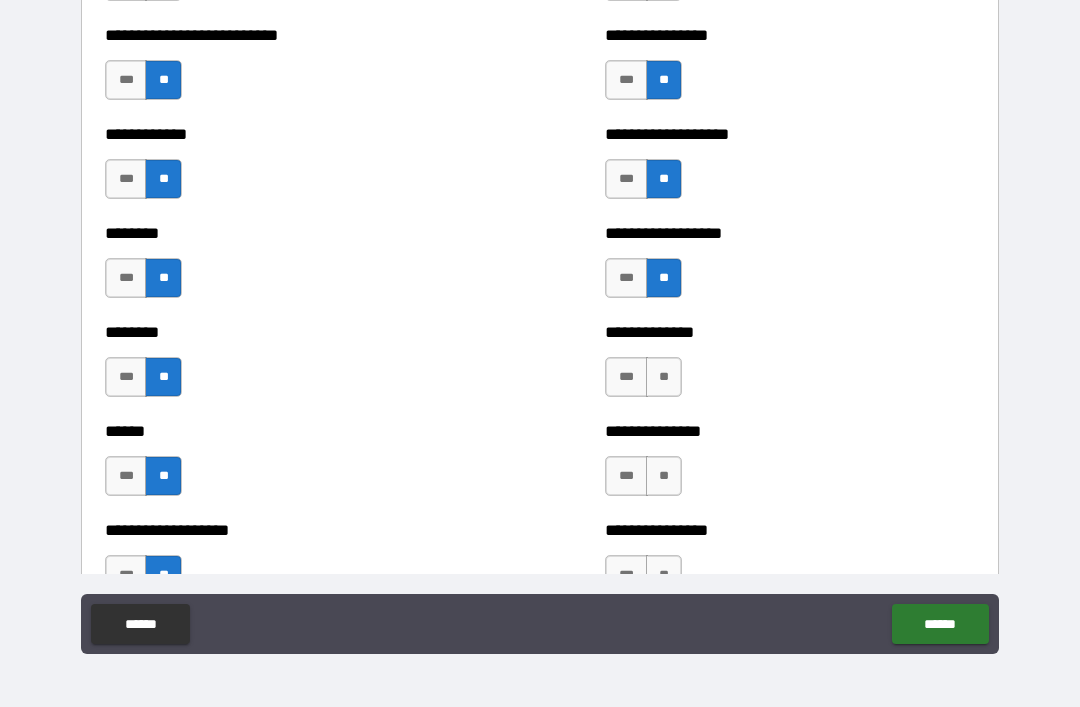 scroll, scrollTop: 4165, scrollLeft: 0, axis: vertical 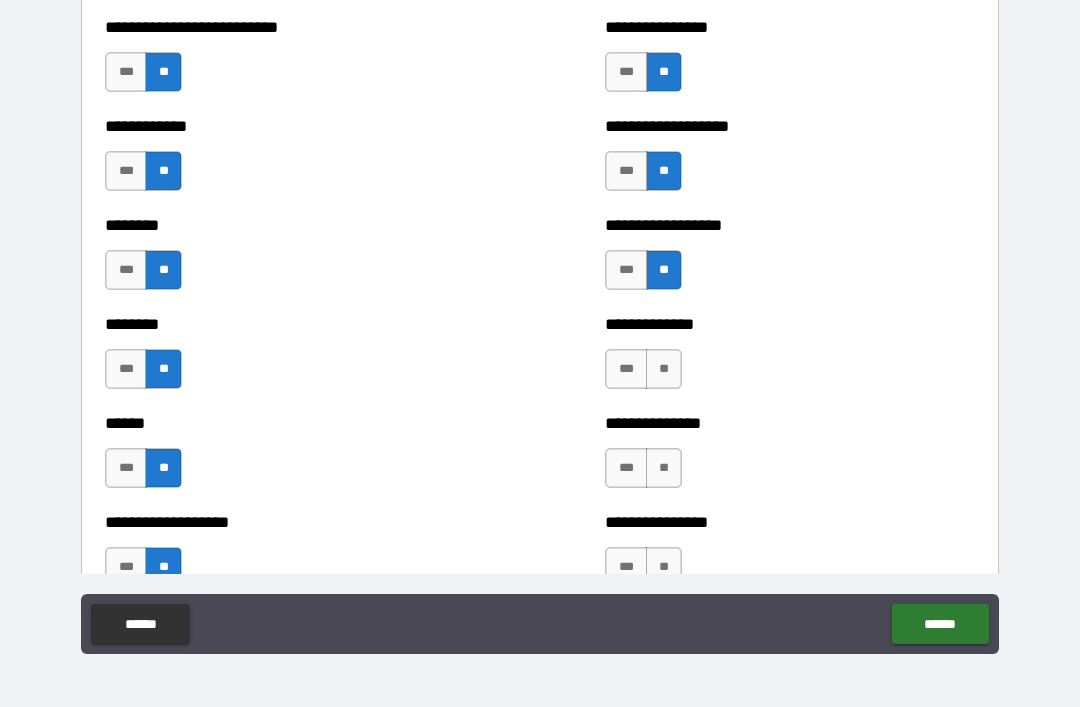 click on "**" at bounding box center [664, 369] 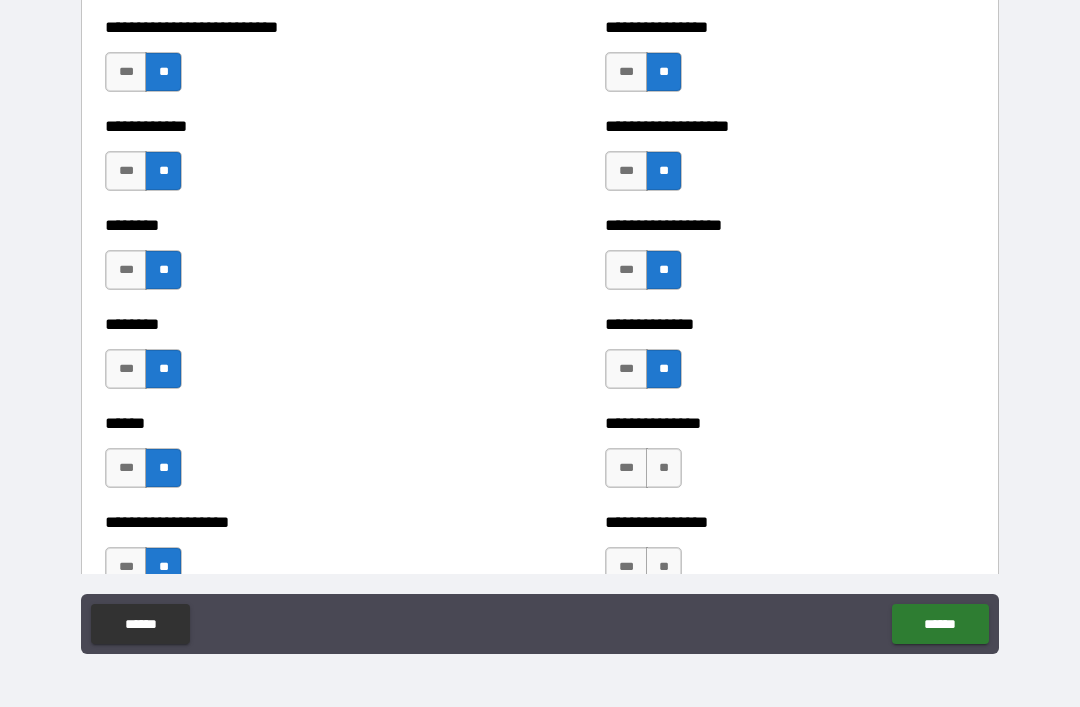 click on "**" at bounding box center [664, 468] 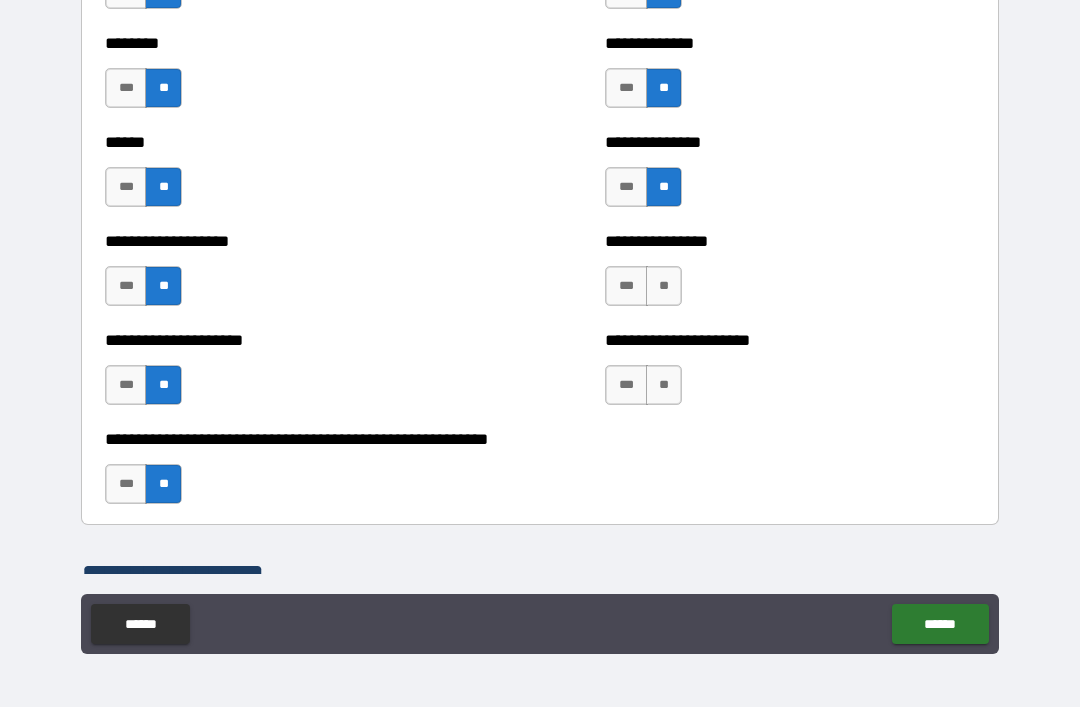 scroll, scrollTop: 4450, scrollLeft: 0, axis: vertical 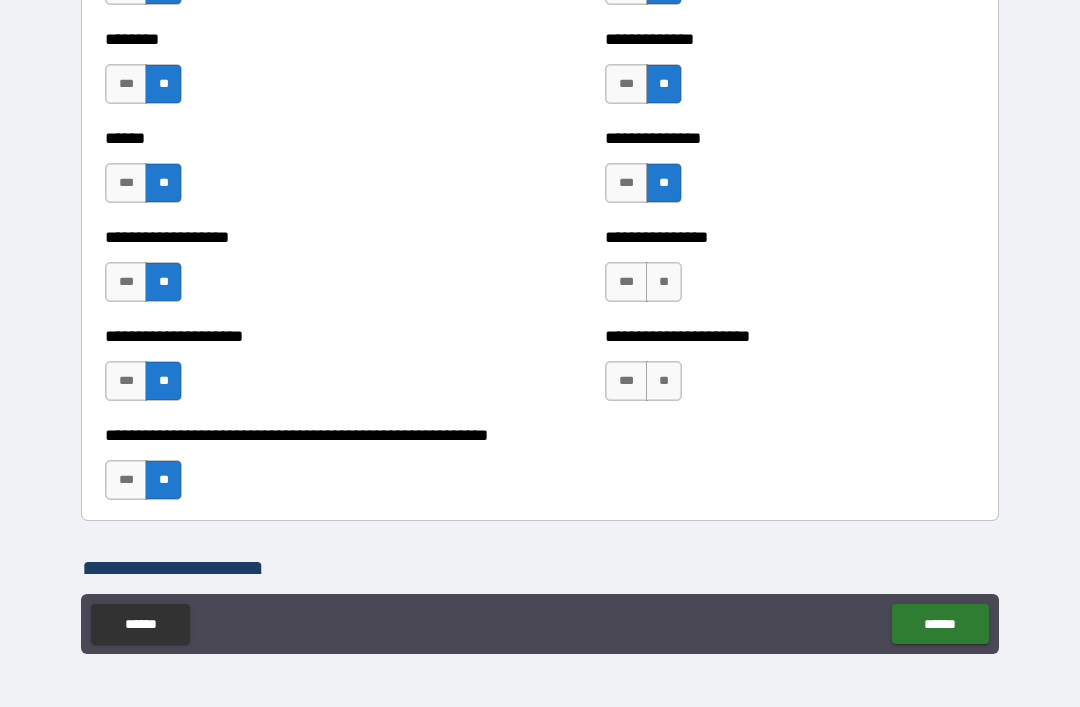 click on "**" at bounding box center [664, 282] 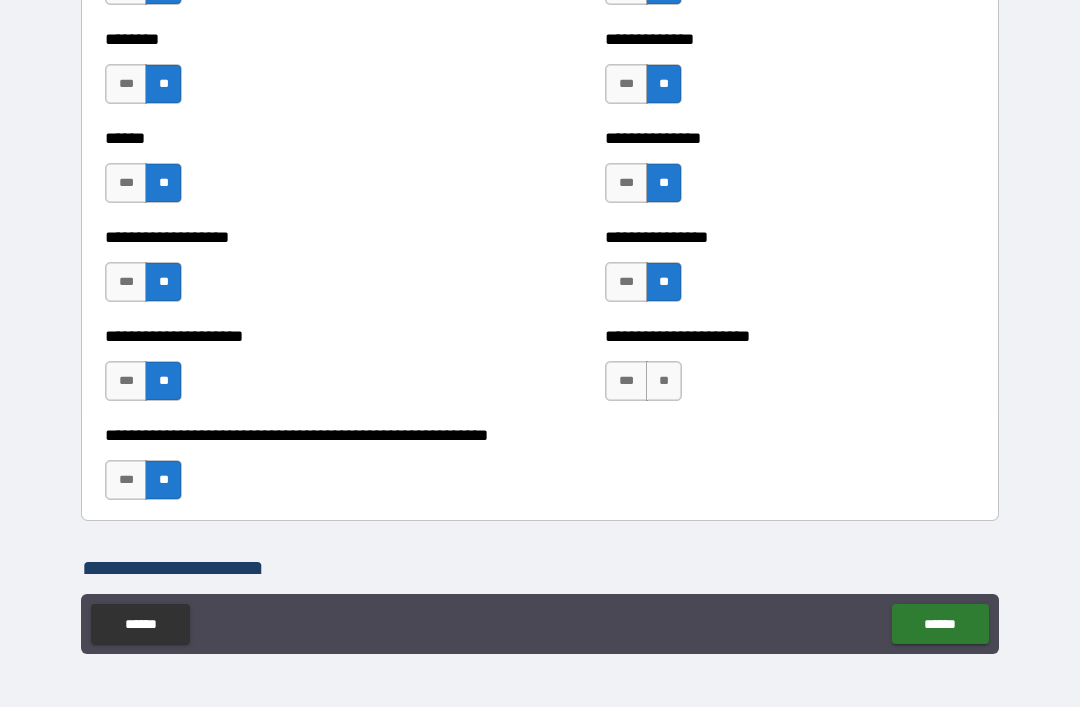 click on "**" at bounding box center (664, 381) 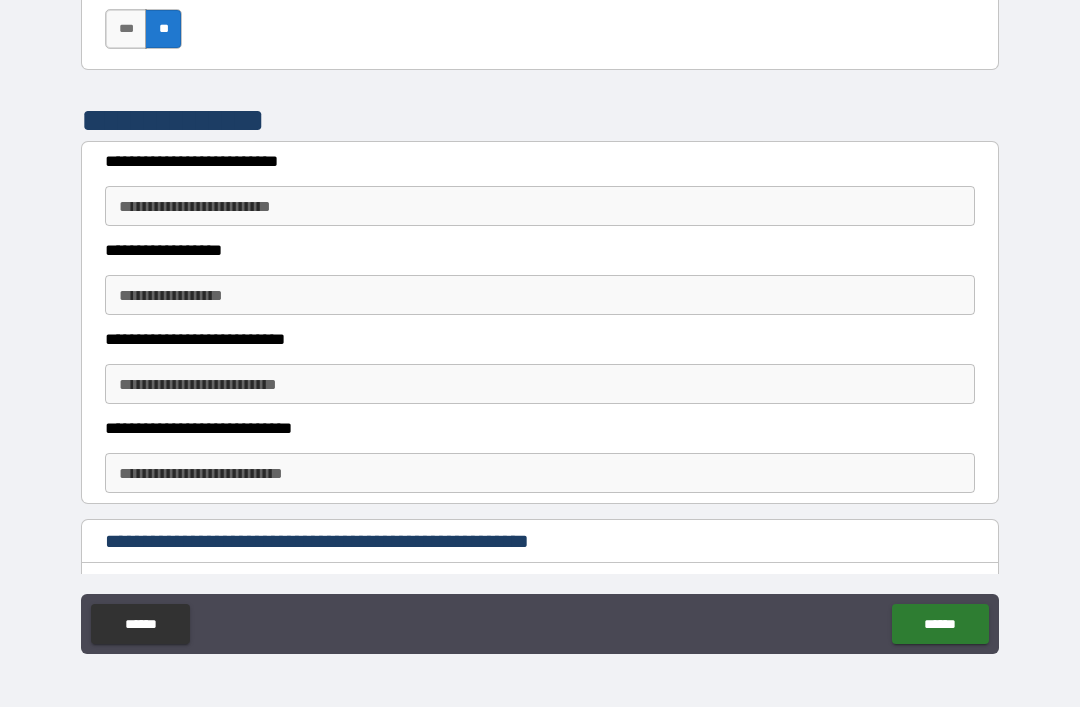 scroll, scrollTop: 4898, scrollLeft: 0, axis: vertical 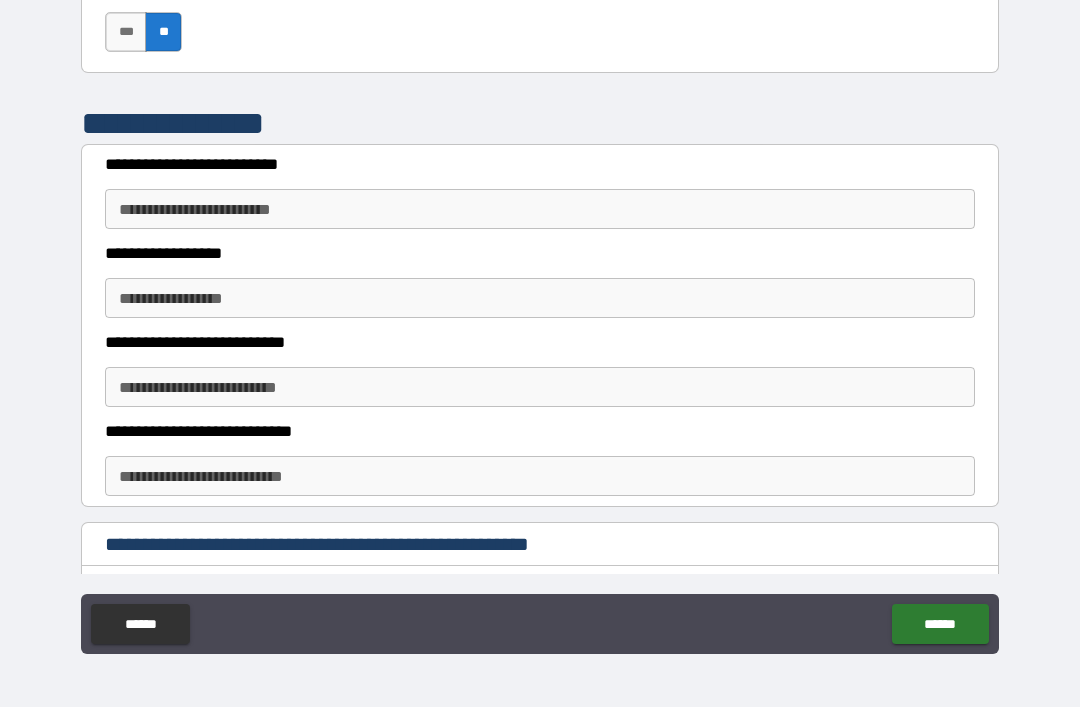 click on "**********" at bounding box center [540, 209] 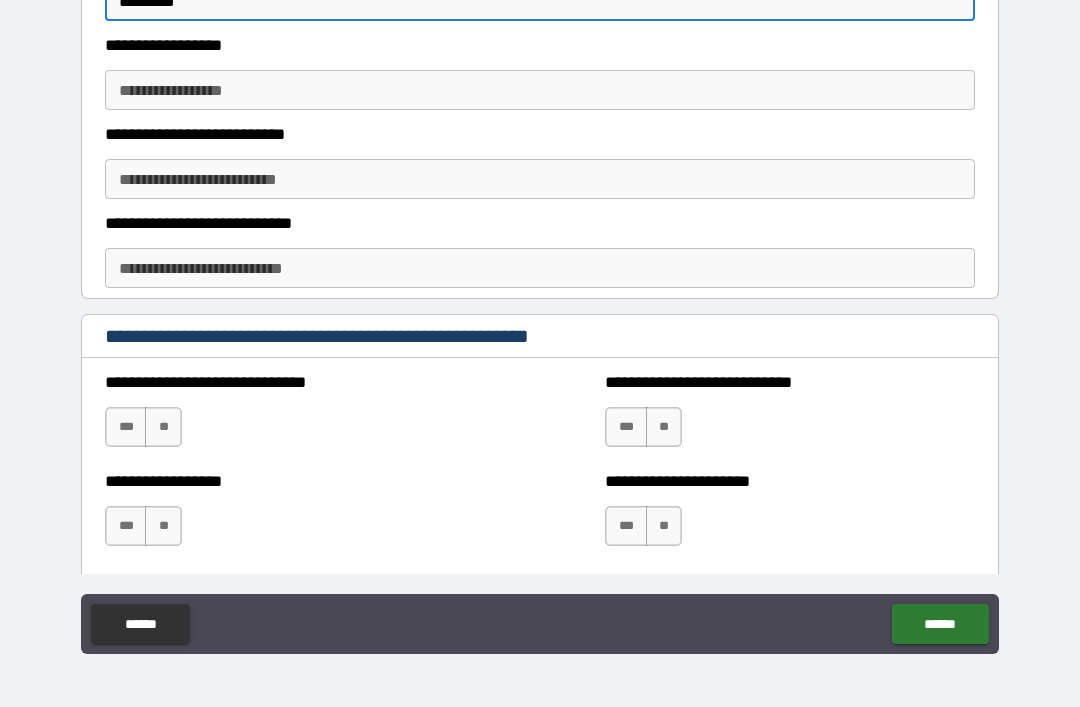 scroll, scrollTop: 5111, scrollLeft: 0, axis: vertical 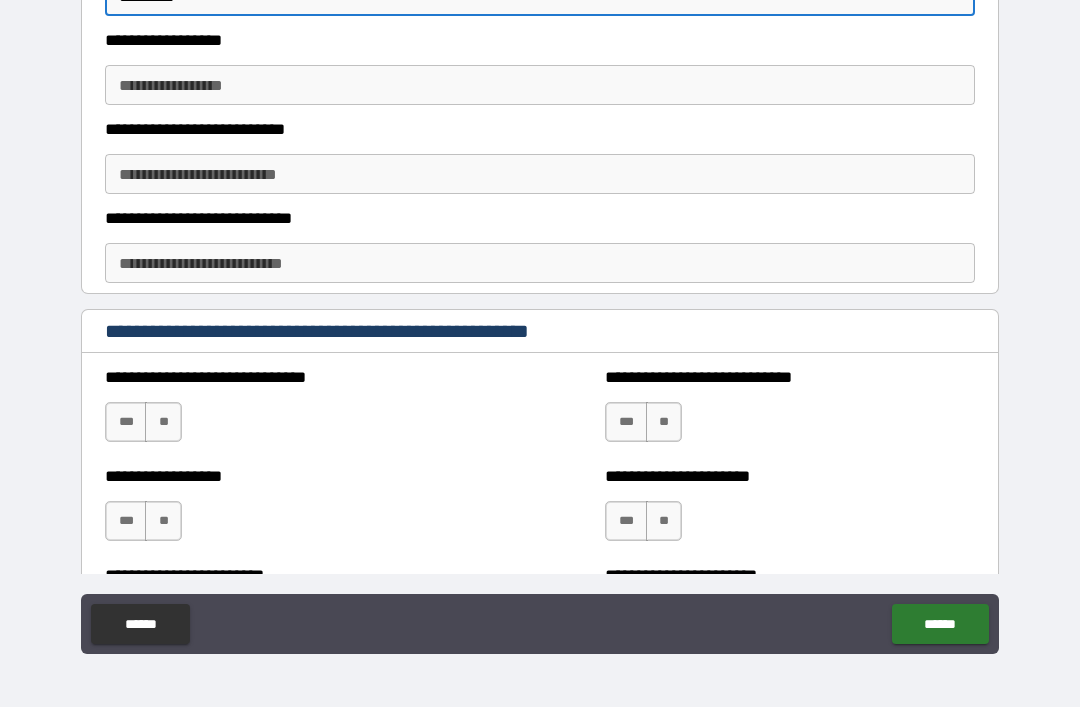 type on "********" 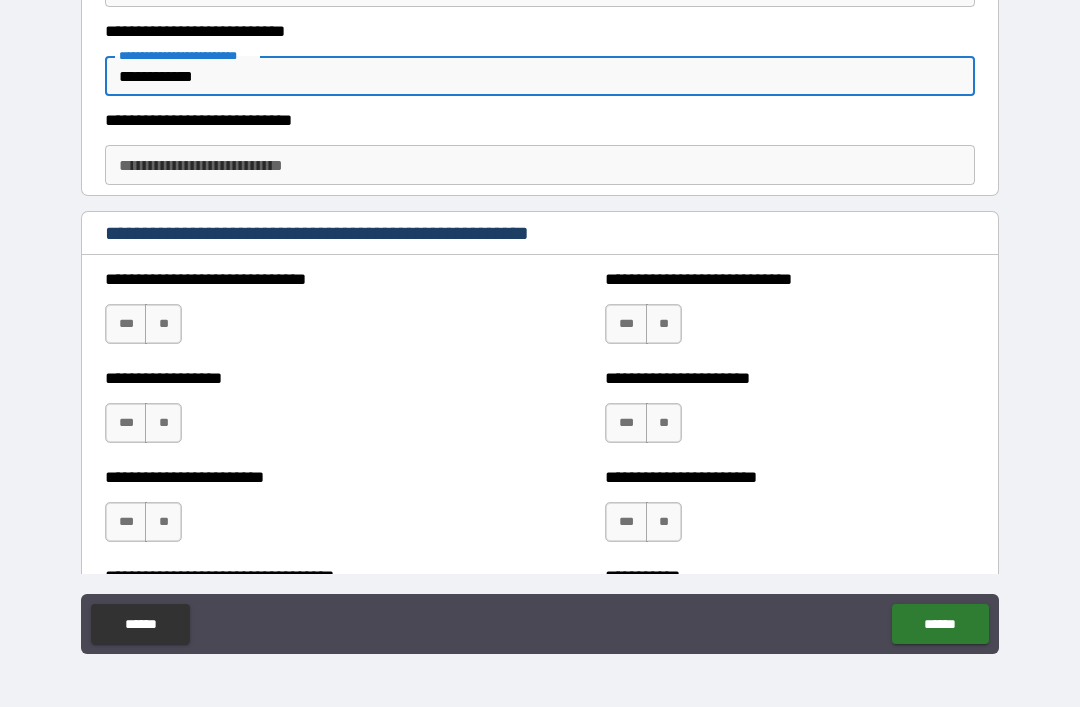 scroll, scrollTop: 5218, scrollLeft: 0, axis: vertical 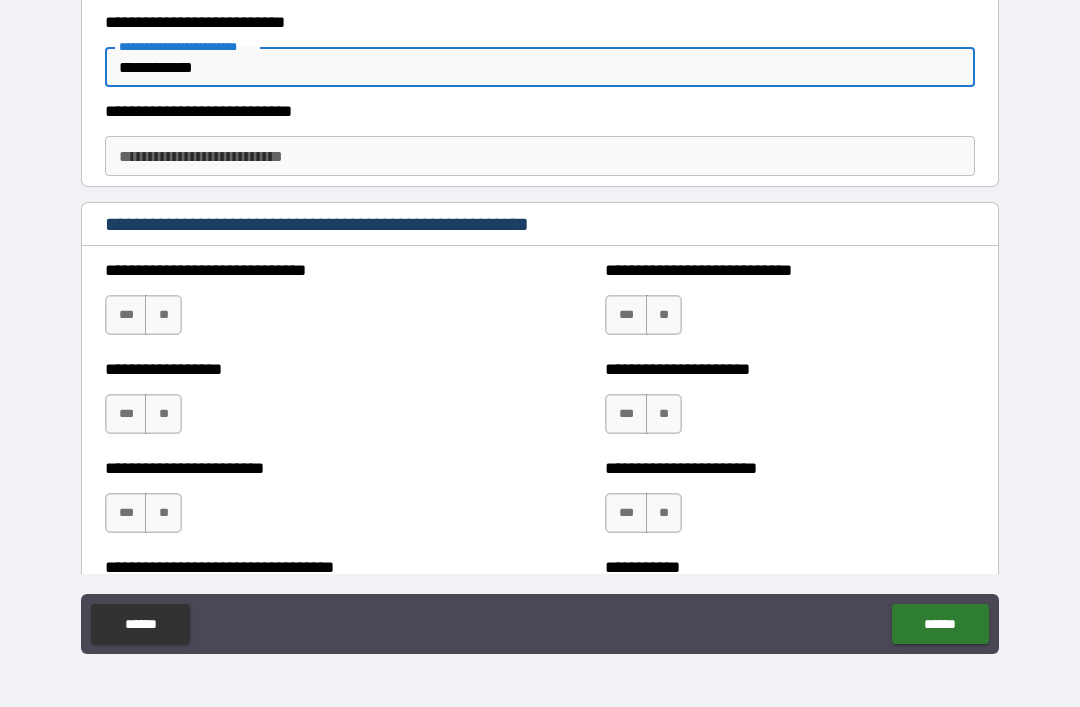type on "**********" 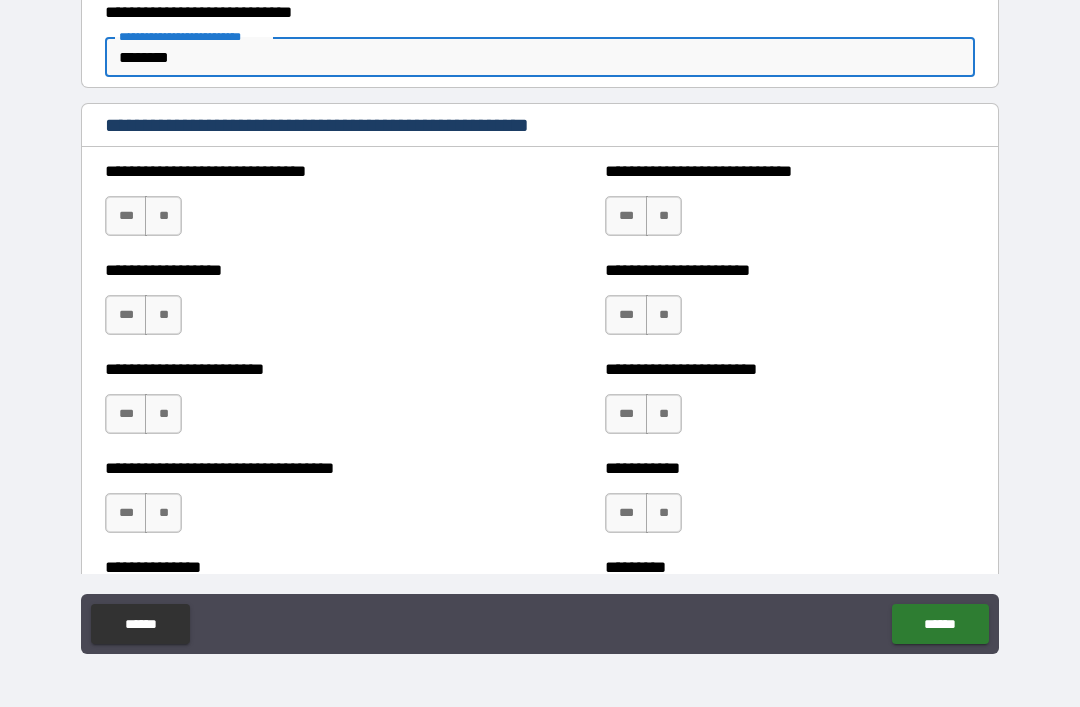 scroll, scrollTop: 5357, scrollLeft: 0, axis: vertical 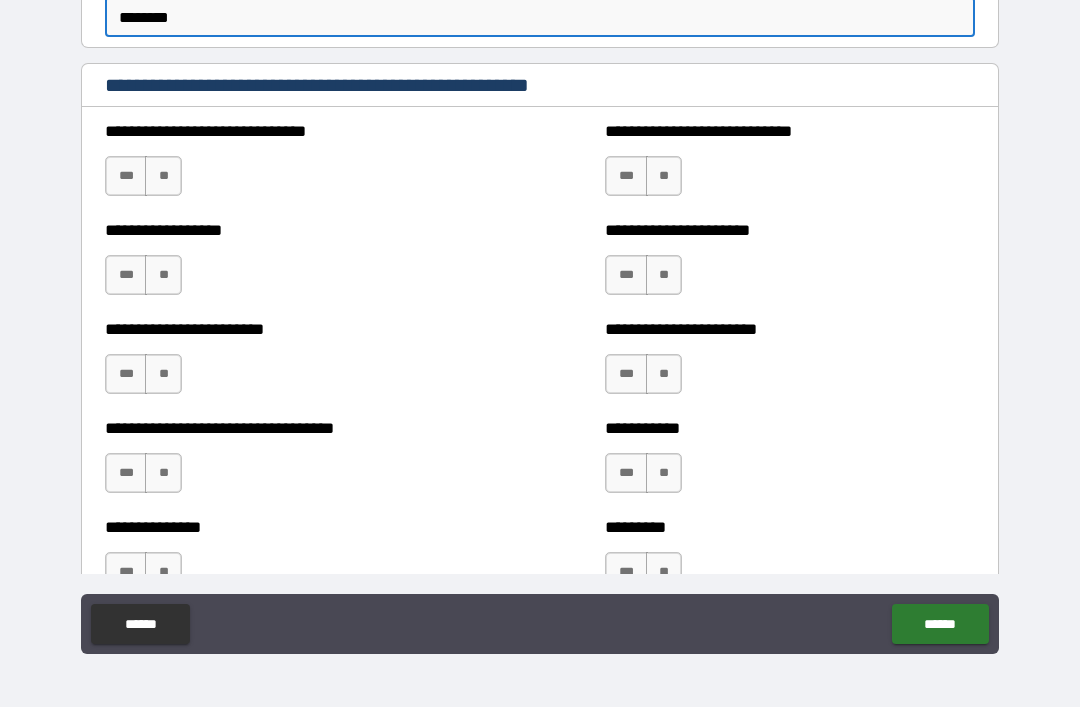 type on "********" 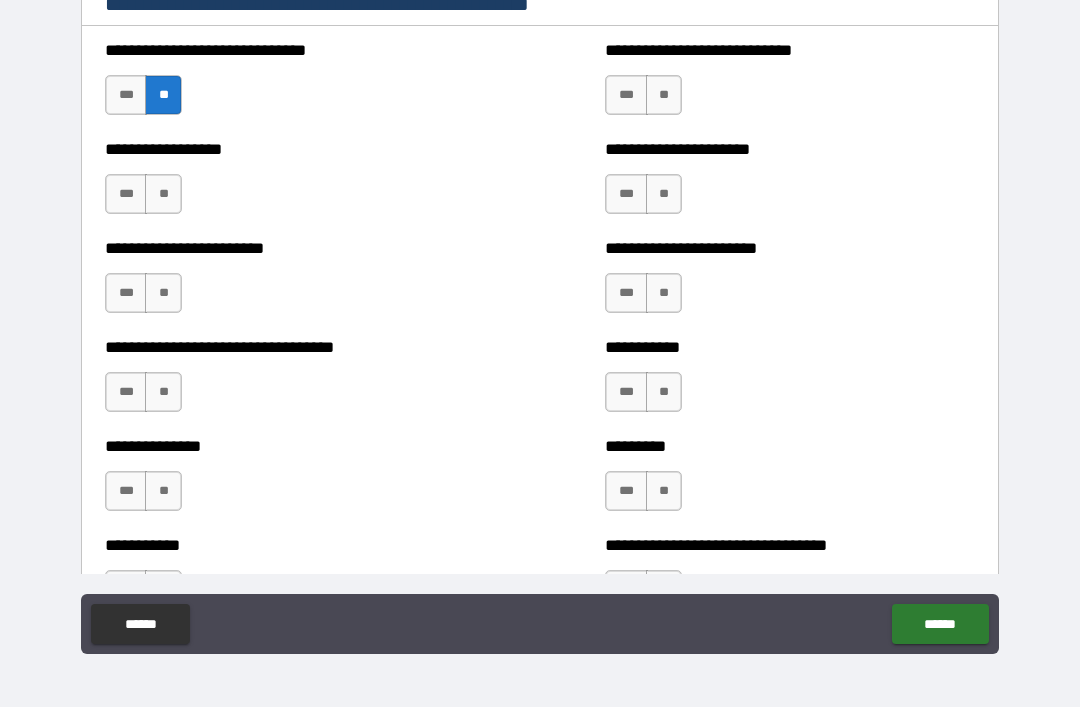 scroll, scrollTop: 5441, scrollLeft: 0, axis: vertical 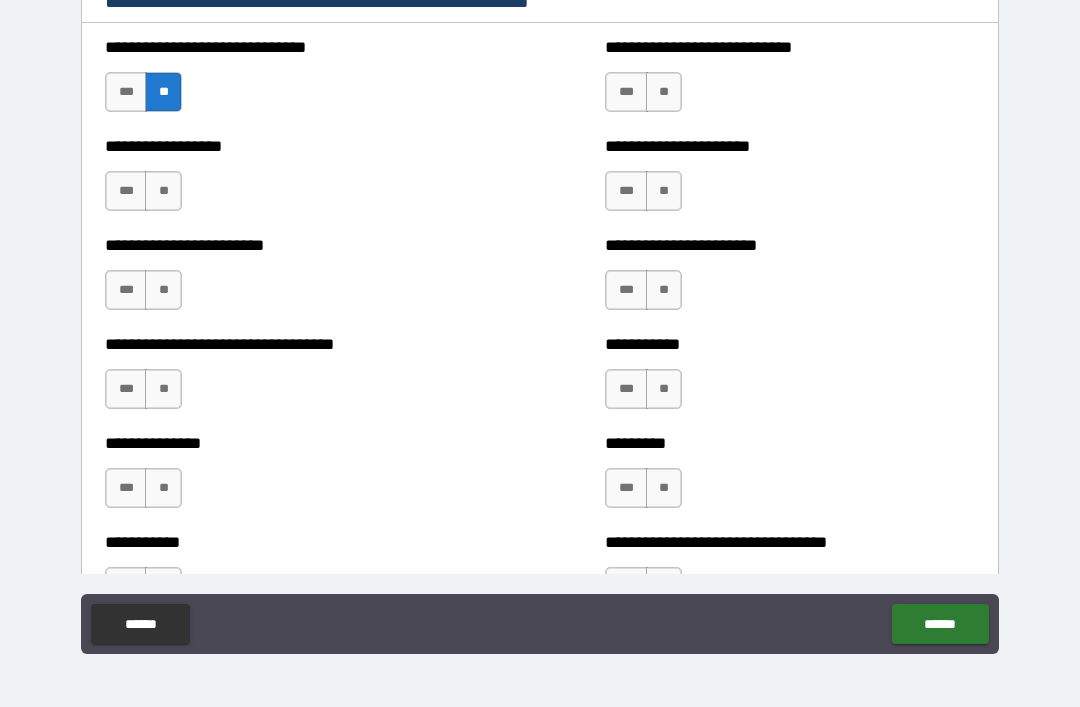 click on "**" at bounding box center [163, 191] 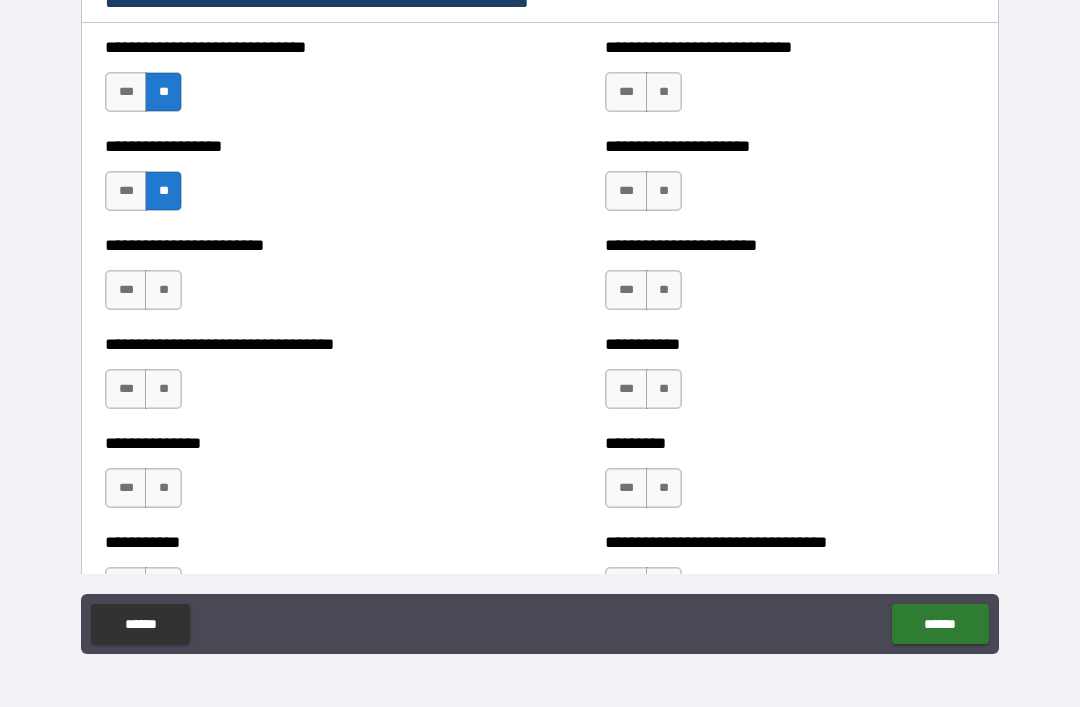 click on "**" at bounding box center [163, 290] 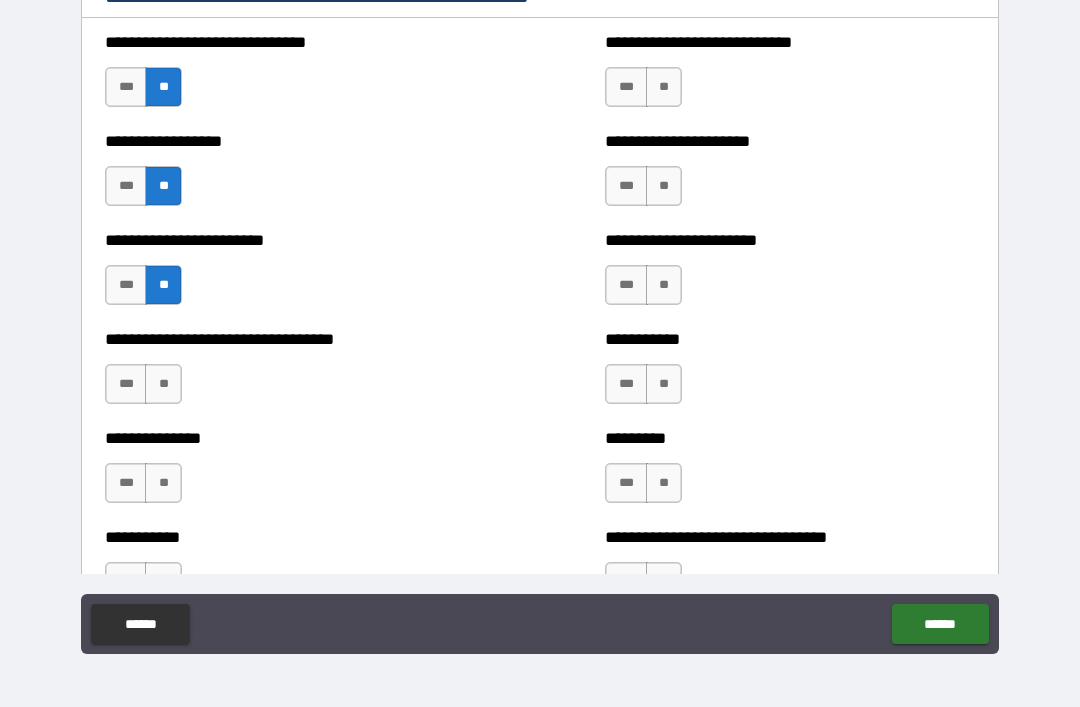scroll, scrollTop: 5449, scrollLeft: 0, axis: vertical 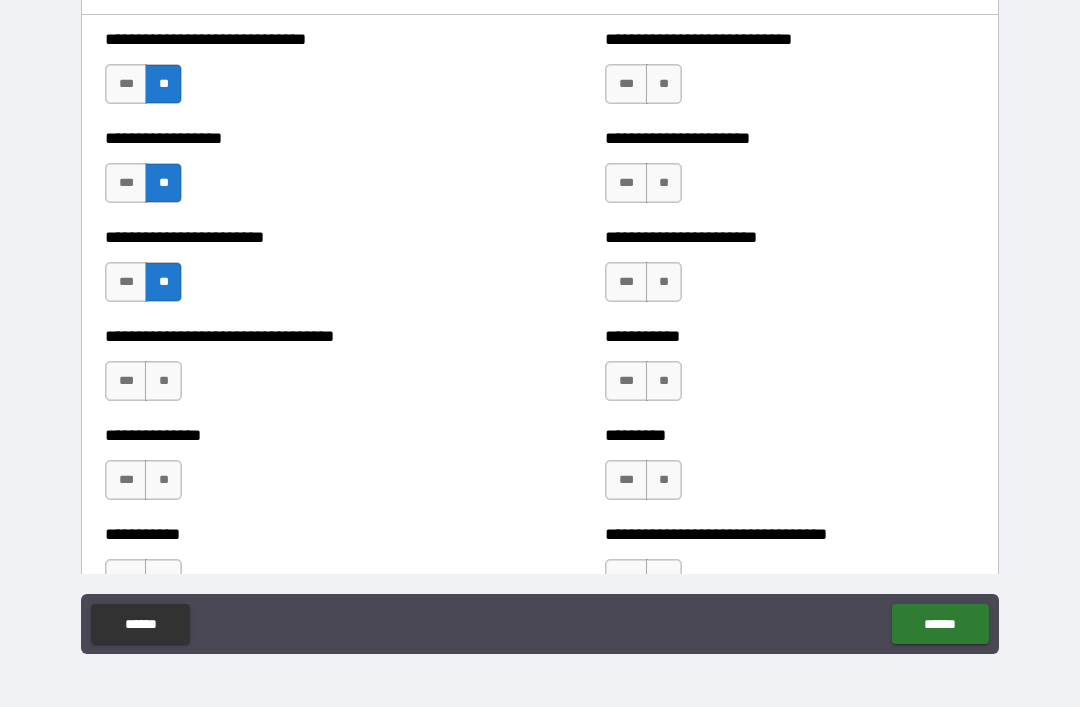 click on "***" at bounding box center [126, 381] 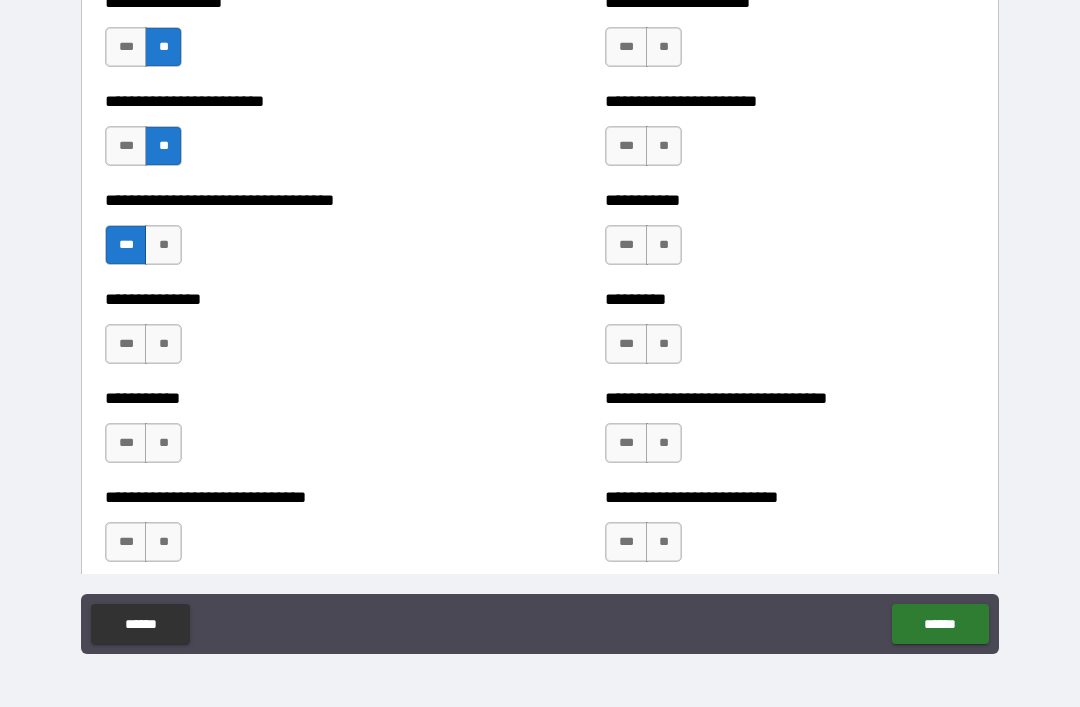 scroll, scrollTop: 5587, scrollLeft: 0, axis: vertical 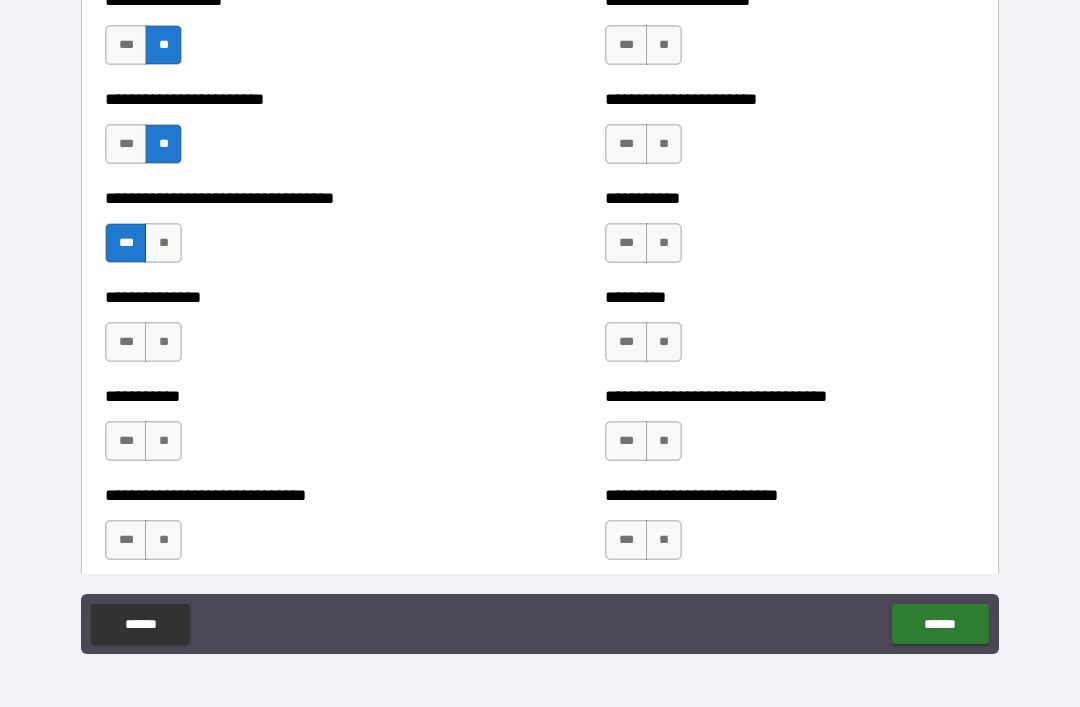 click on "***" at bounding box center (126, 342) 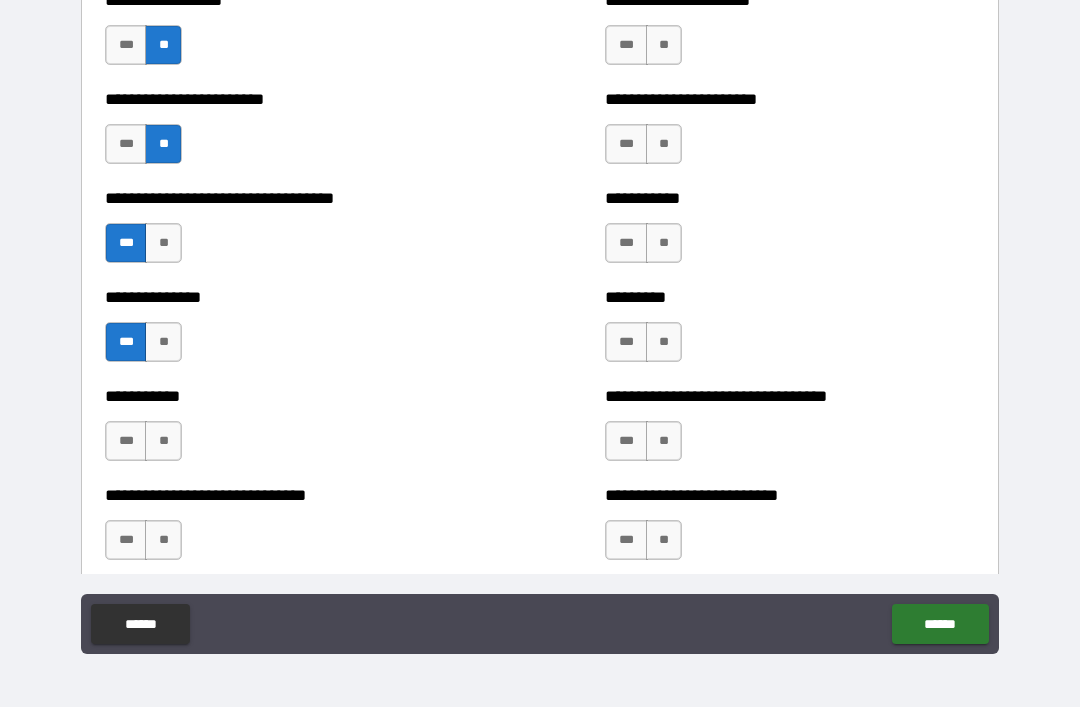 click on "***" at bounding box center (126, 441) 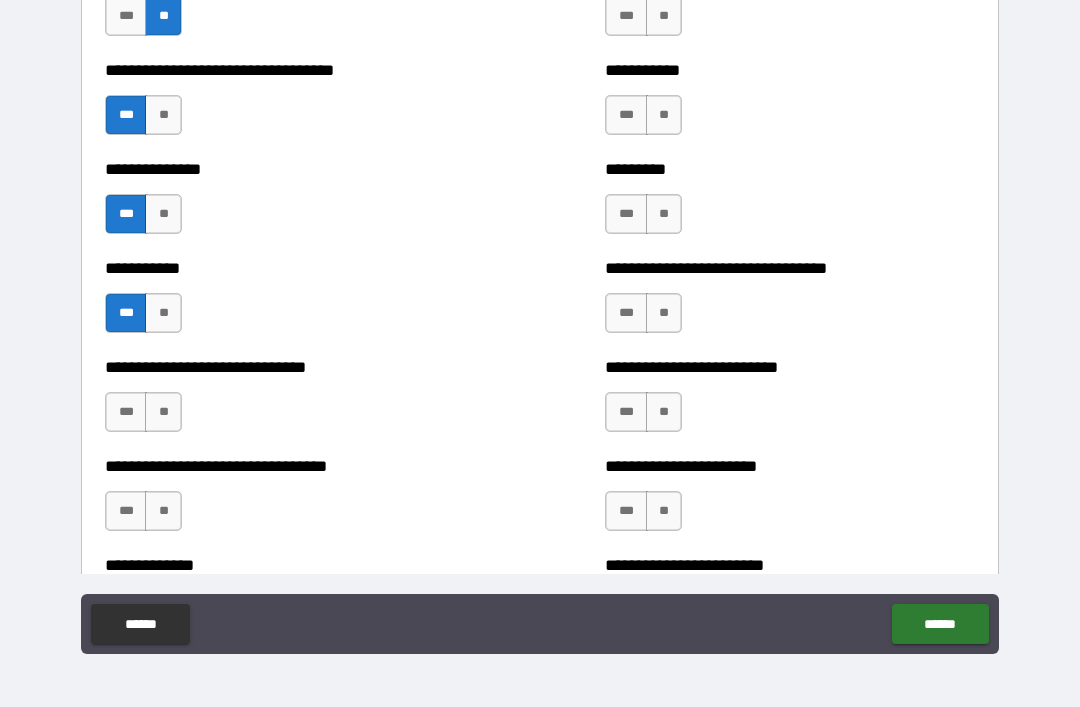 scroll, scrollTop: 5722, scrollLeft: 0, axis: vertical 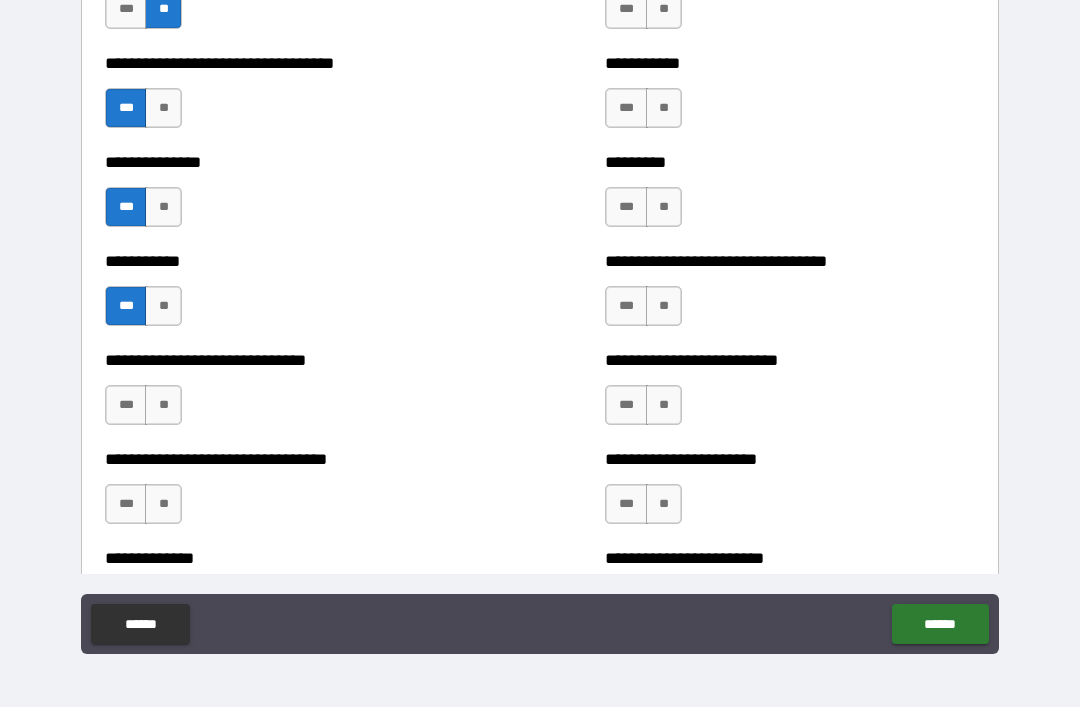 click on "***" at bounding box center [126, 405] 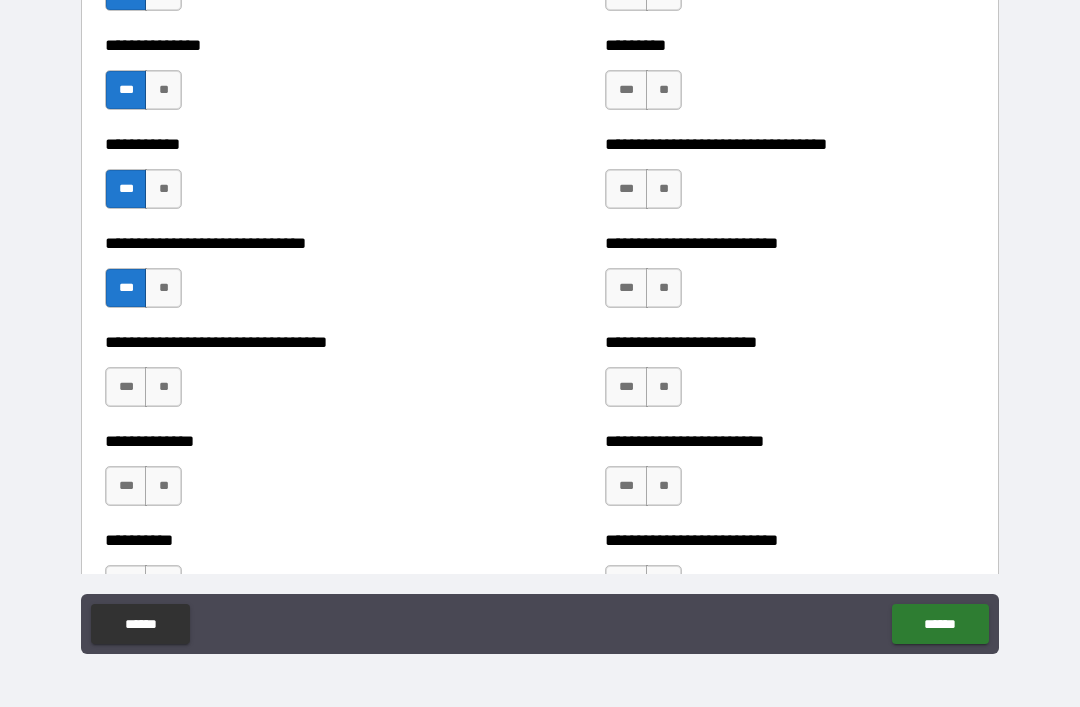 scroll, scrollTop: 5840, scrollLeft: 0, axis: vertical 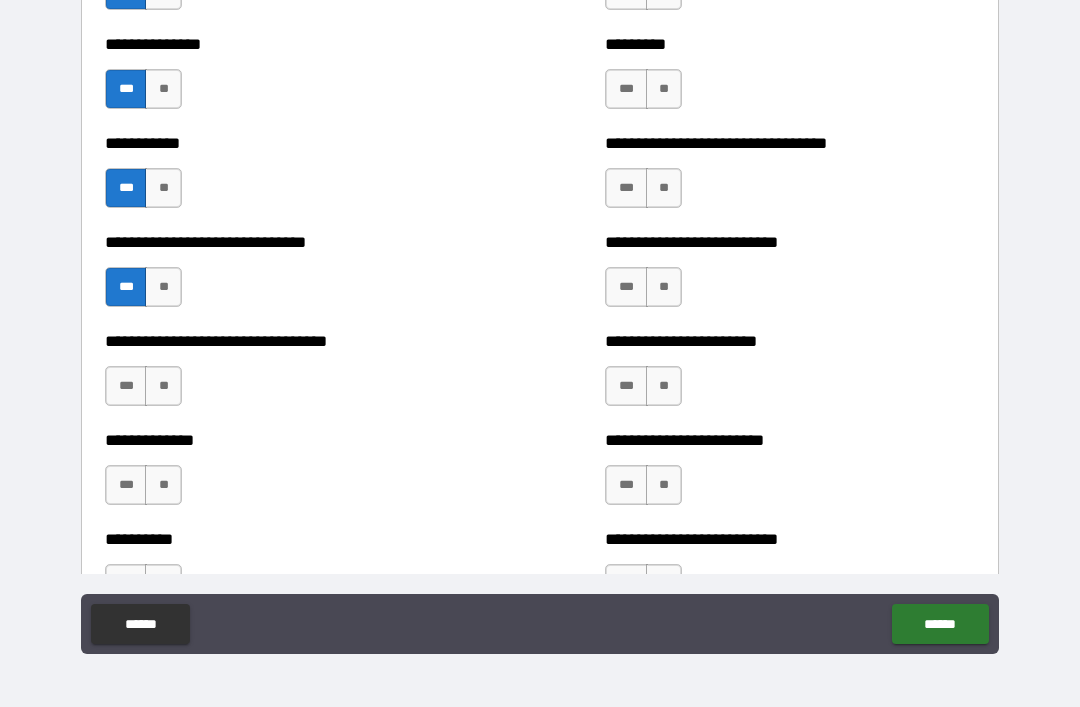 click on "**" at bounding box center [163, 386] 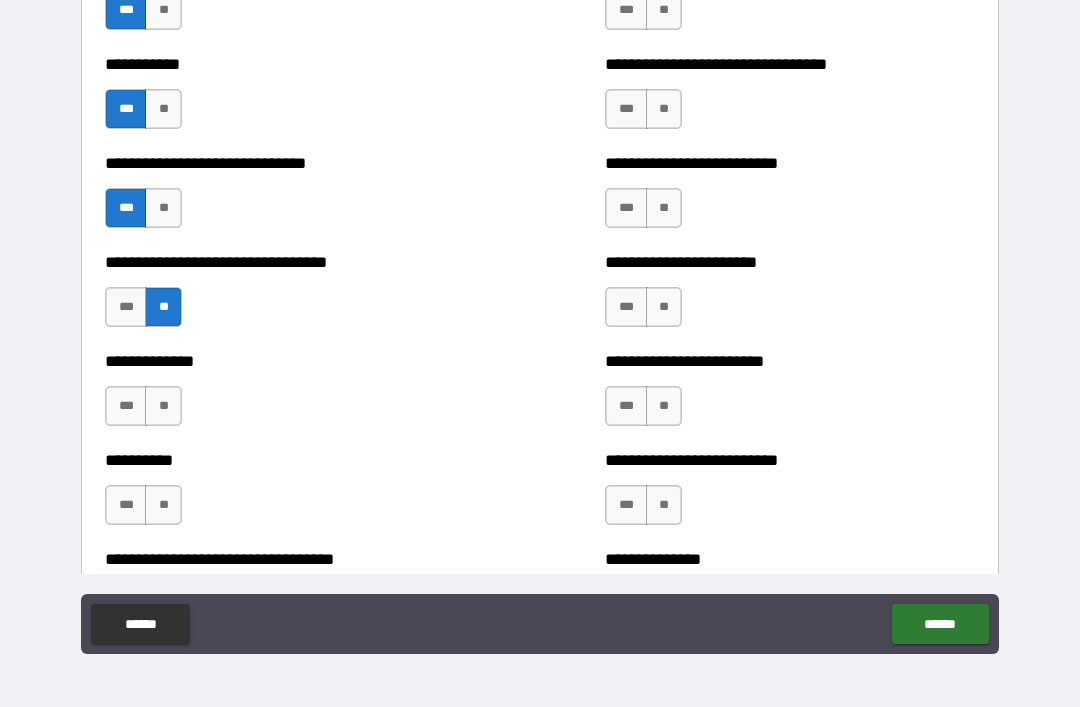 scroll, scrollTop: 5931, scrollLeft: 0, axis: vertical 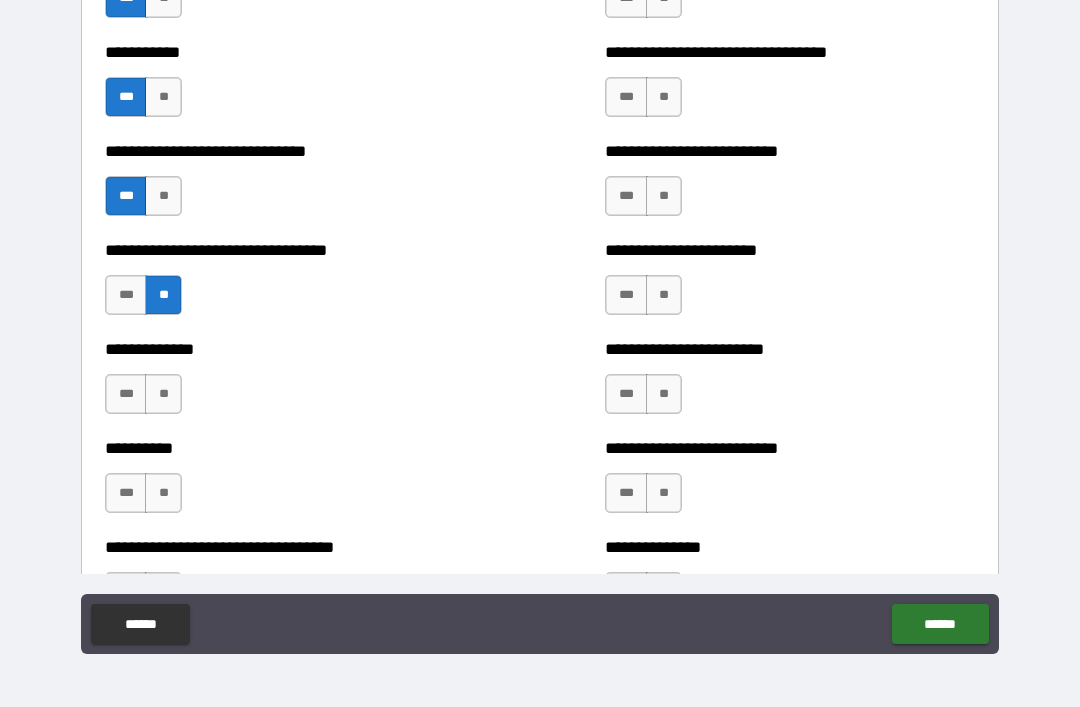 click on "**" at bounding box center (163, 394) 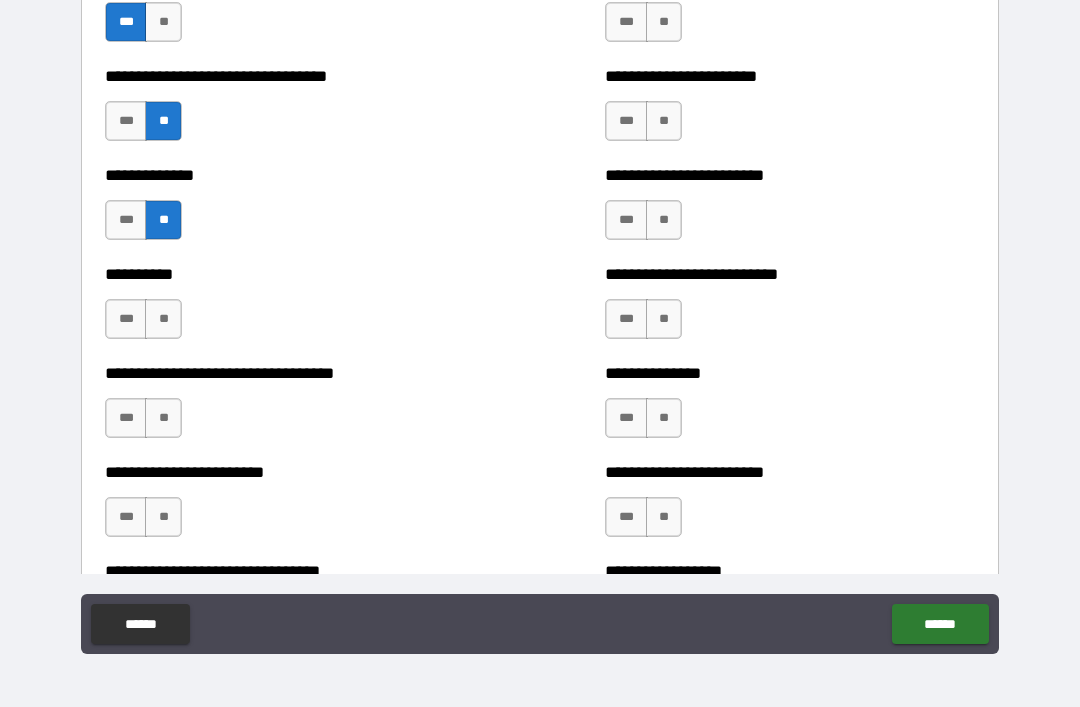 scroll, scrollTop: 6112, scrollLeft: 0, axis: vertical 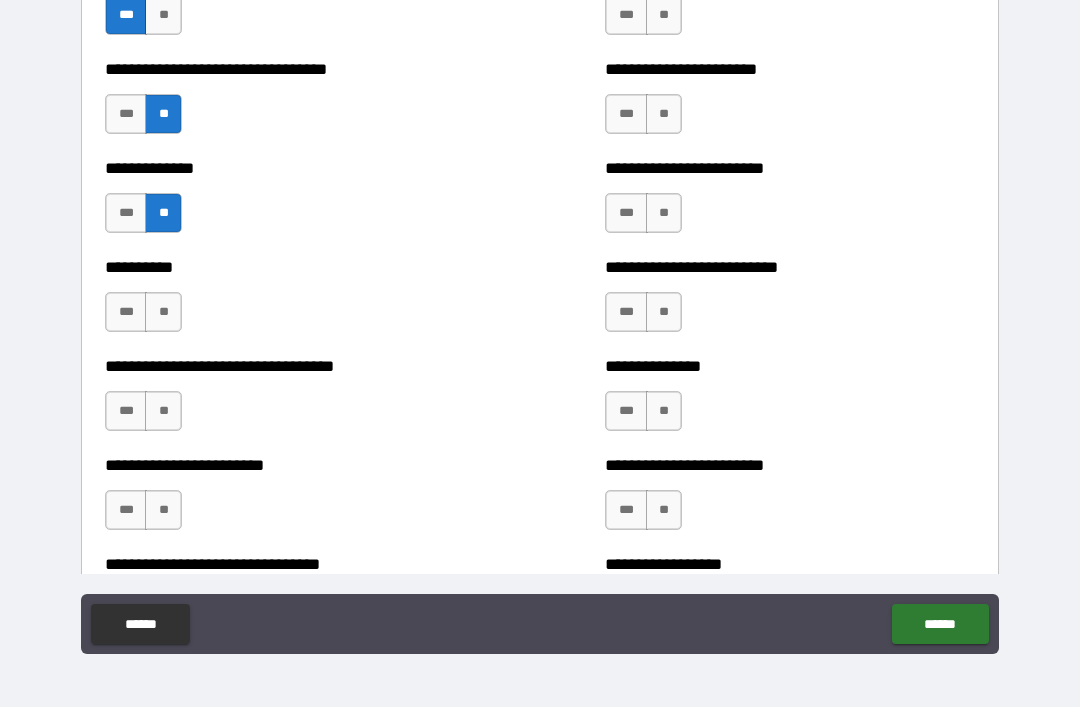 click on "**" at bounding box center [163, 312] 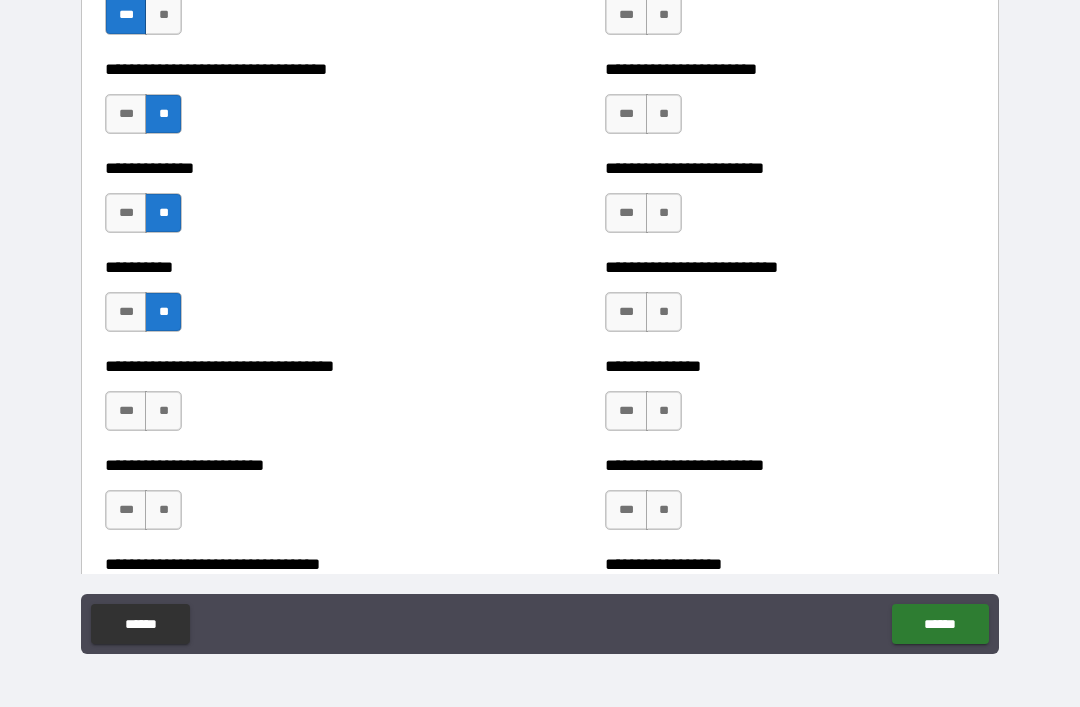 click on "**" at bounding box center [163, 411] 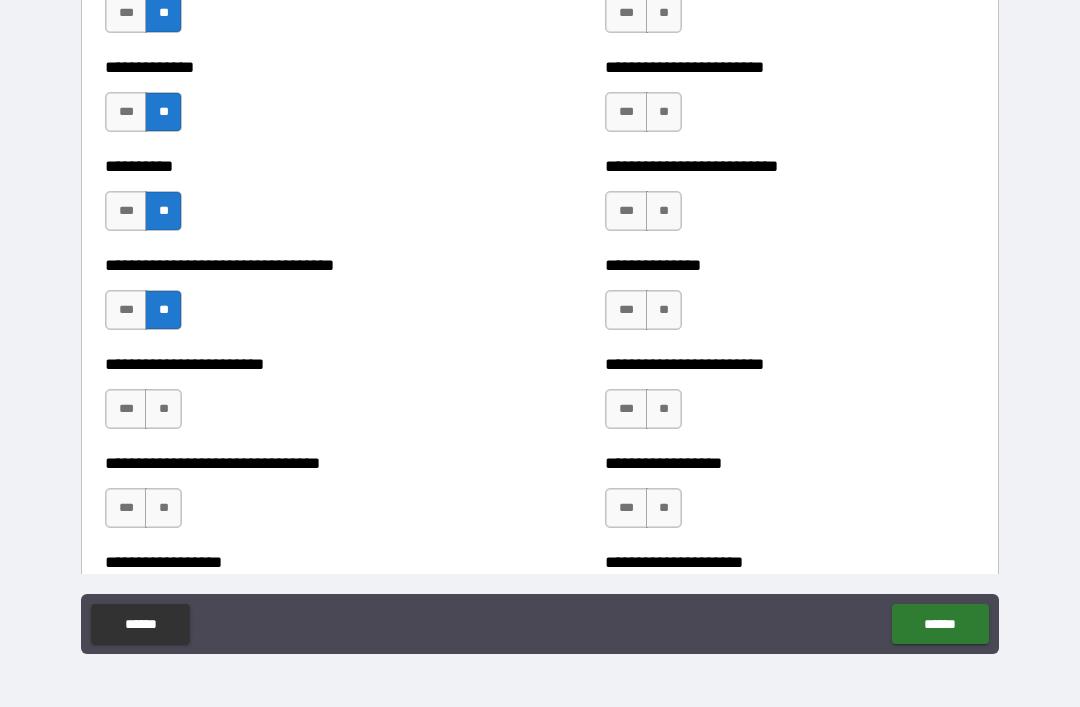 scroll, scrollTop: 6218, scrollLeft: 0, axis: vertical 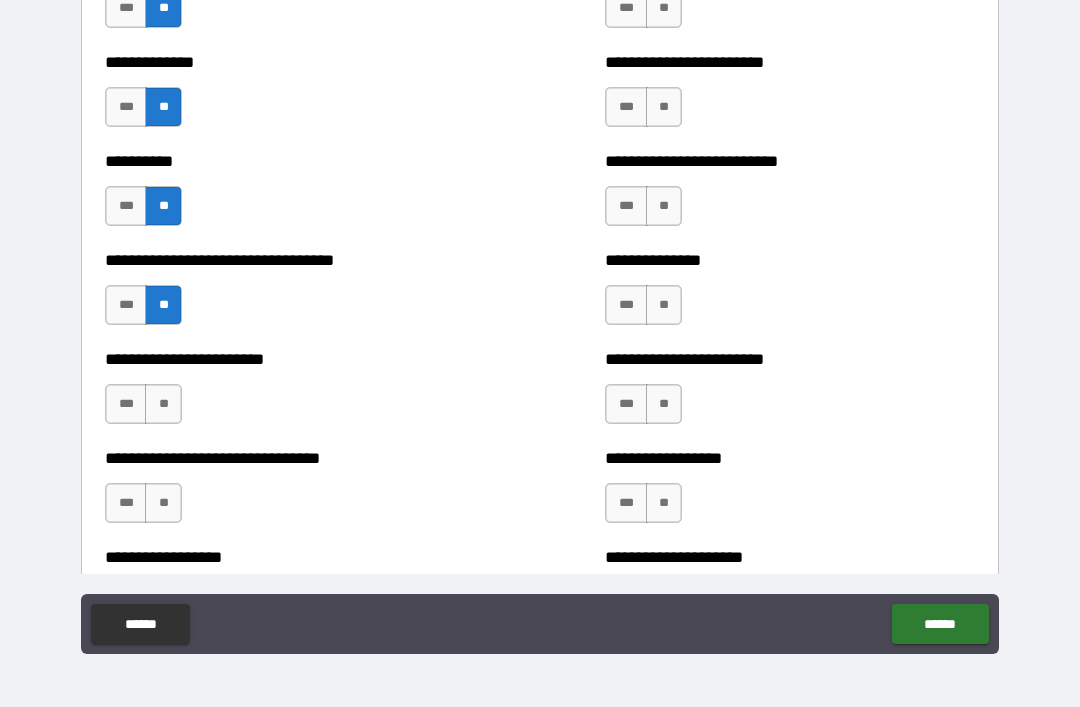 click on "**" at bounding box center [163, 404] 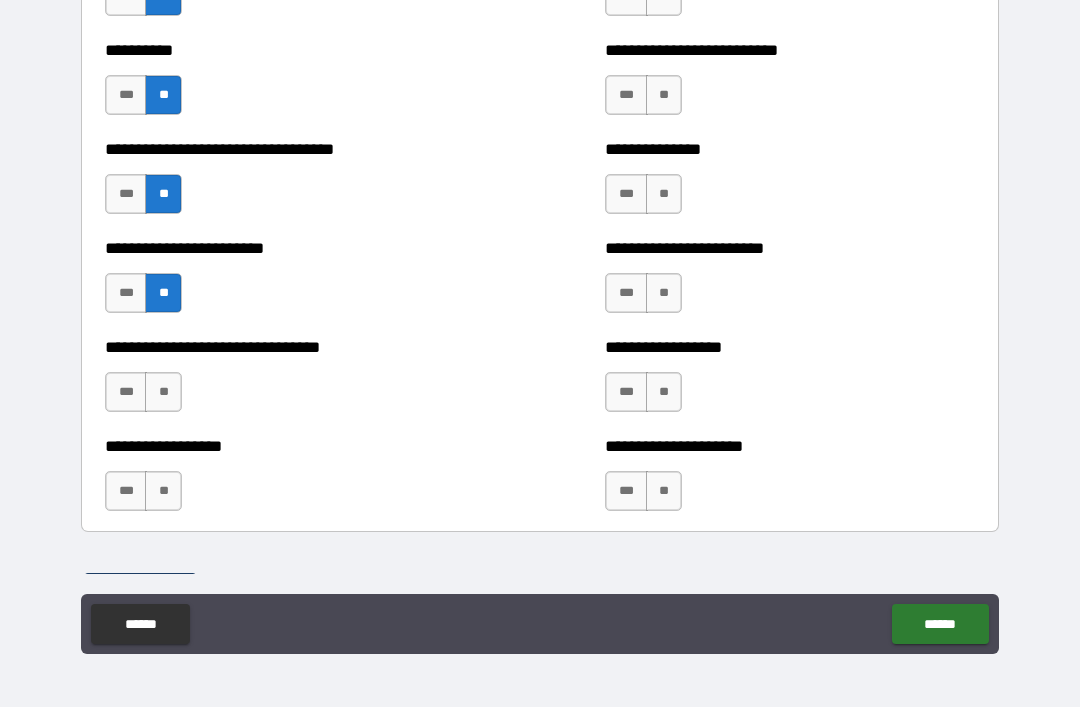 scroll, scrollTop: 6340, scrollLeft: 0, axis: vertical 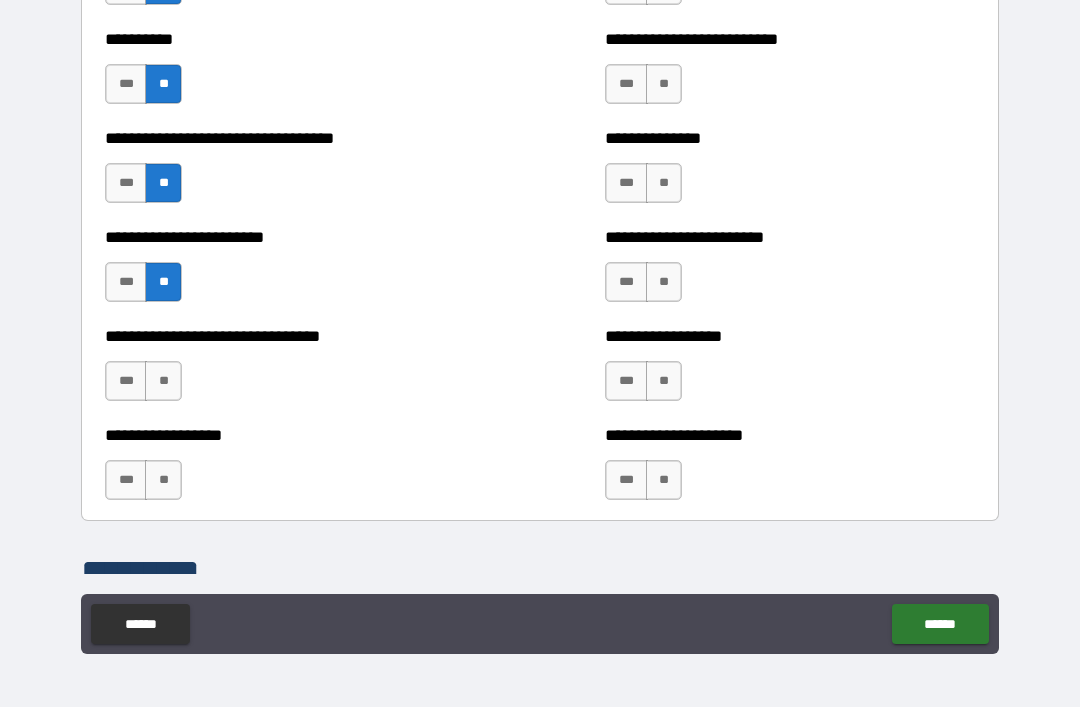 click on "***" at bounding box center (126, 381) 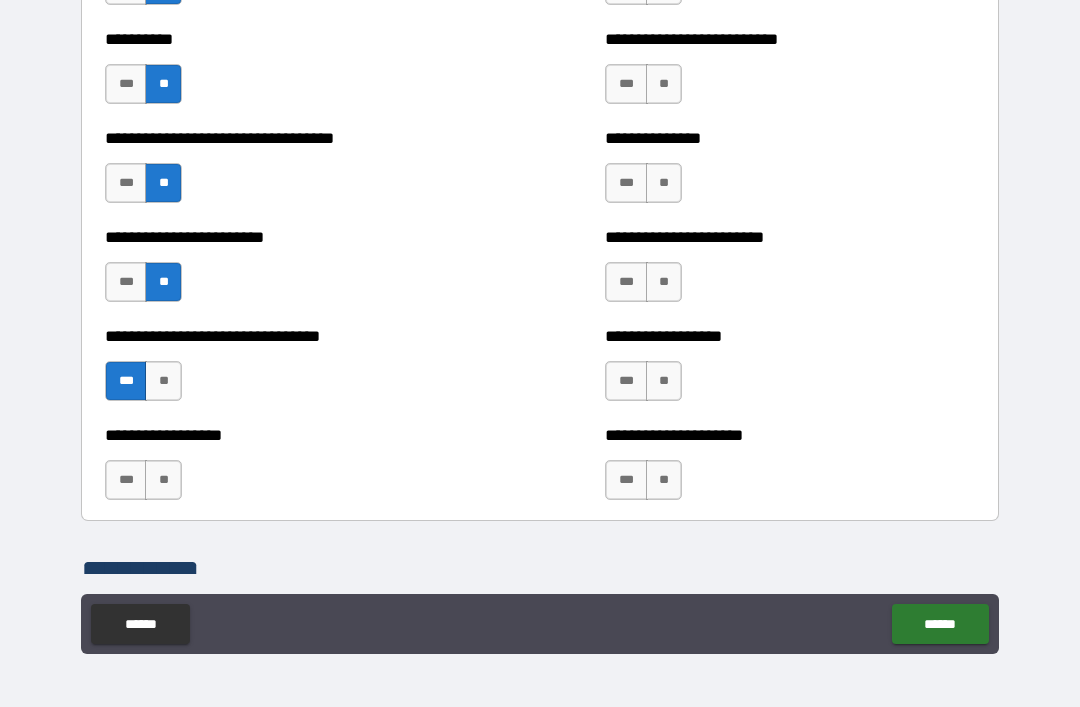 click on "***" at bounding box center (126, 480) 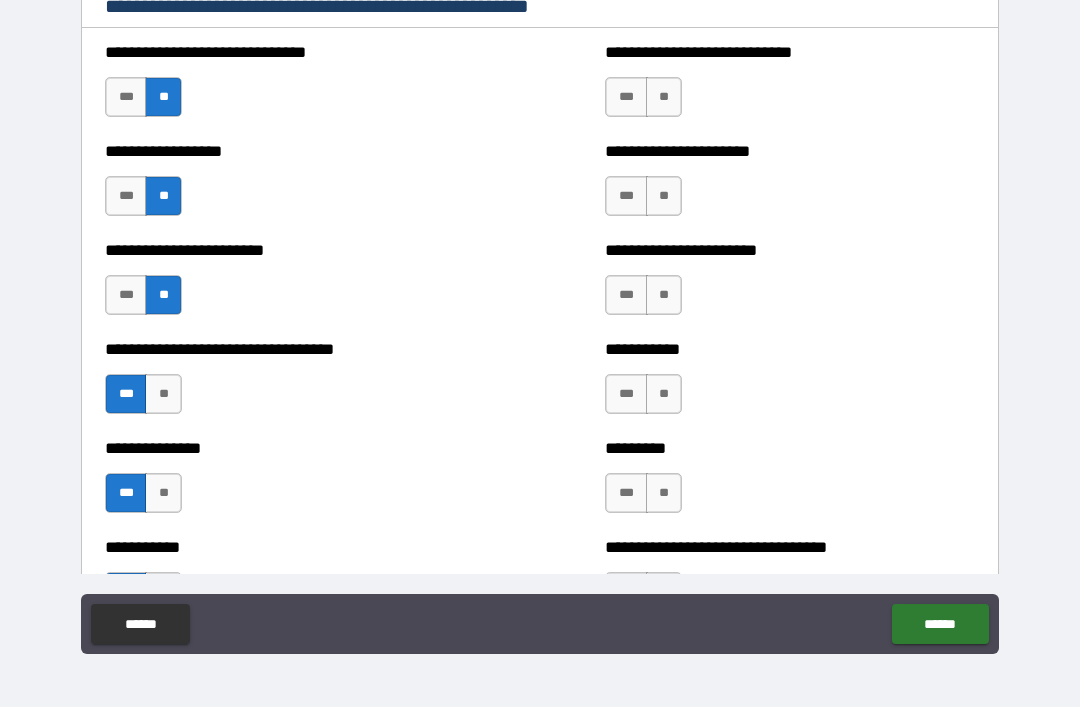 scroll, scrollTop: 5411, scrollLeft: 0, axis: vertical 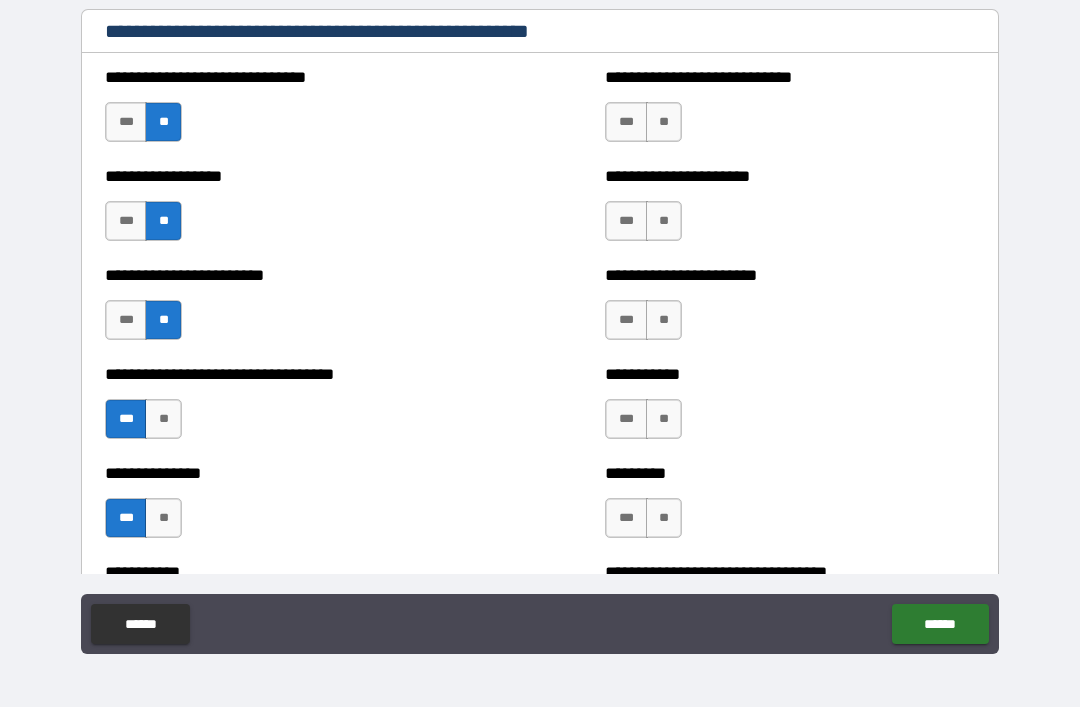 click on "**" at bounding box center [664, 122] 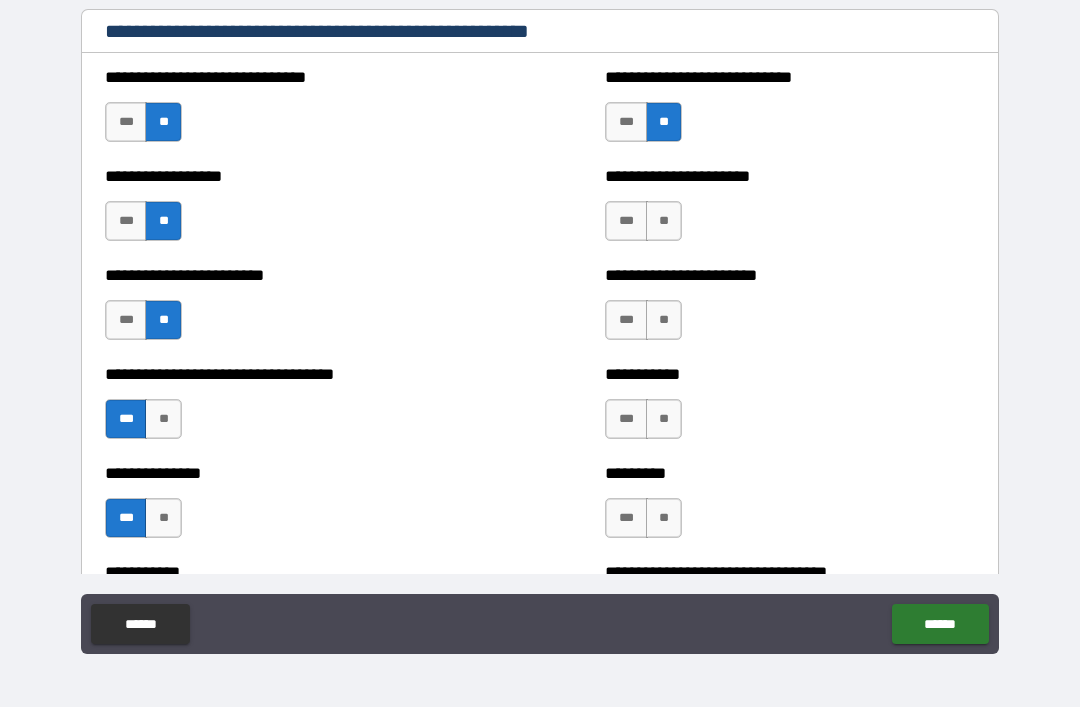 click on "**" at bounding box center (664, 221) 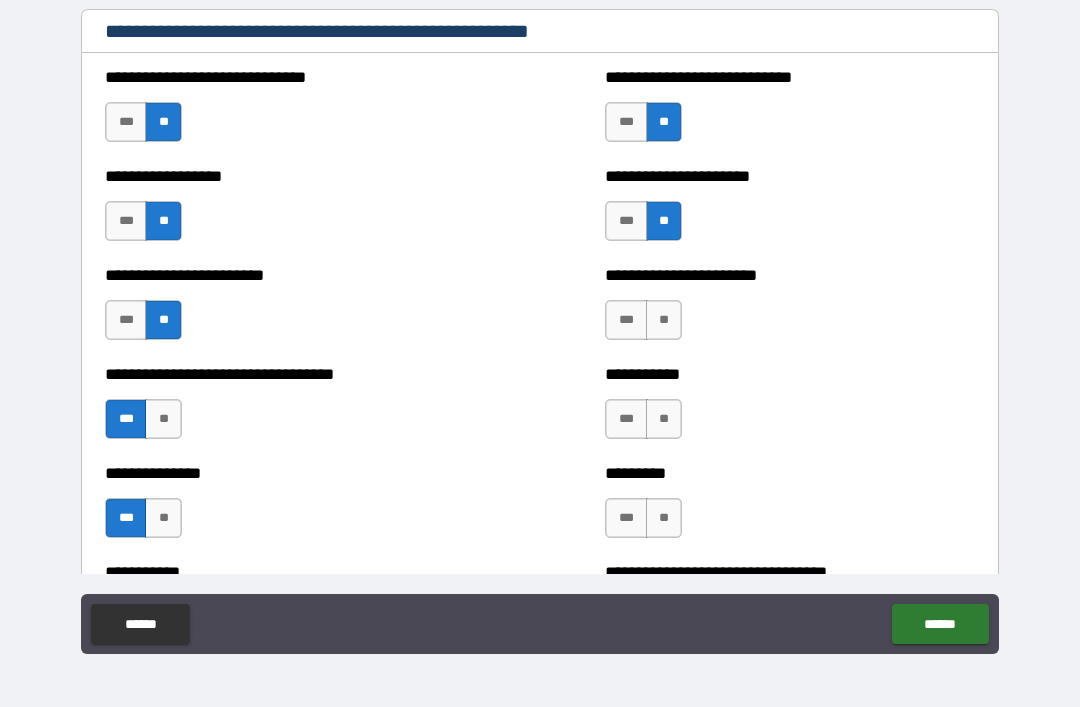 click on "**" at bounding box center [664, 320] 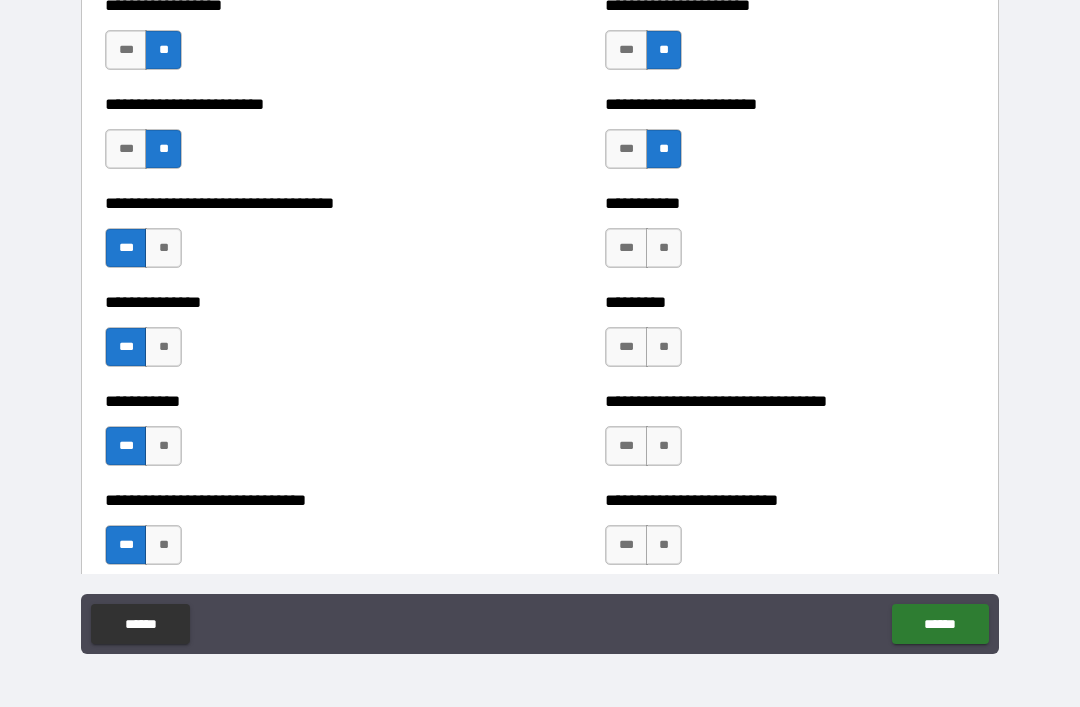 scroll, scrollTop: 5587, scrollLeft: 0, axis: vertical 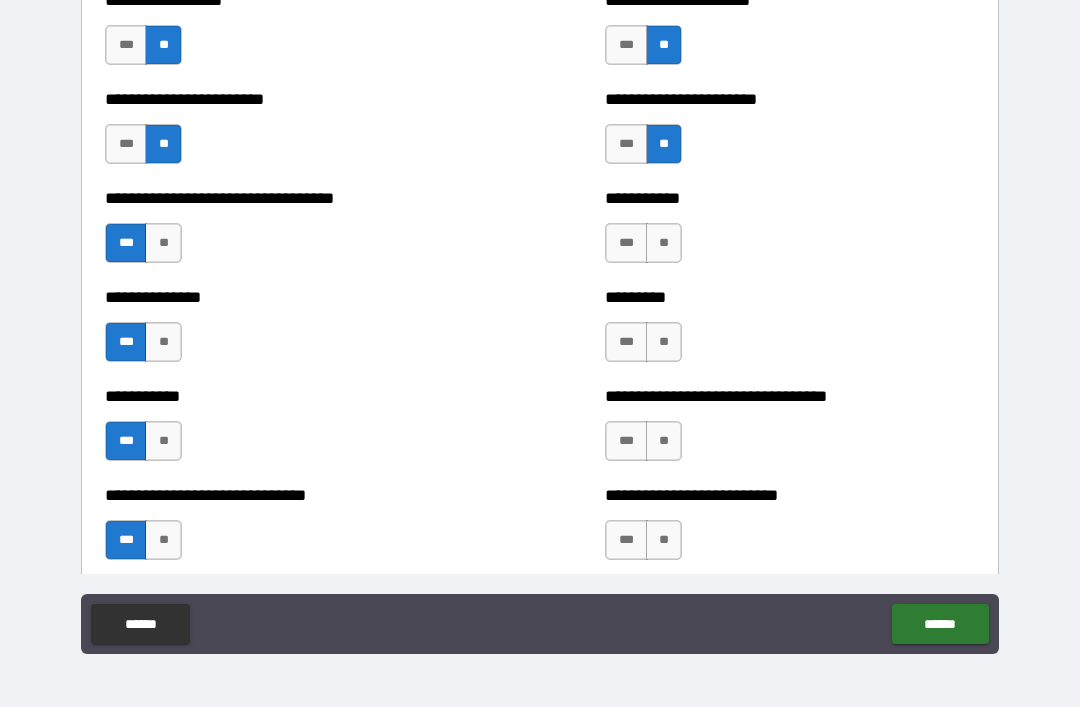 click on "**" at bounding box center (664, 243) 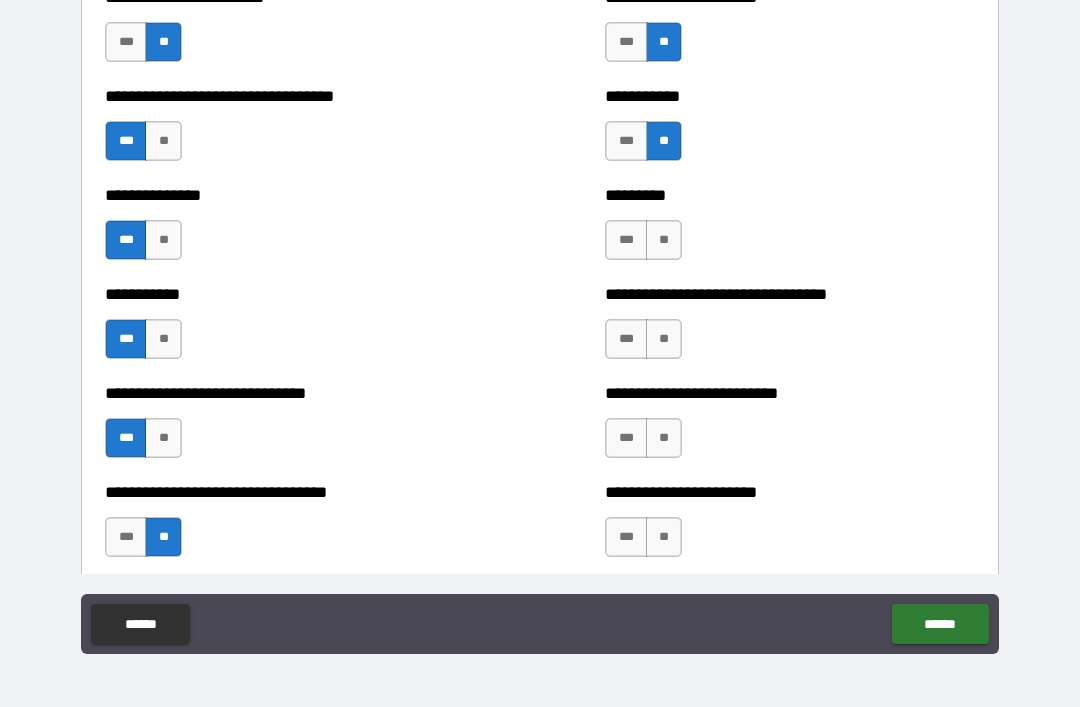 scroll, scrollTop: 5693, scrollLeft: 0, axis: vertical 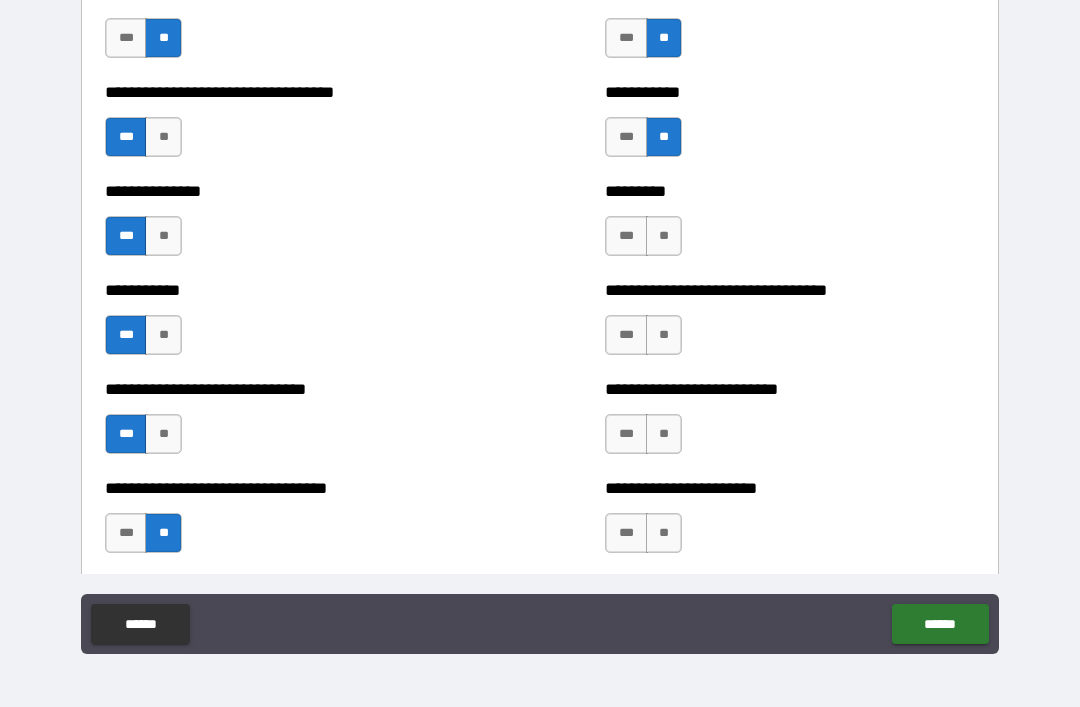click on "**" at bounding box center (664, 236) 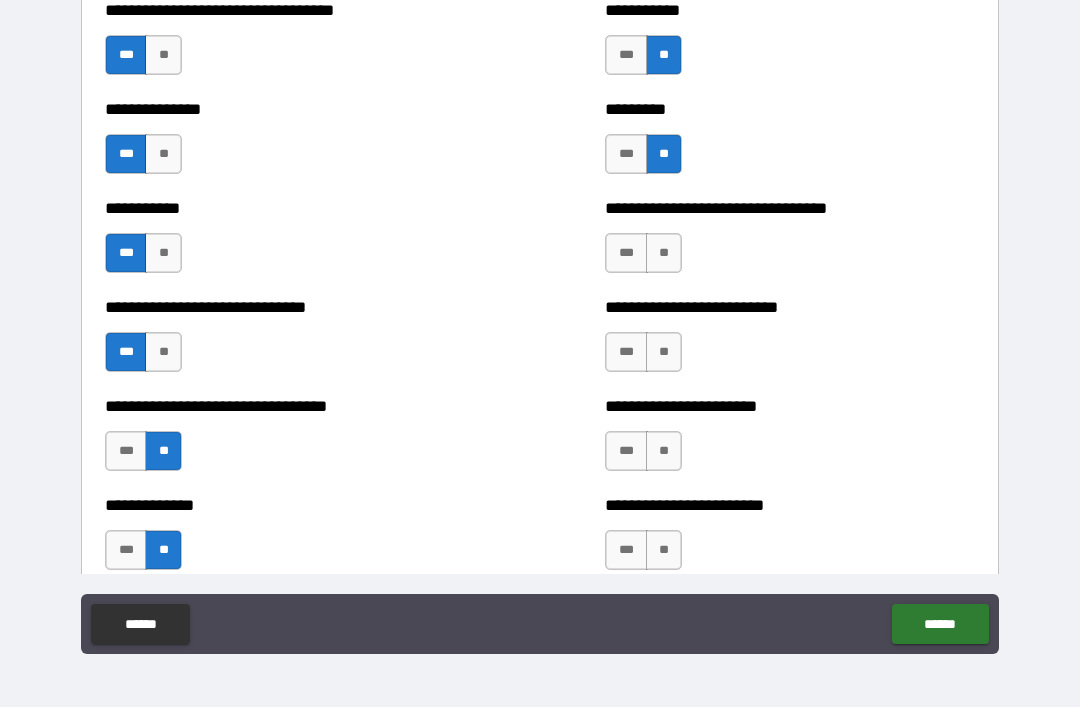 scroll, scrollTop: 5783, scrollLeft: 0, axis: vertical 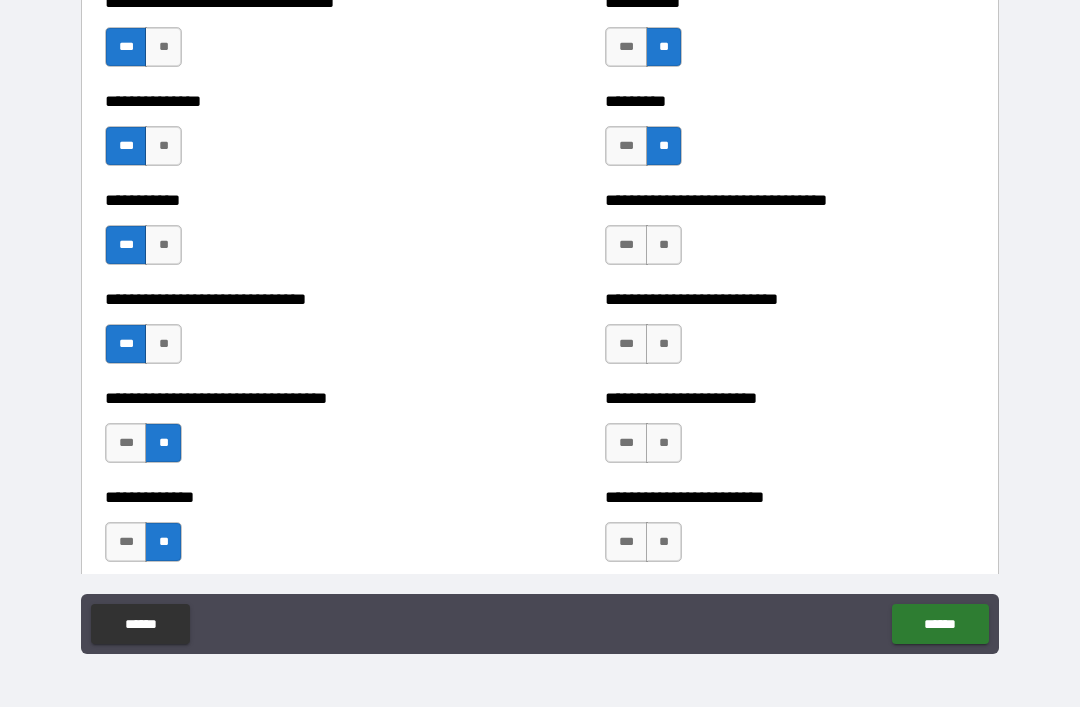 click on "**" at bounding box center (664, 245) 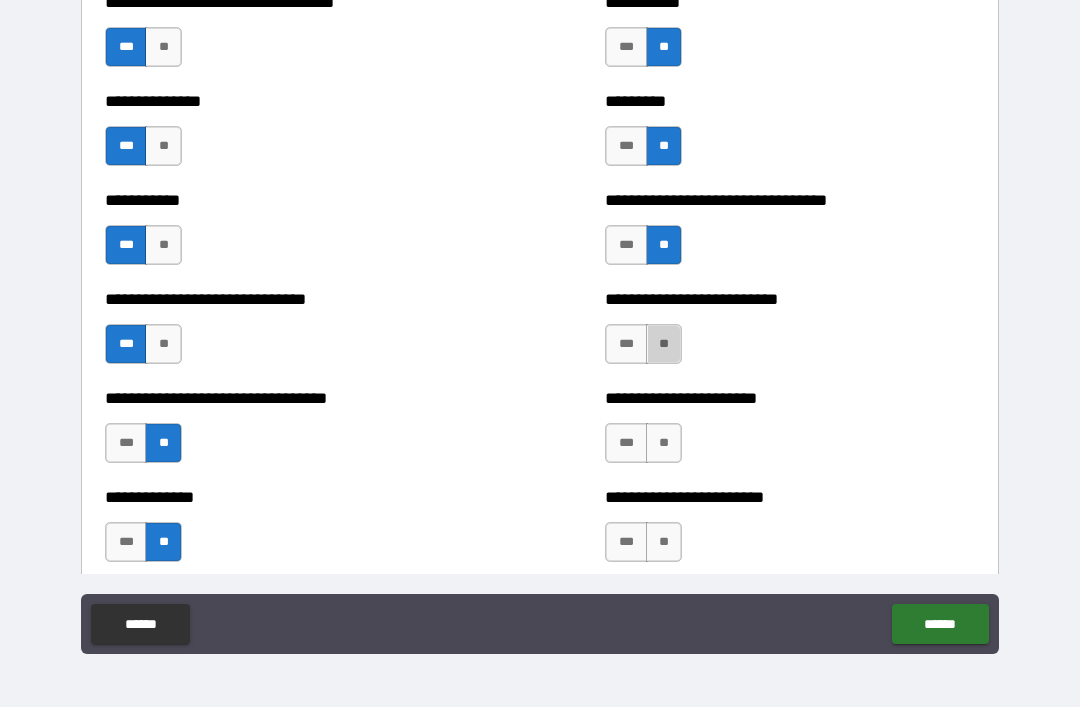 click on "**" at bounding box center [664, 344] 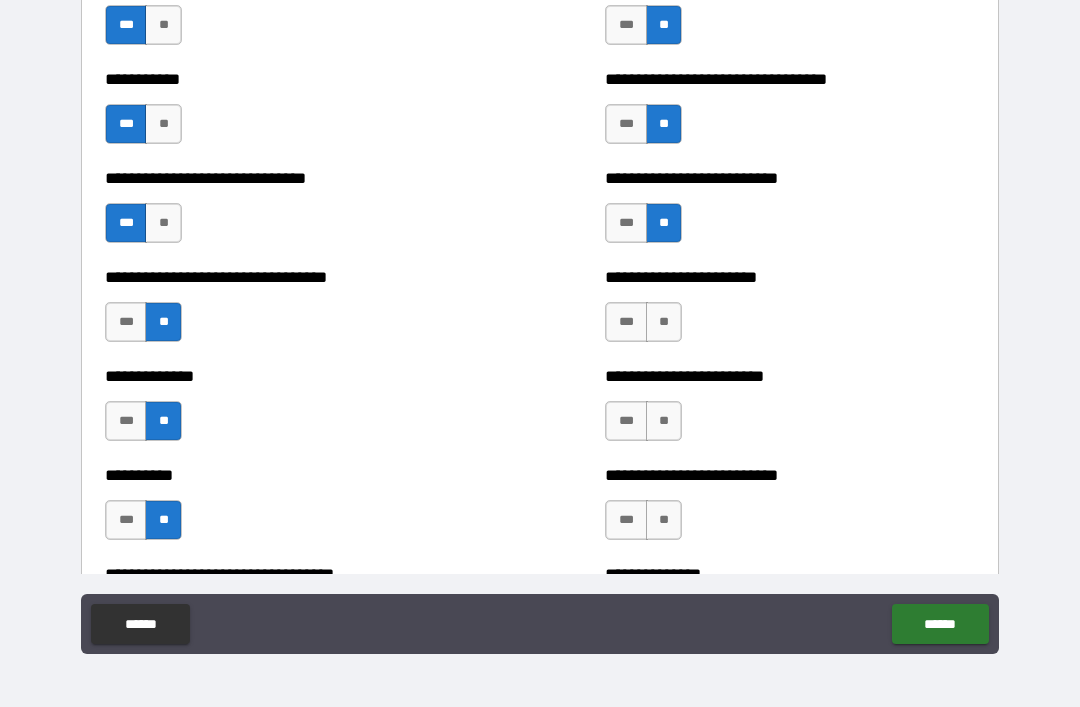 scroll, scrollTop: 5910, scrollLeft: 0, axis: vertical 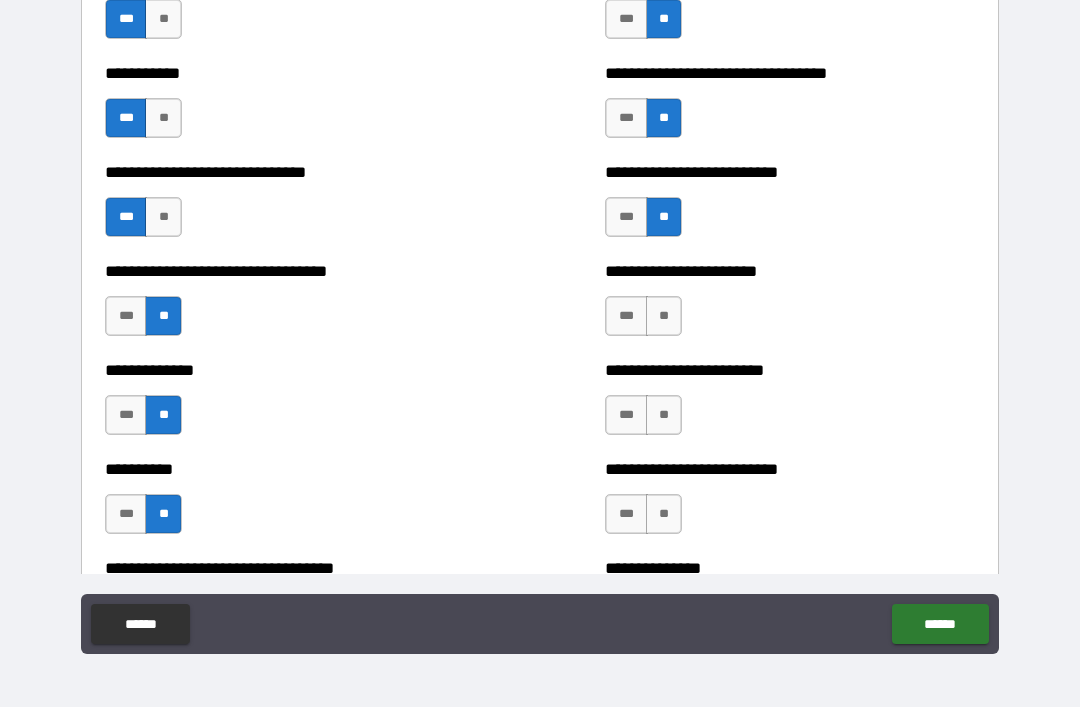 click on "**" at bounding box center [664, 316] 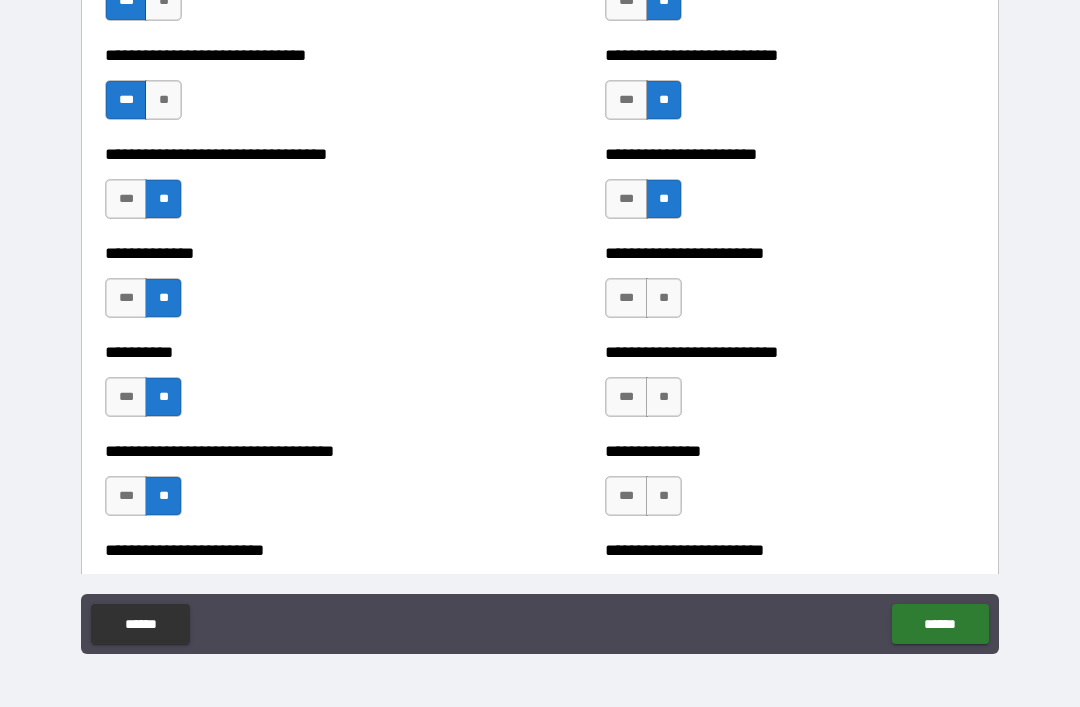 scroll, scrollTop: 6030, scrollLeft: 0, axis: vertical 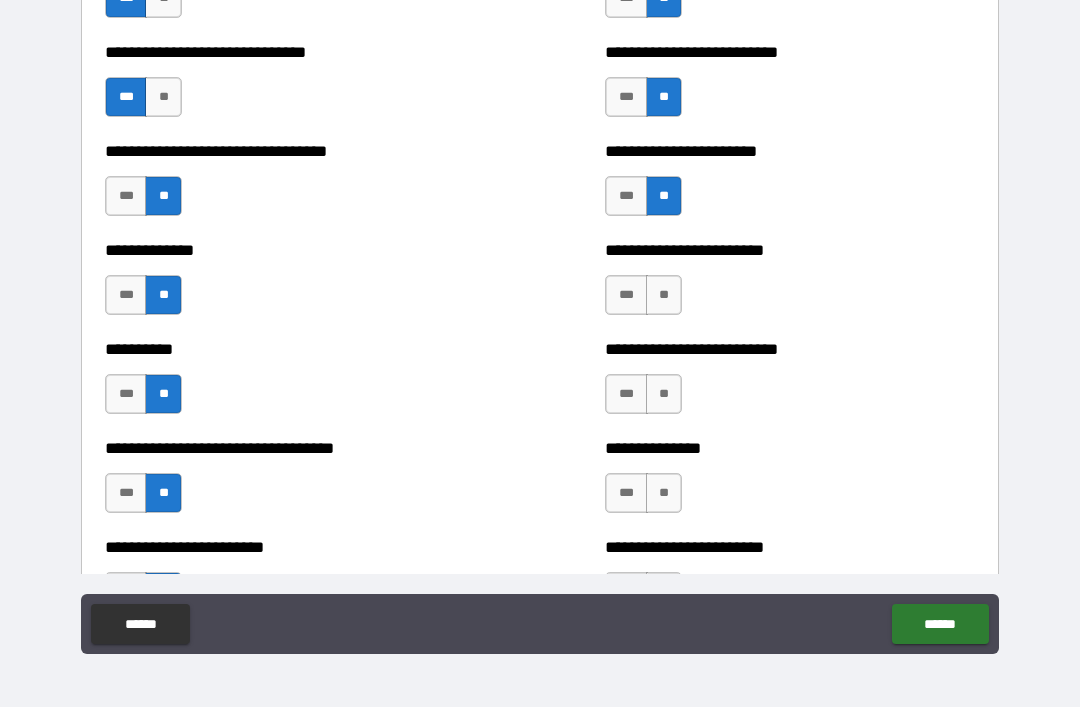 click on "**" at bounding box center (664, 295) 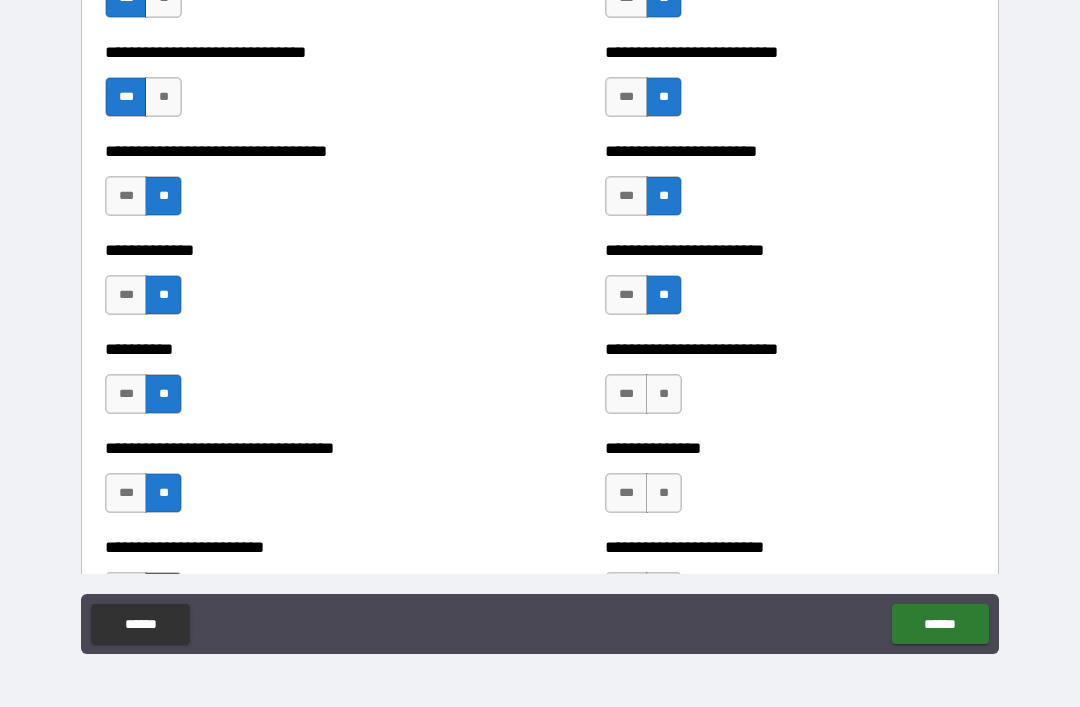 click on "***" at bounding box center [626, 394] 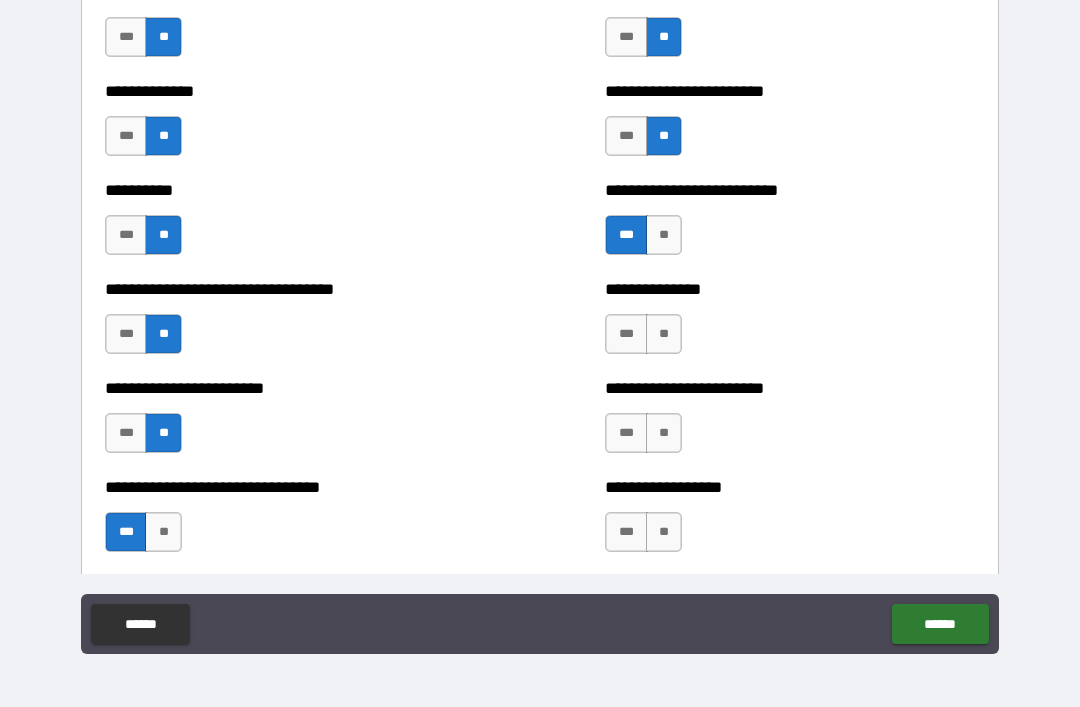 scroll, scrollTop: 6200, scrollLeft: 0, axis: vertical 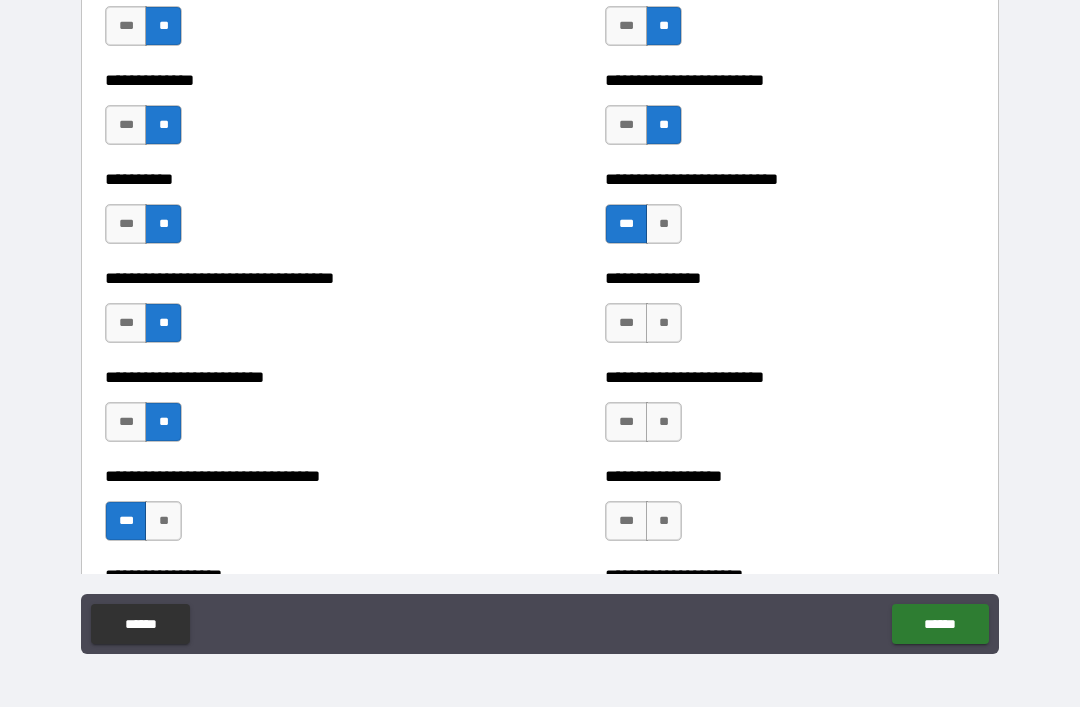 click on "**" at bounding box center (664, 323) 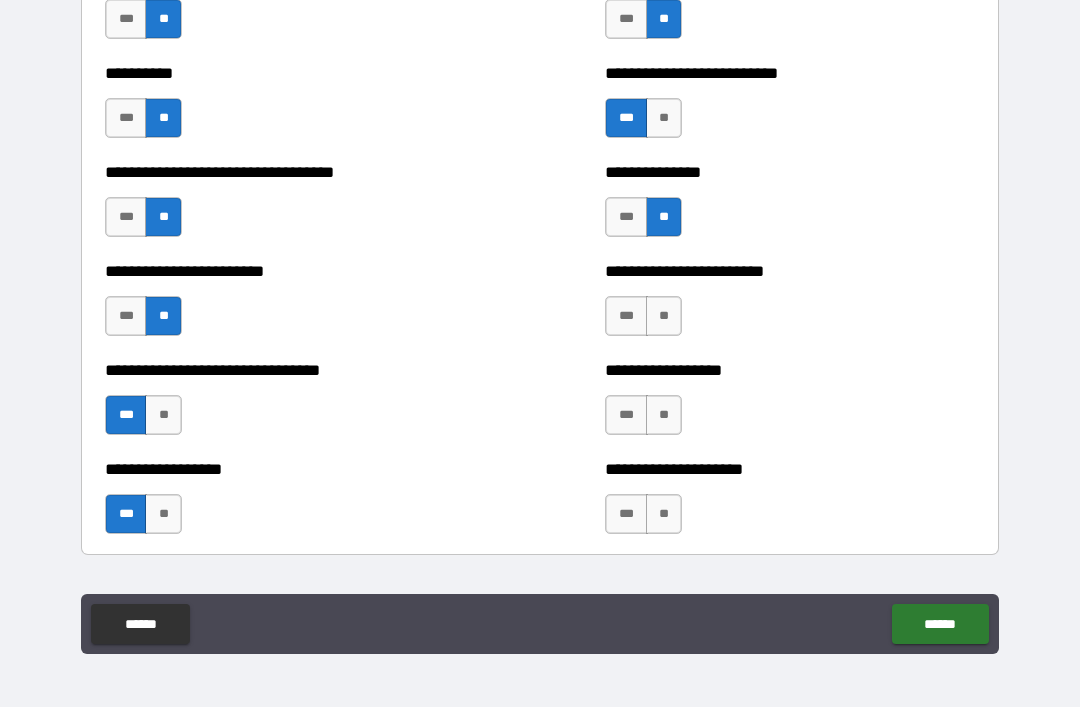 scroll, scrollTop: 6311, scrollLeft: 0, axis: vertical 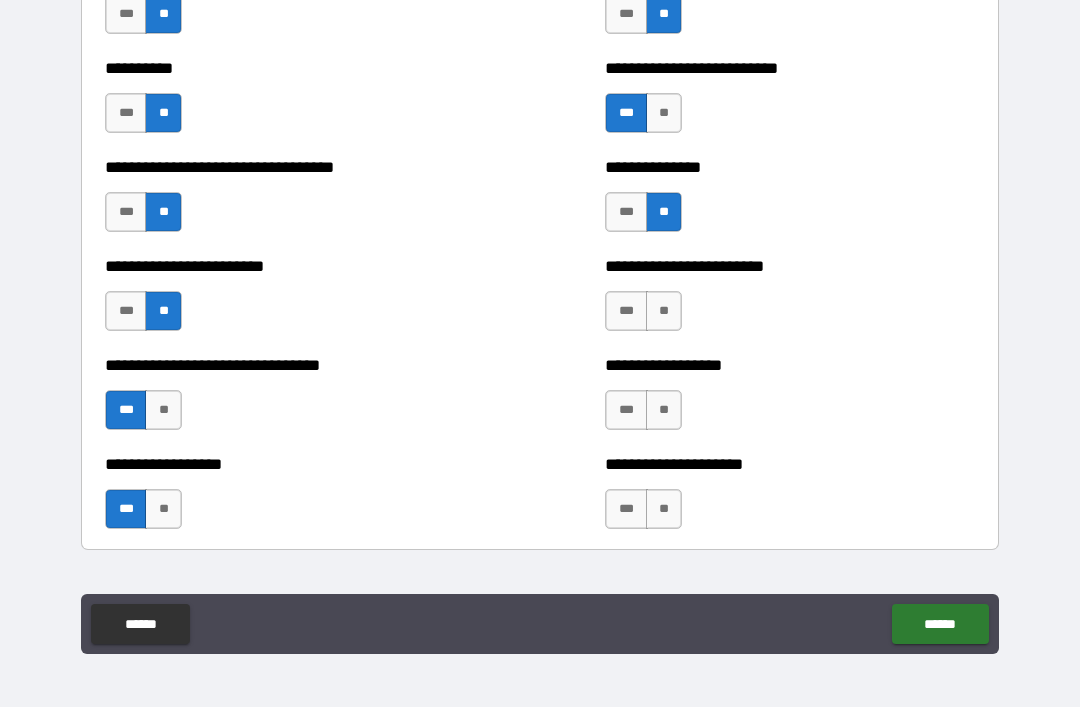 click on "**" at bounding box center [664, 311] 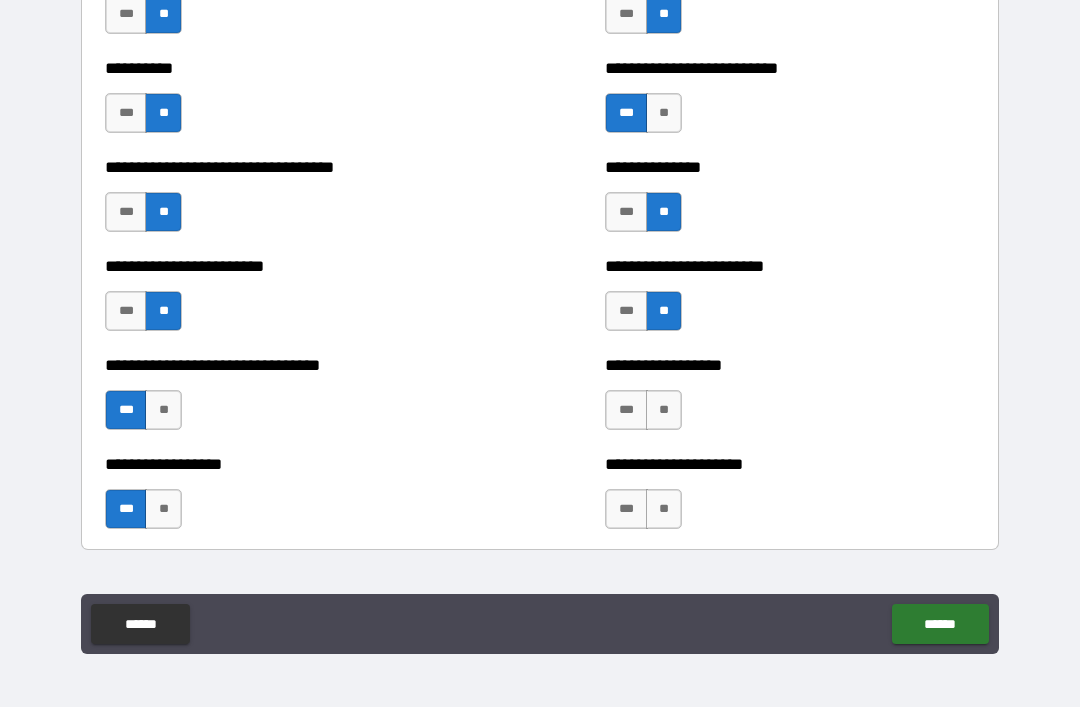 click on "**" at bounding box center [664, 410] 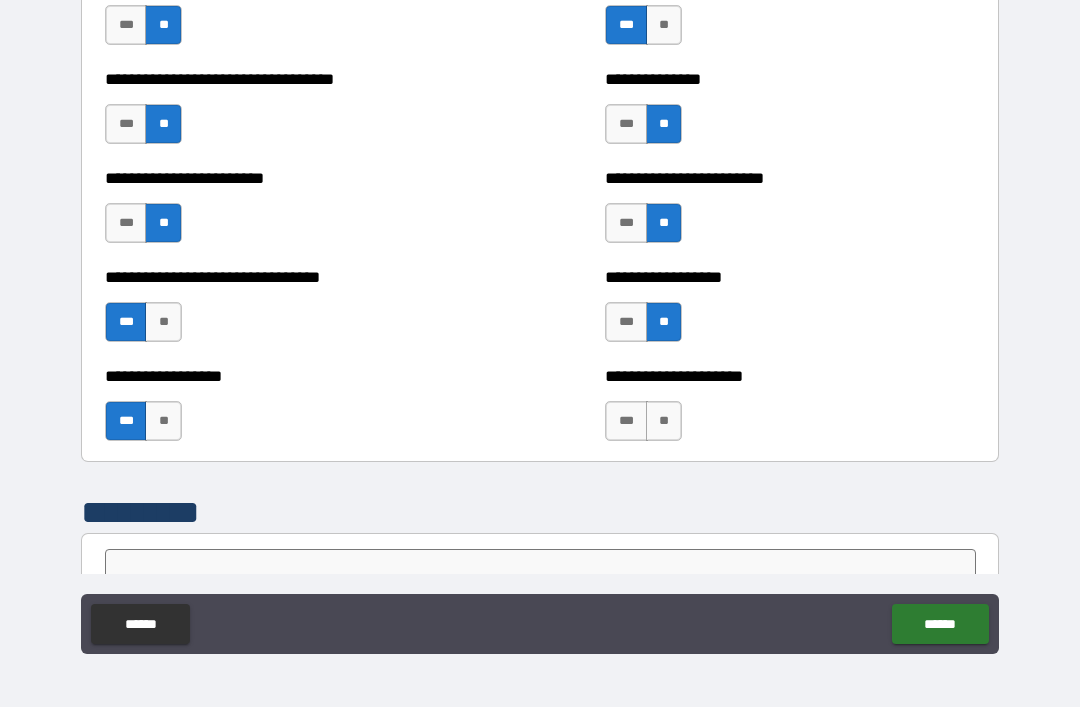 scroll, scrollTop: 6432, scrollLeft: 0, axis: vertical 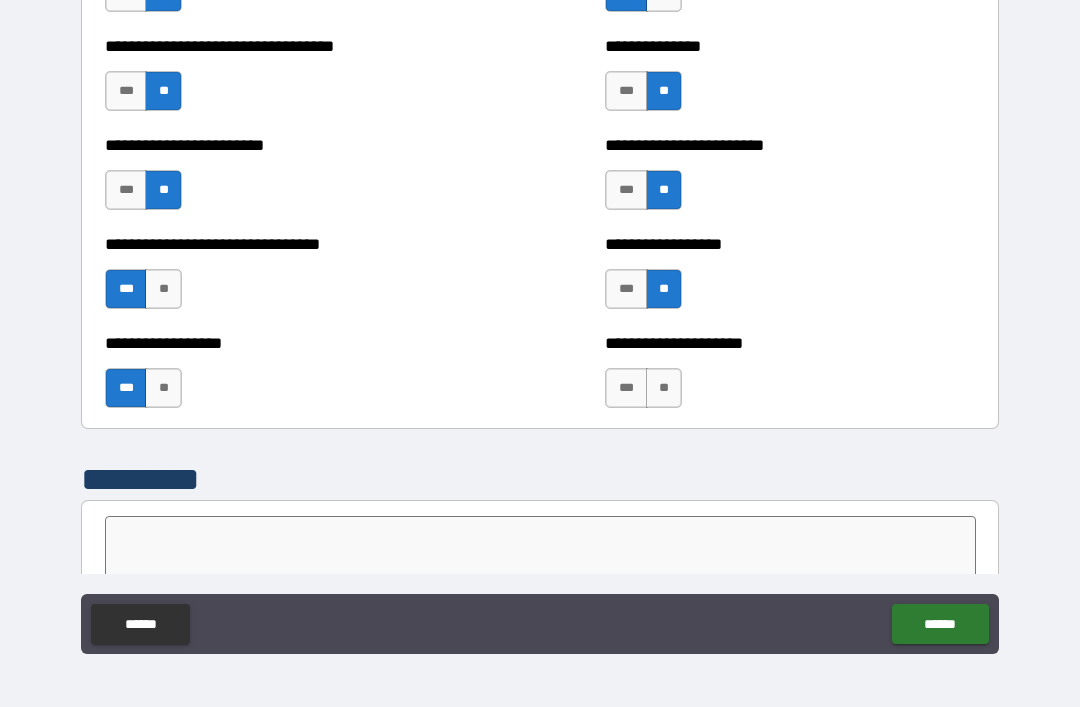 click on "**" at bounding box center (664, 388) 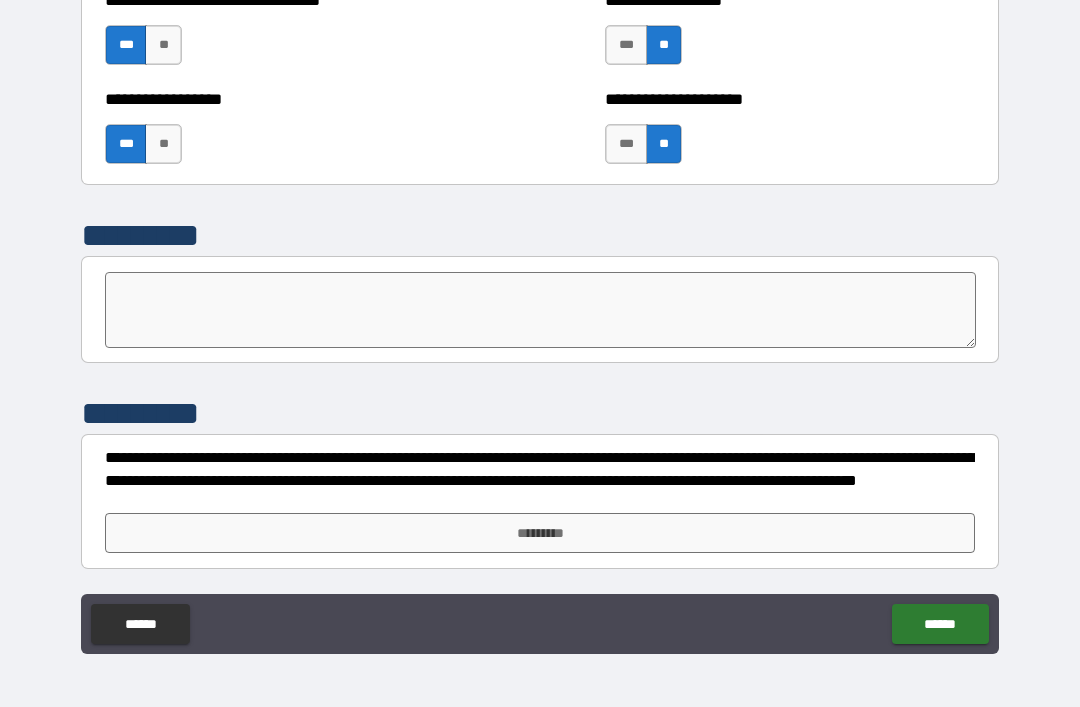 scroll, scrollTop: 6676, scrollLeft: 0, axis: vertical 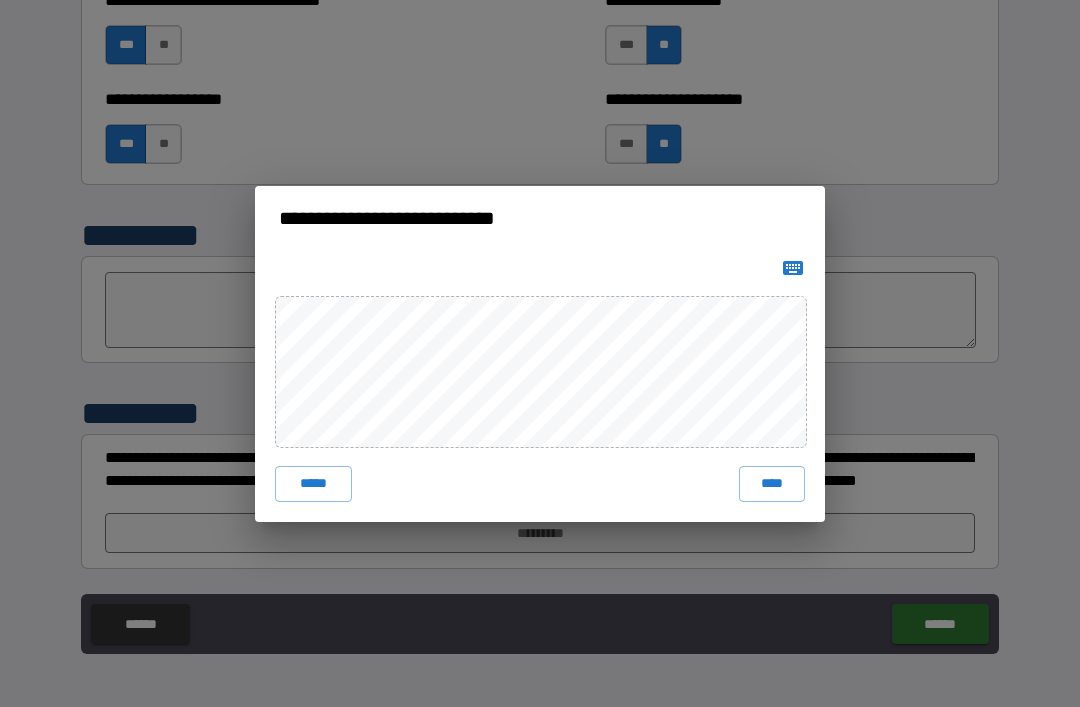 click on "****" at bounding box center (772, 484) 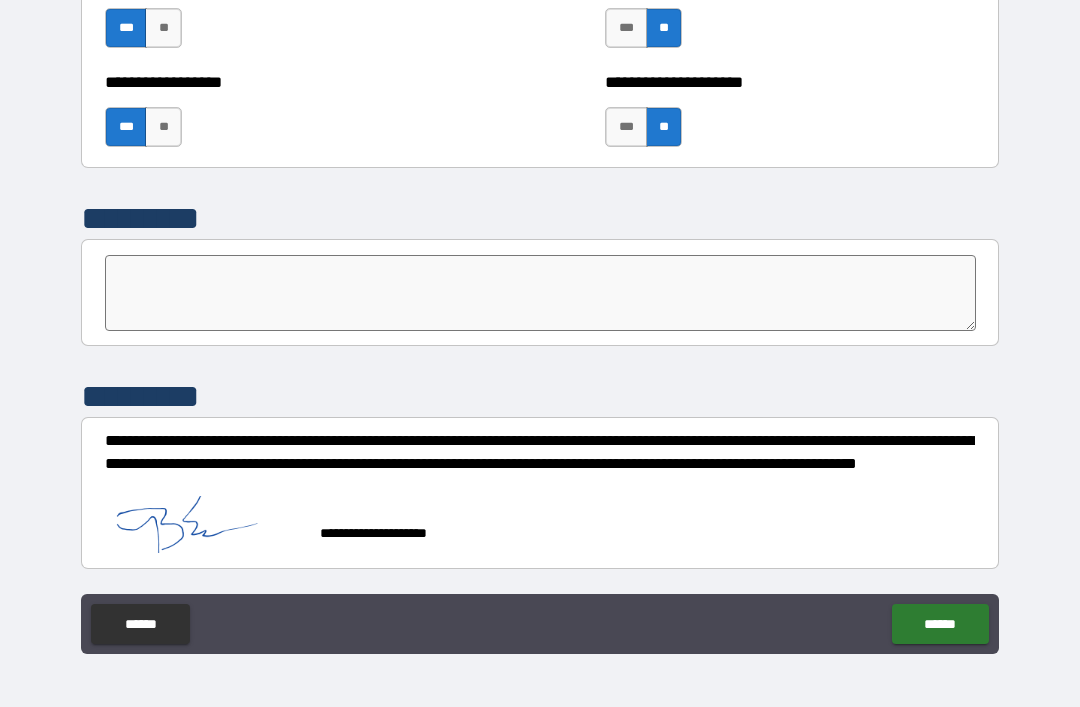scroll, scrollTop: 6693, scrollLeft: 0, axis: vertical 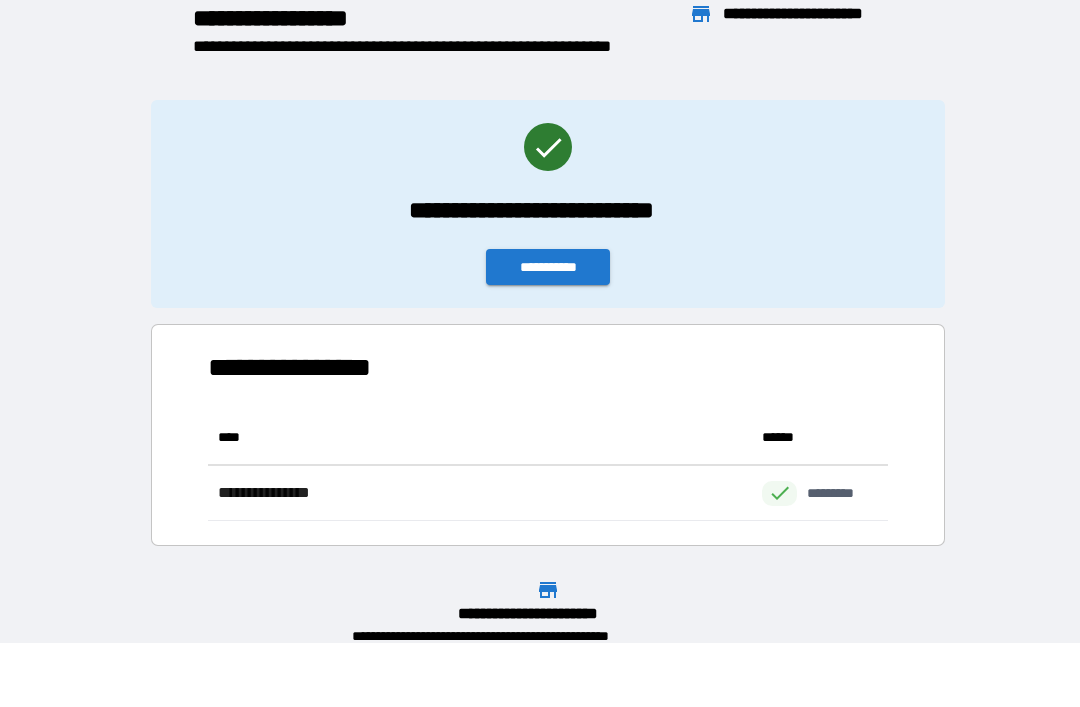 click on "**********" at bounding box center (548, 267) 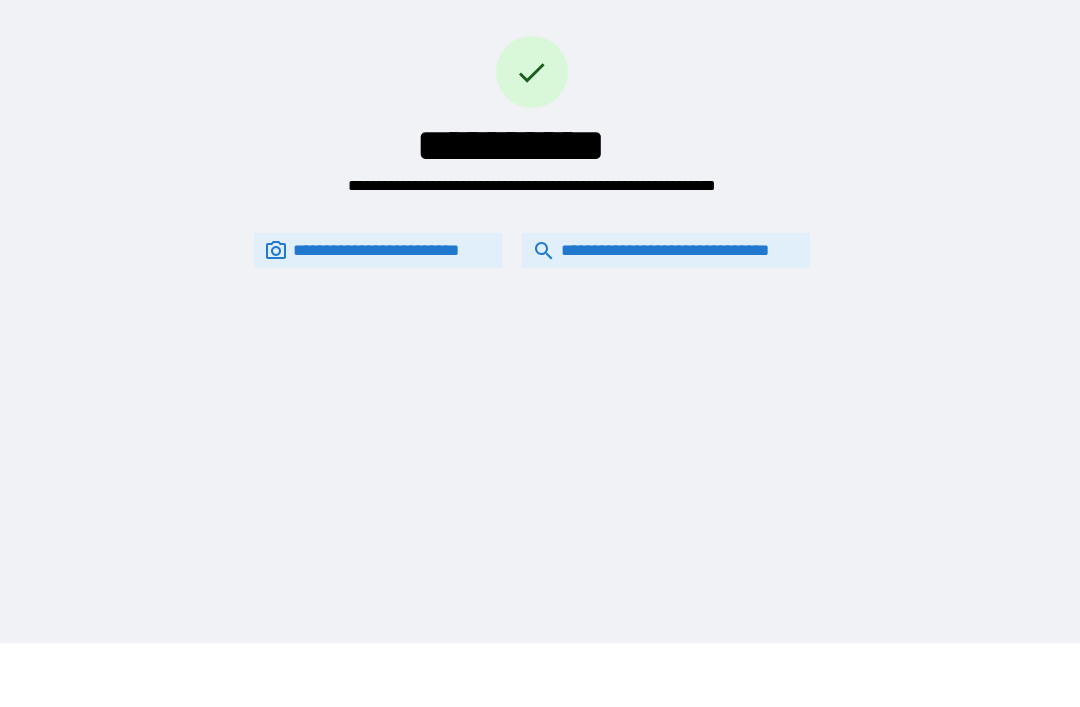 click on "**********" at bounding box center [666, 250] 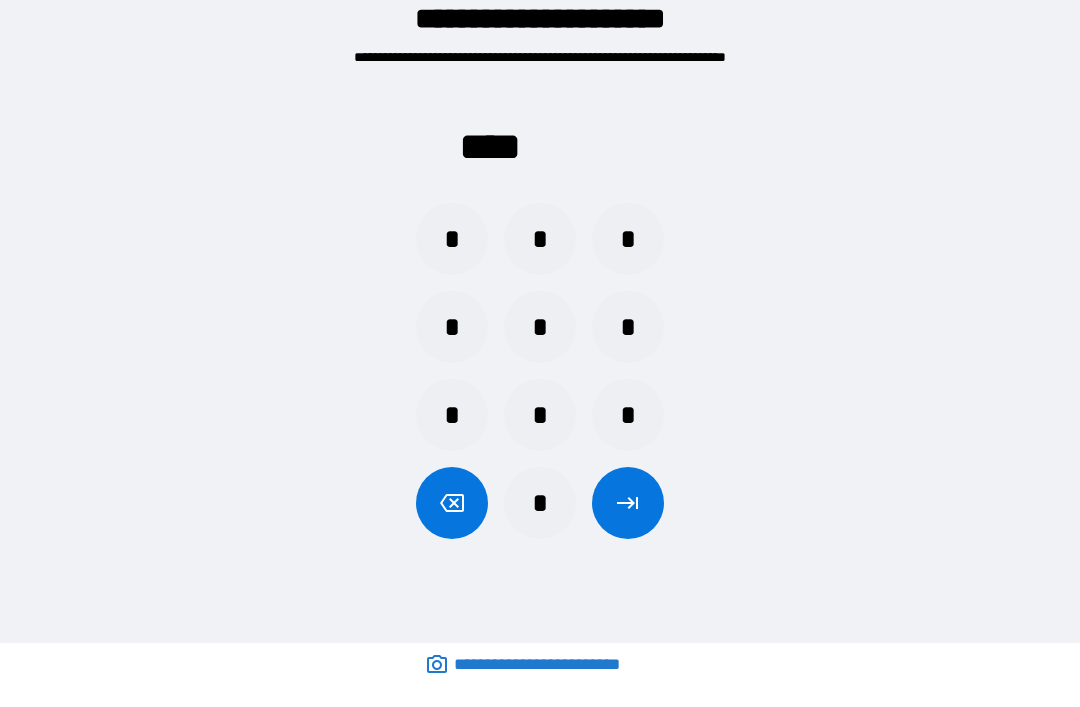 click on "*" at bounding box center (540, 327) 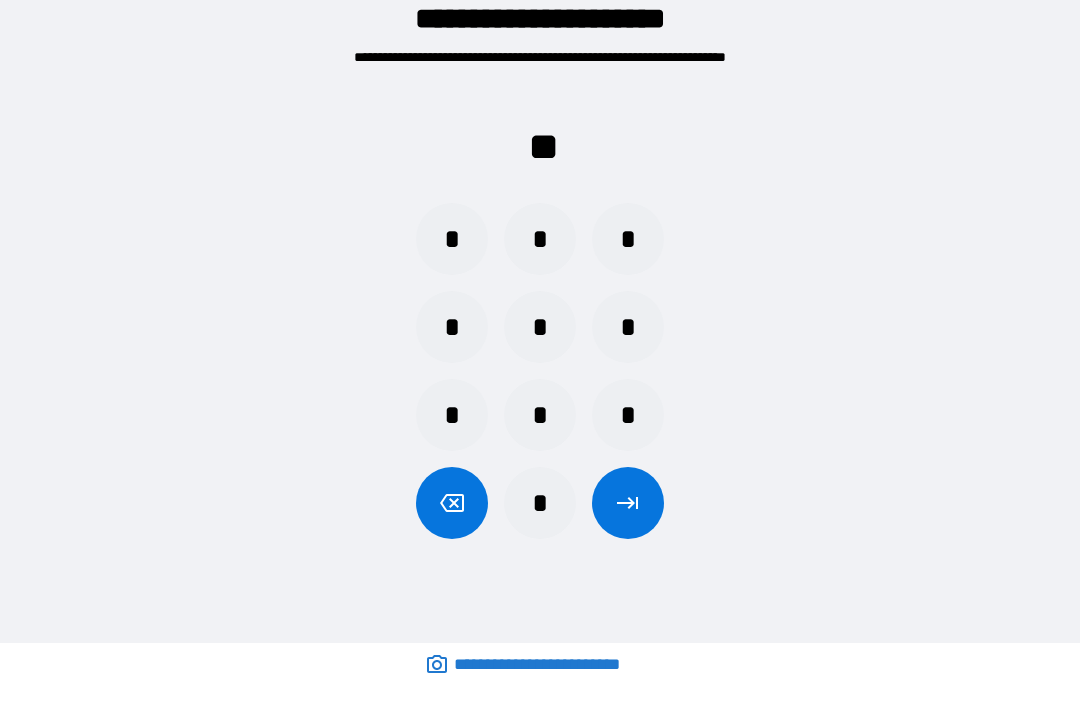 click on "*" at bounding box center [540, 503] 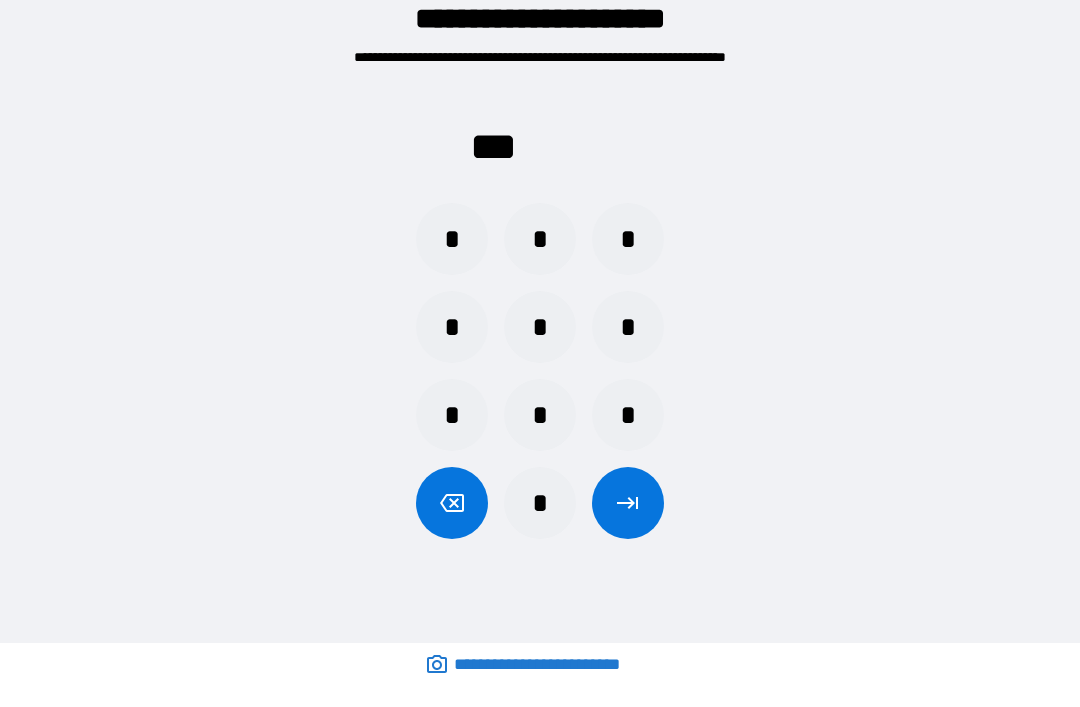 click on "*" at bounding box center [452, 239] 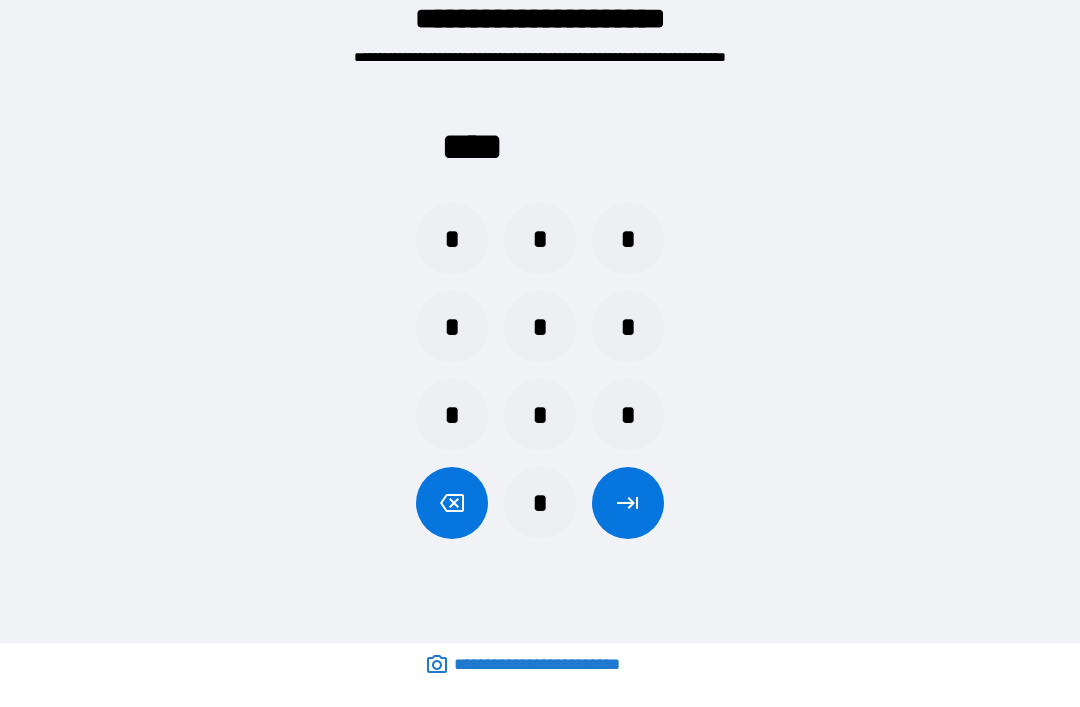click at bounding box center [628, 503] 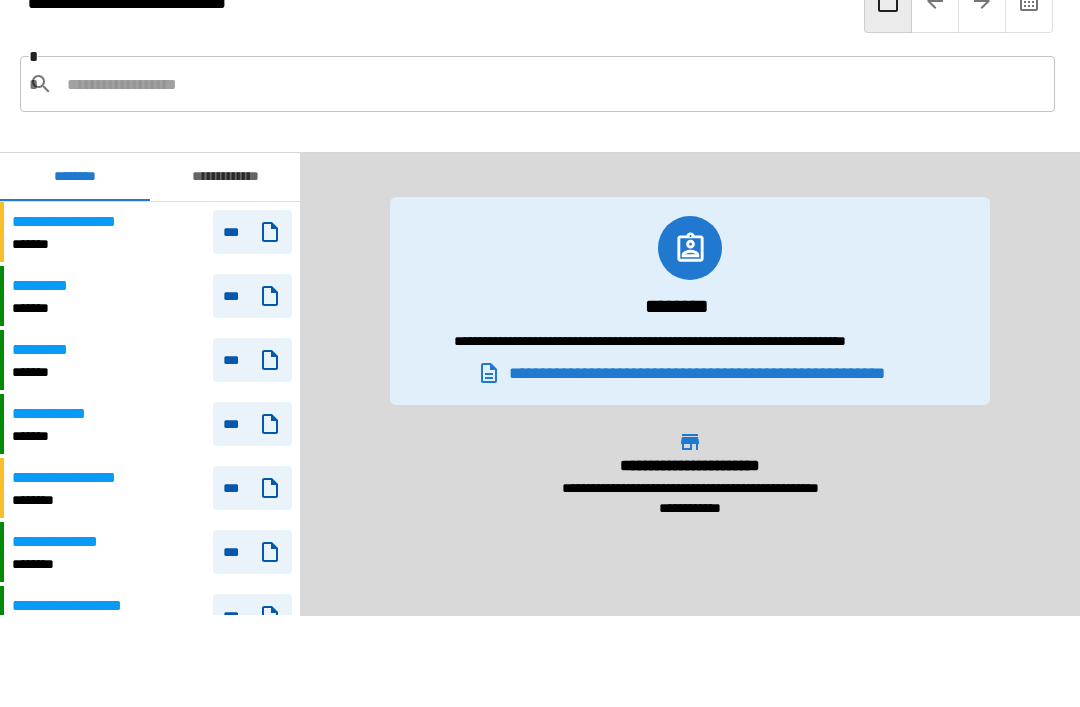 scroll, scrollTop: 840, scrollLeft: 0, axis: vertical 